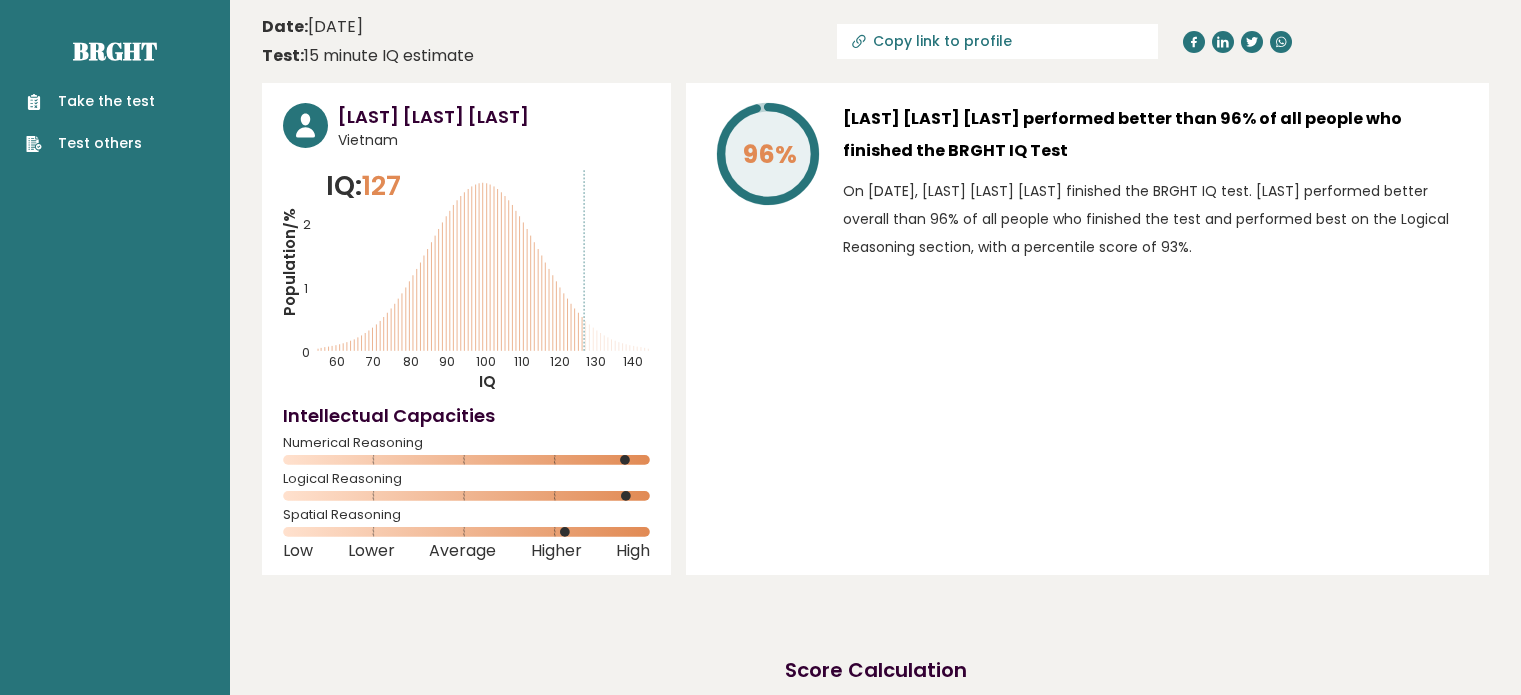scroll, scrollTop: 0, scrollLeft: 0, axis: both 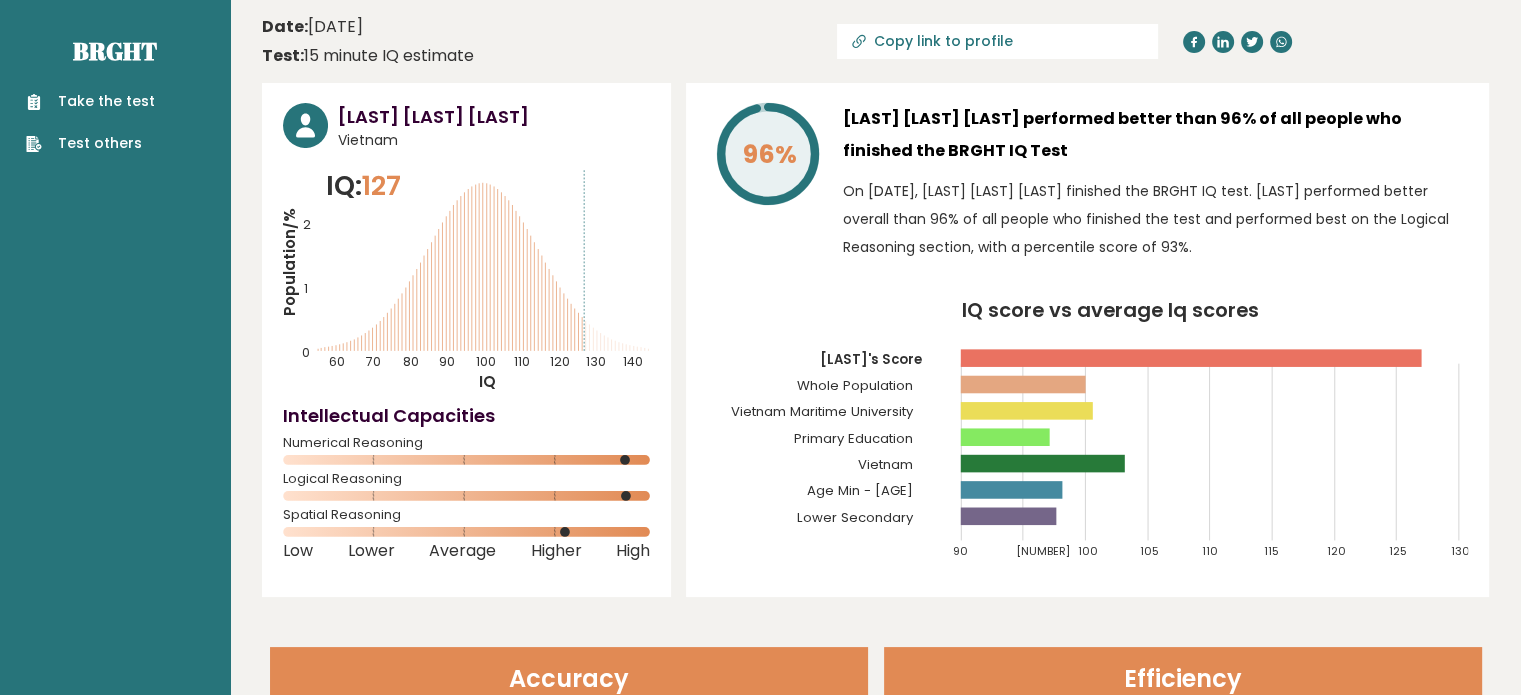 click on "On [DATE], [LAST]
[LAST] [LAST] finished the BRGHT IQ test. [LAST] performed better overall than
96% of all people who finished the test and
performed best on the
Logical Reasoning section, with
a percentile score of 93%." at bounding box center [1155, 219] 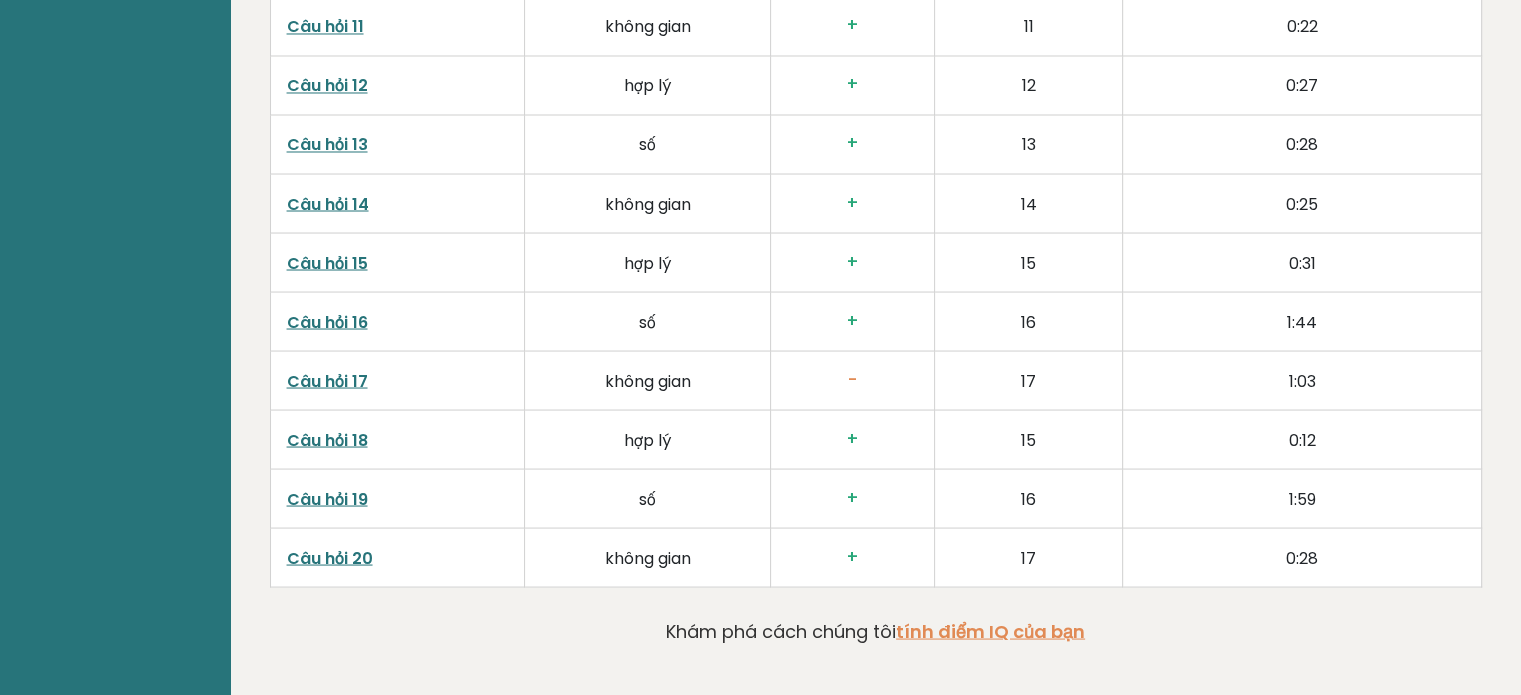 scroll, scrollTop: 3761, scrollLeft: 0, axis: vertical 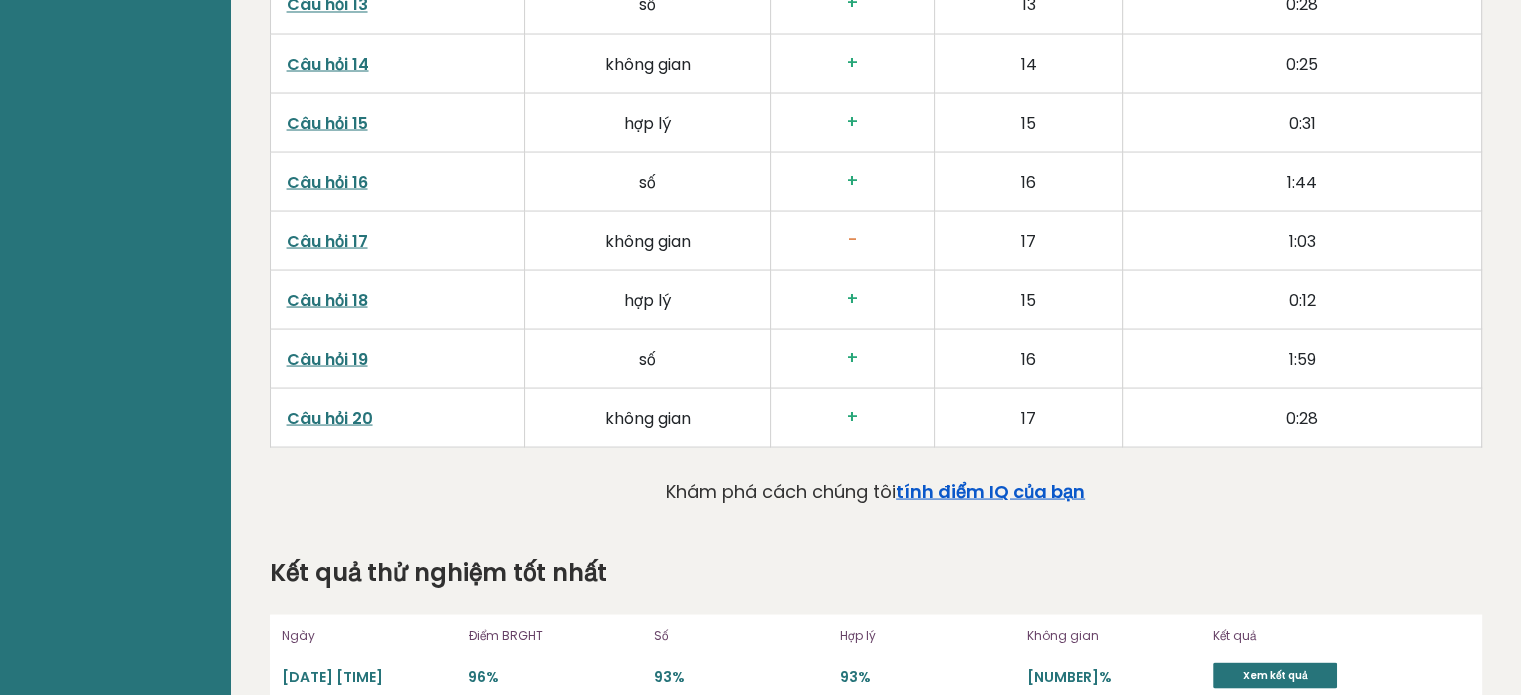 click on "tính điểm IQ của bạn" at bounding box center (990, 490) 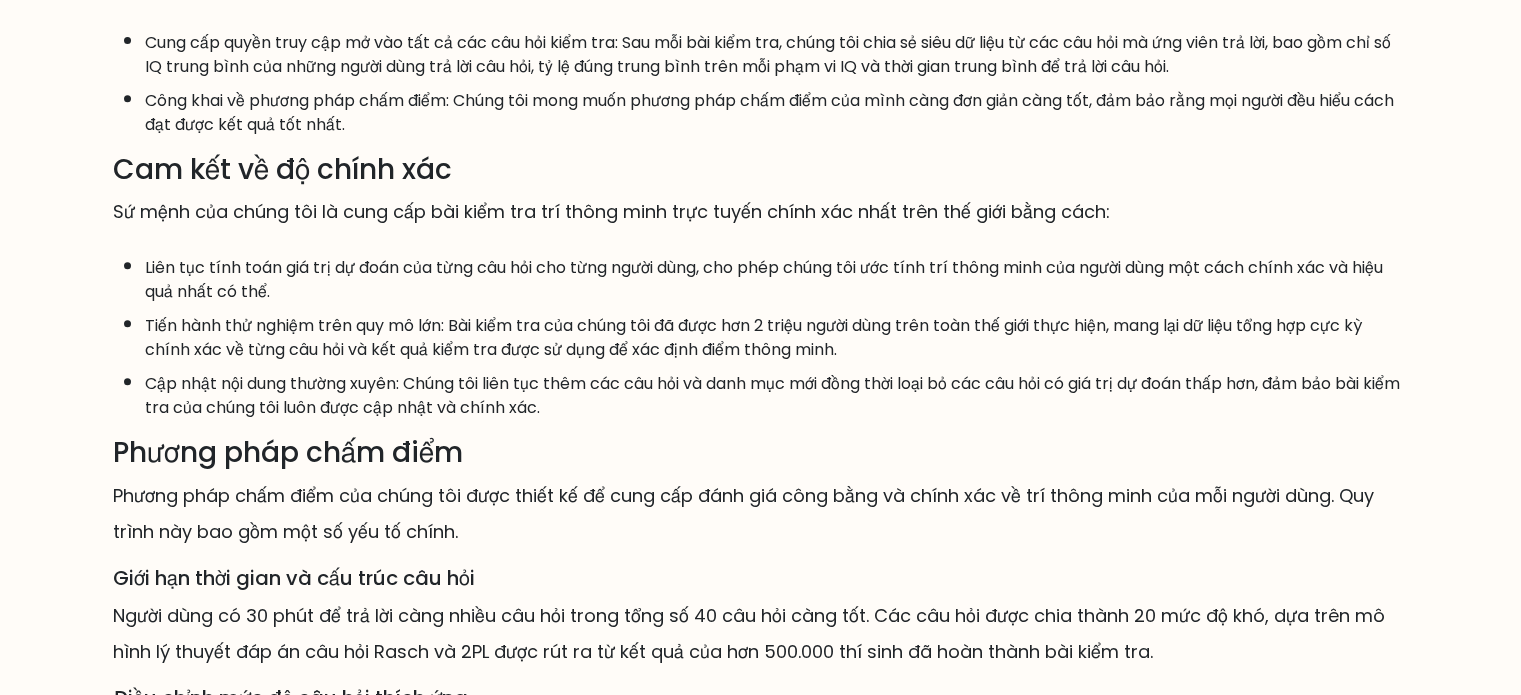 scroll, scrollTop: 1279, scrollLeft: 0, axis: vertical 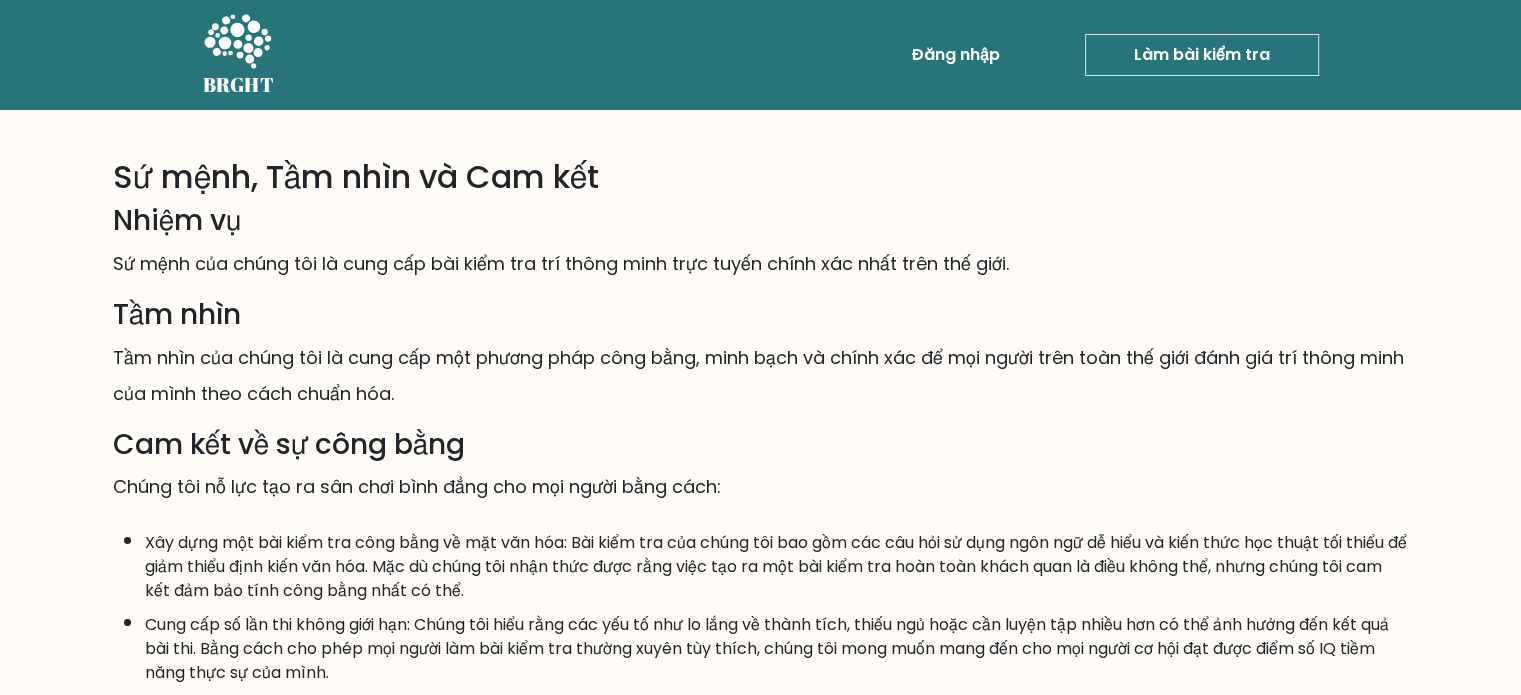 click on "Làm bài kiểm tra" at bounding box center (1202, 54) 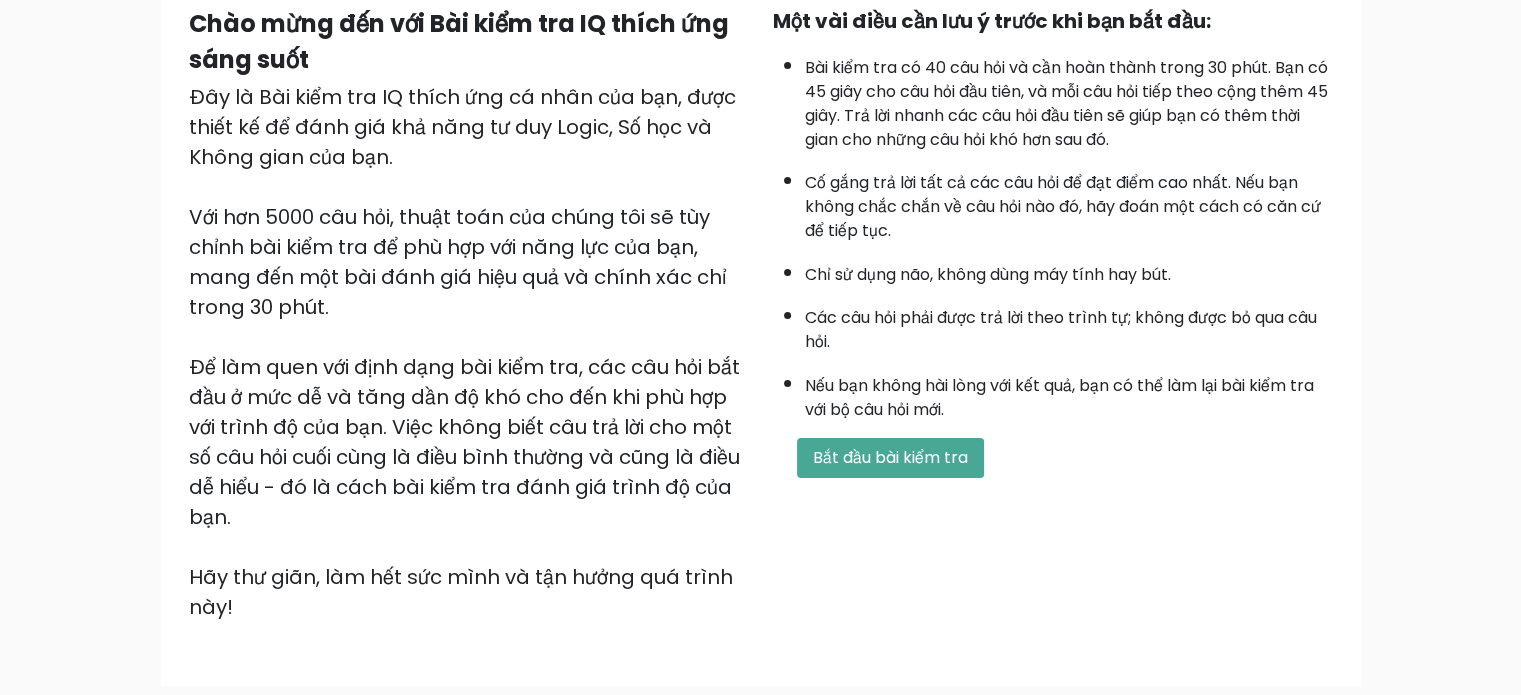 scroll, scrollTop: 100, scrollLeft: 0, axis: vertical 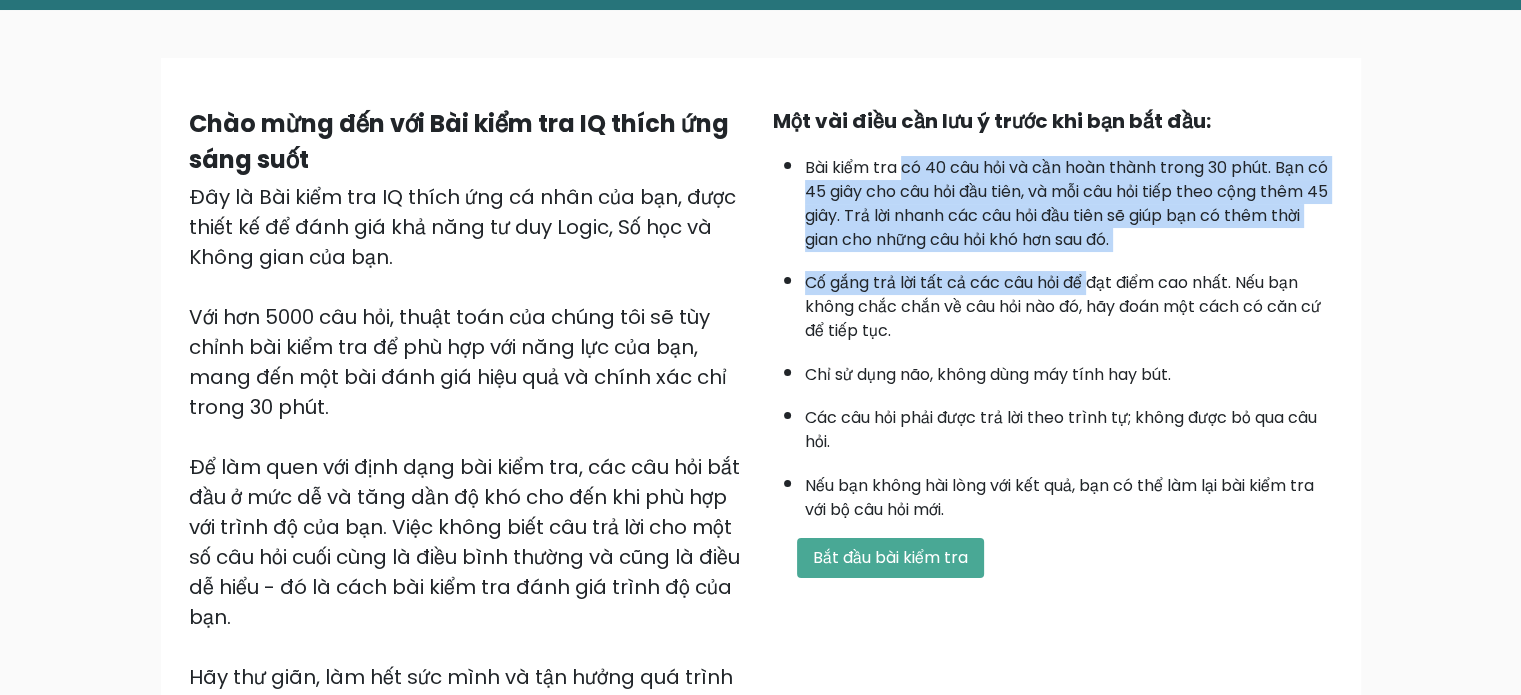 drag, startPoint x: 903, startPoint y: 158, endPoint x: 1085, endPoint y: 284, distance: 221.35944 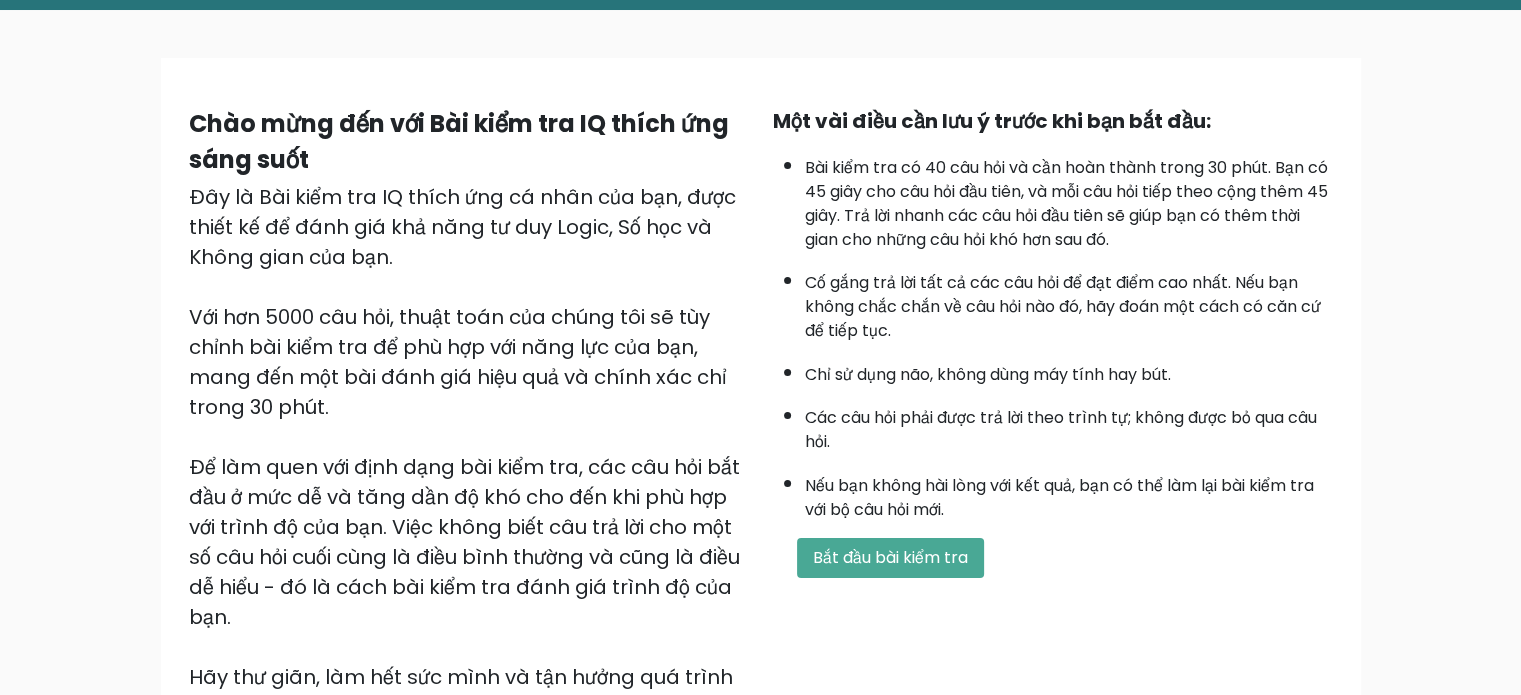 scroll, scrollTop: 200, scrollLeft: 0, axis: vertical 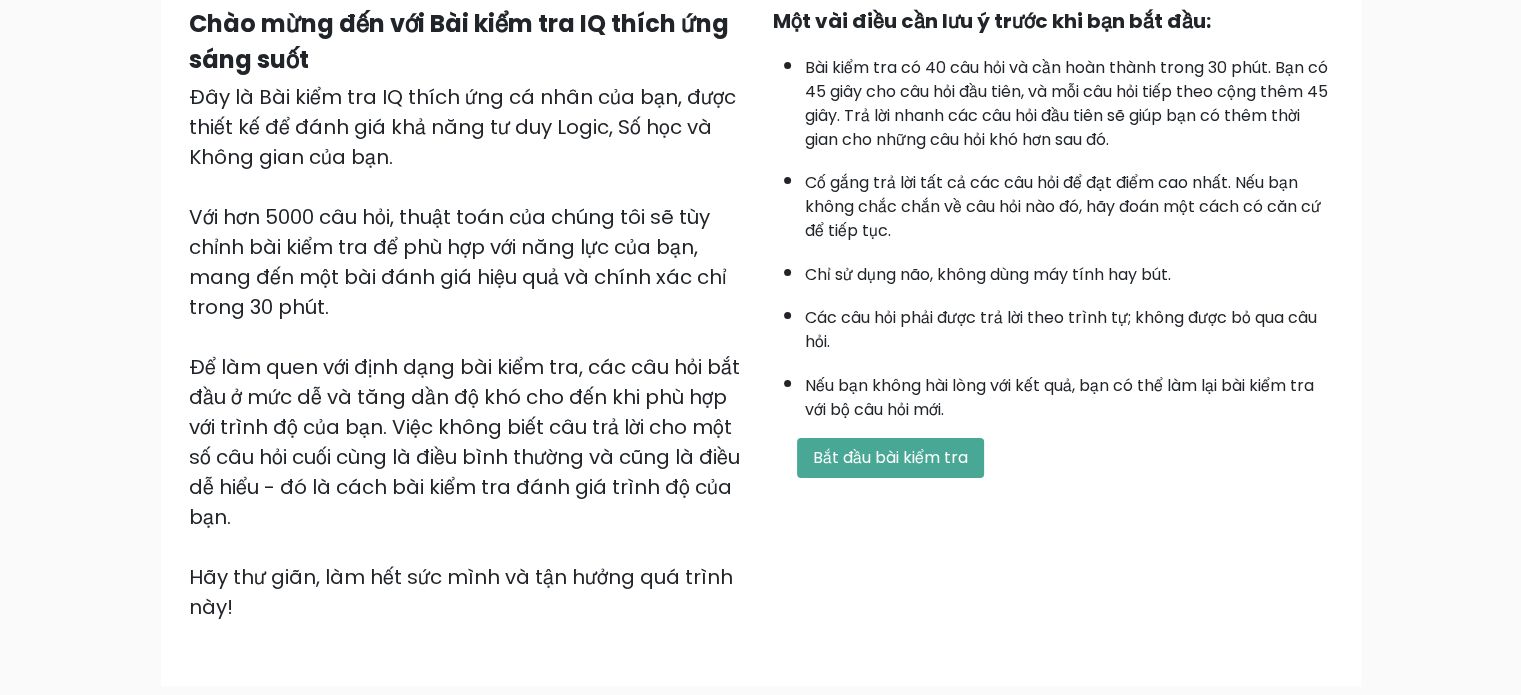 drag, startPoint x: 373, startPoint y: 221, endPoint x: 584, endPoint y: 308, distance: 228.23233 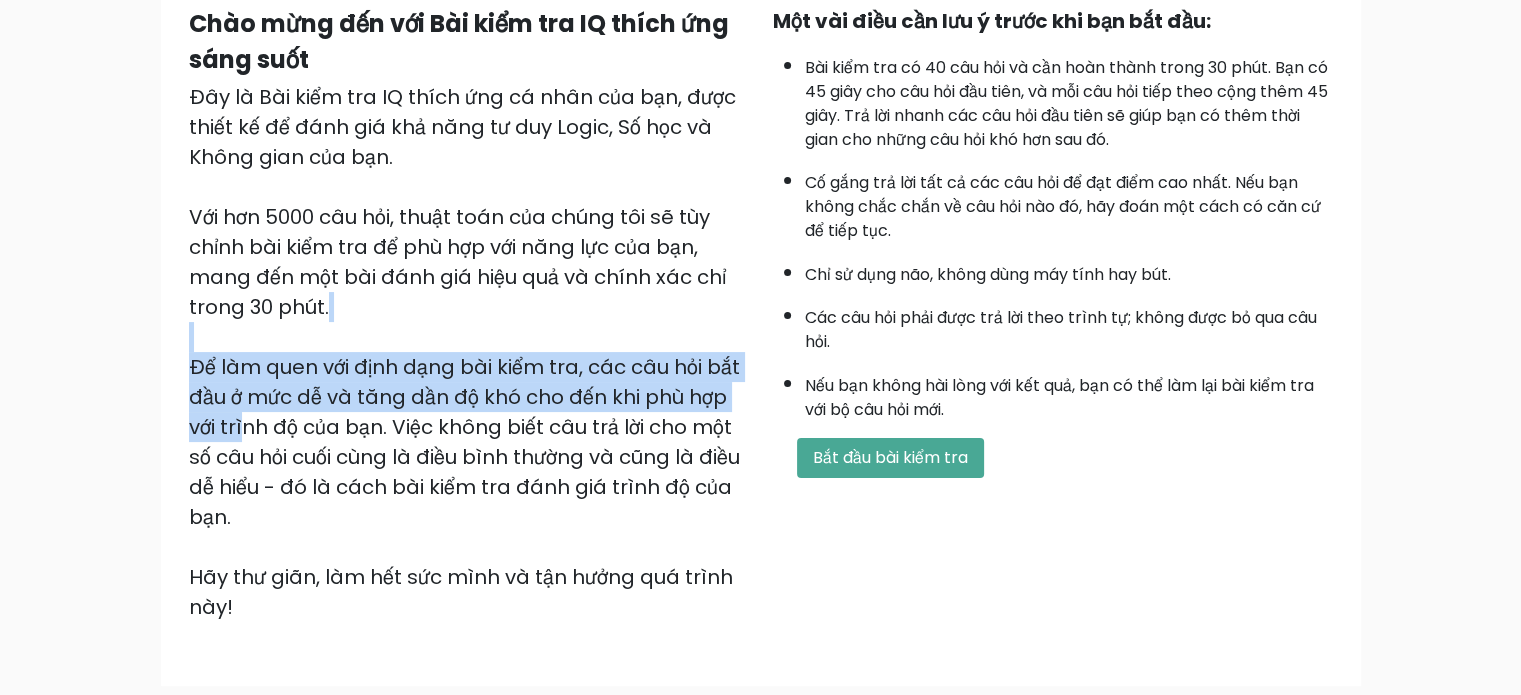 drag, startPoint x: 334, startPoint y: 347, endPoint x: 617, endPoint y: 394, distance: 286.87628 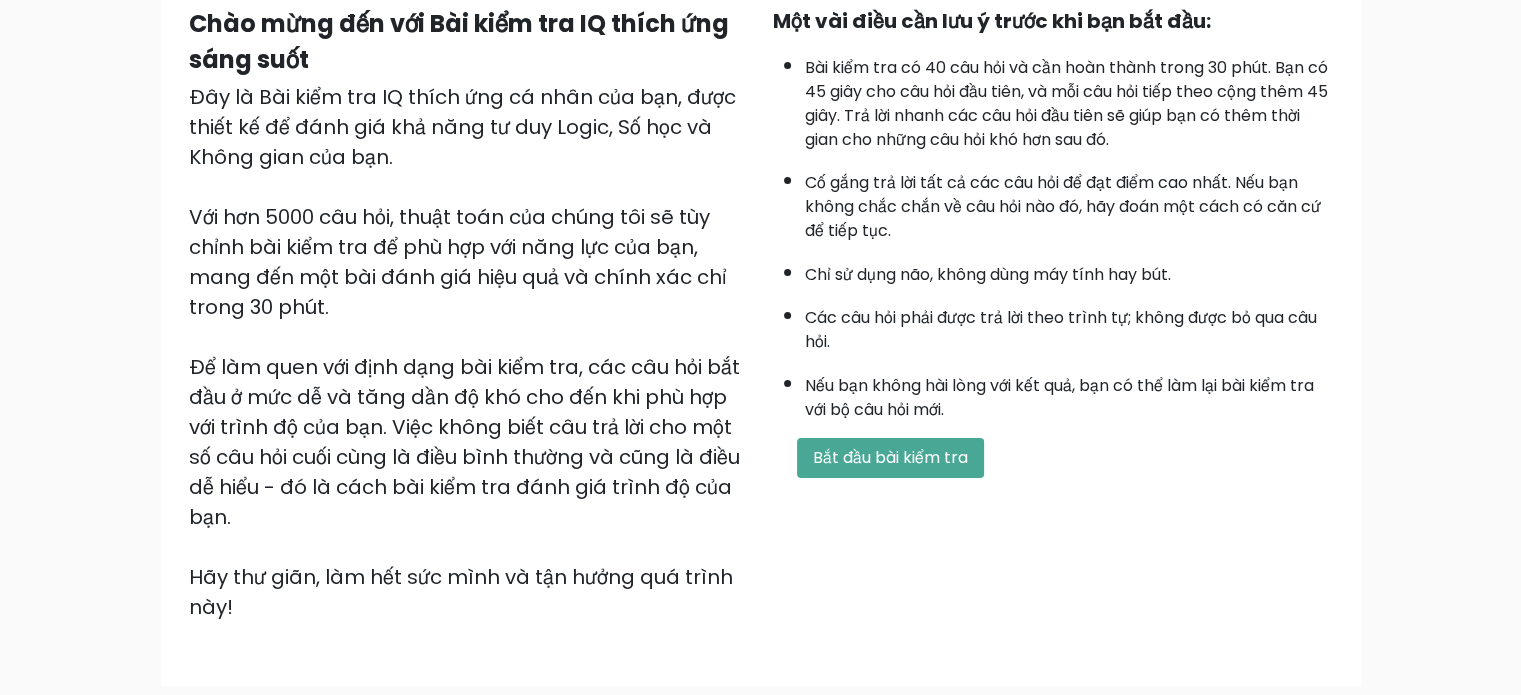 click on "Để làm quen với định dạng bài kiểm tra, các câu hỏi bắt đầu ở mức dễ và tăng dần độ khó cho đến khi phù hợp với trình độ của bạn. Việc không biết câu trả lời cho một số câu hỏi cuối cùng là điều bình thường và cũng là điều dễ hiểu - đó là cách bài kiểm tra đánh giá trình độ của bạn." at bounding box center (464, 442) 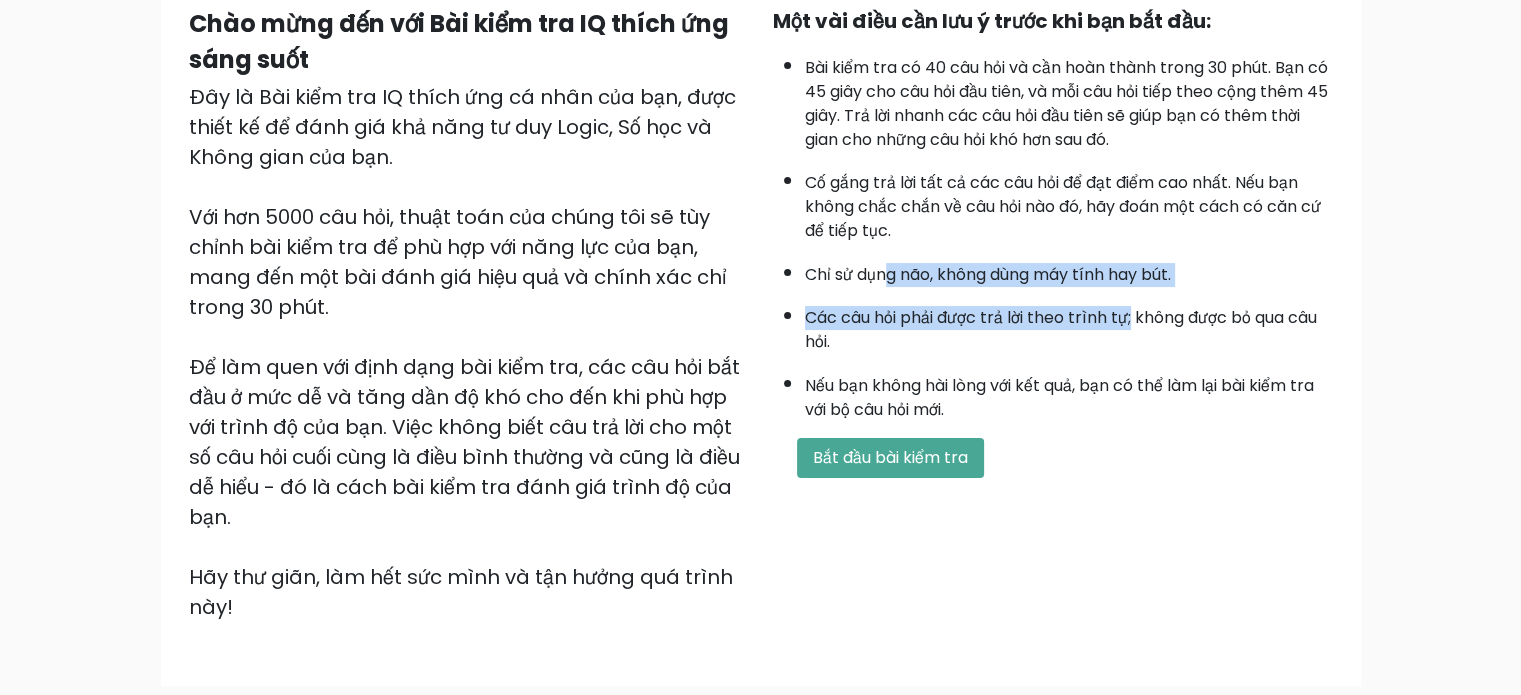 drag, startPoint x: 892, startPoint y: 267, endPoint x: 1191, endPoint y: 278, distance: 299.20227 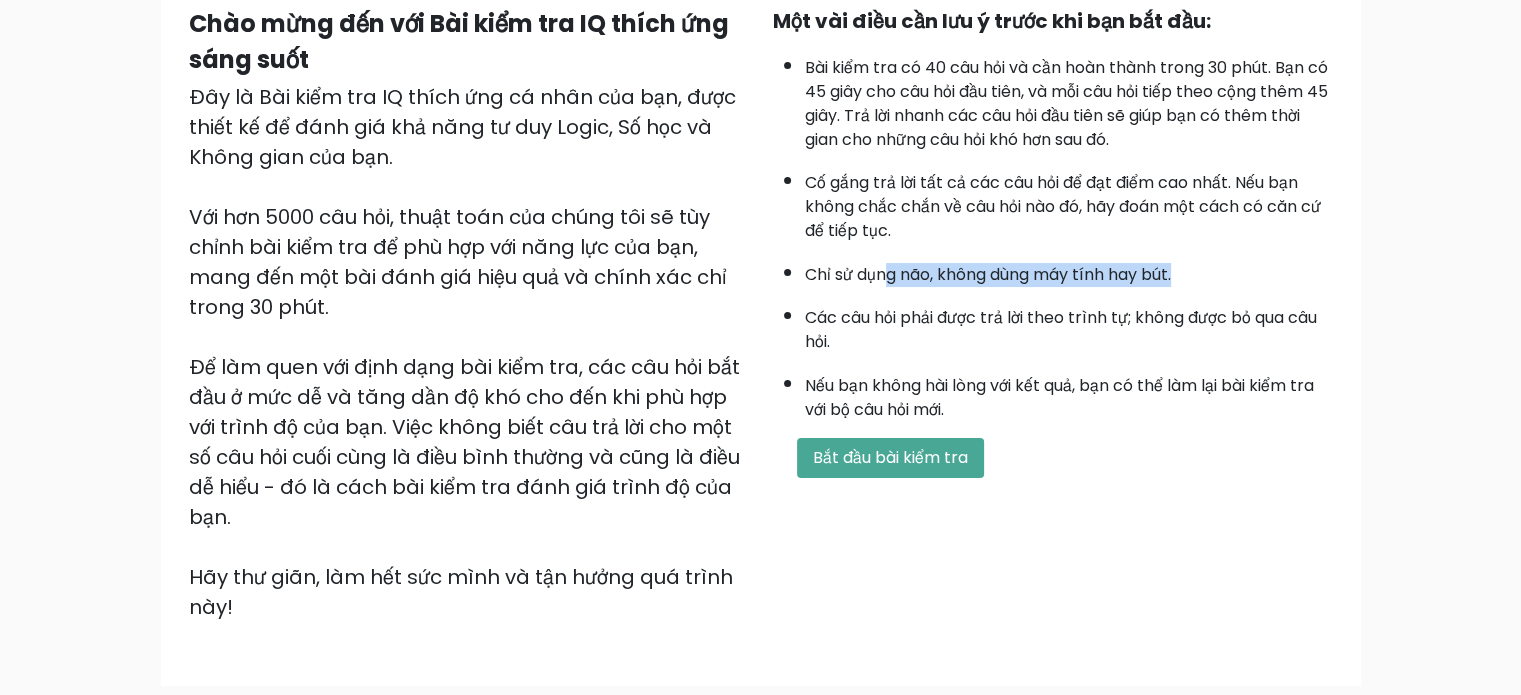 click on "Chỉ sử dụng não, không dùng máy tính hay bút." at bounding box center [1069, 270] 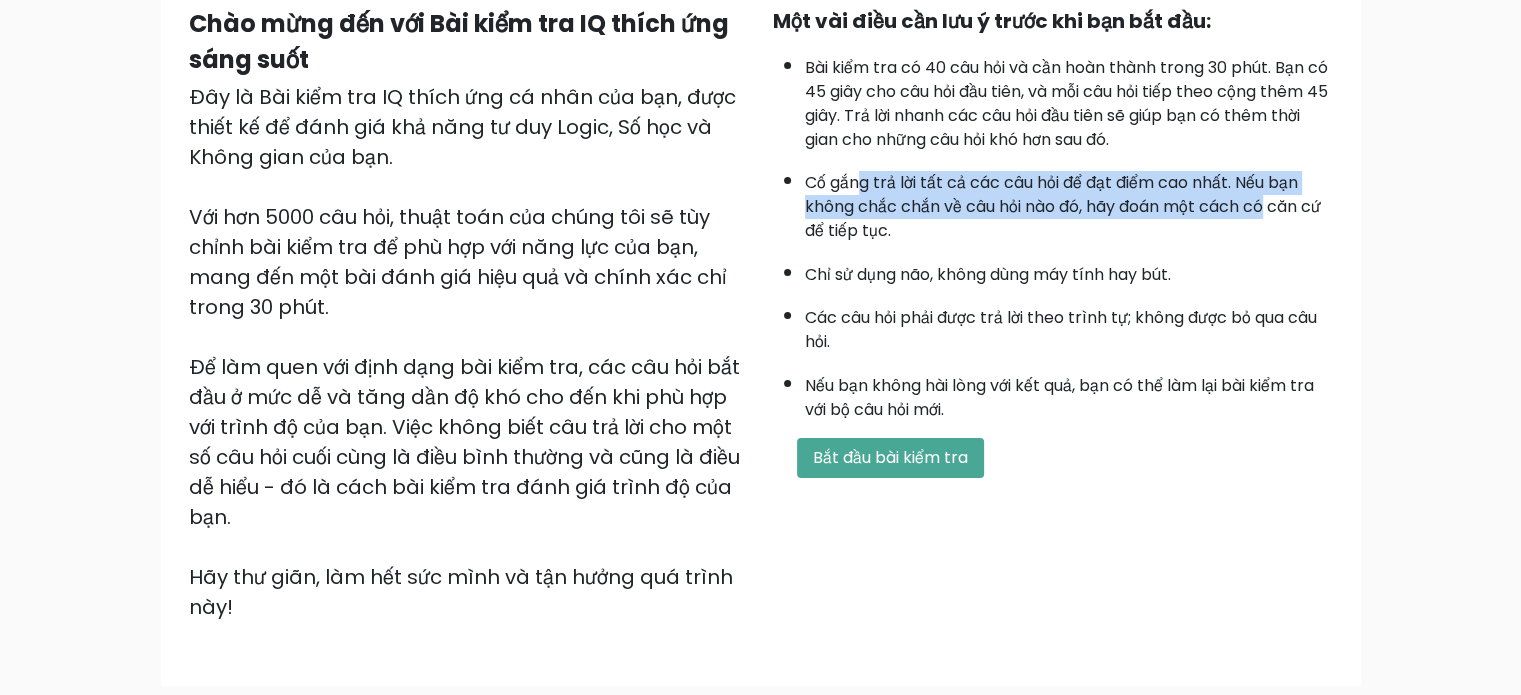 drag, startPoint x: 864, startPoint y: 183, endPoint x: 1272, endPoint y: 216, distance: 409.3324 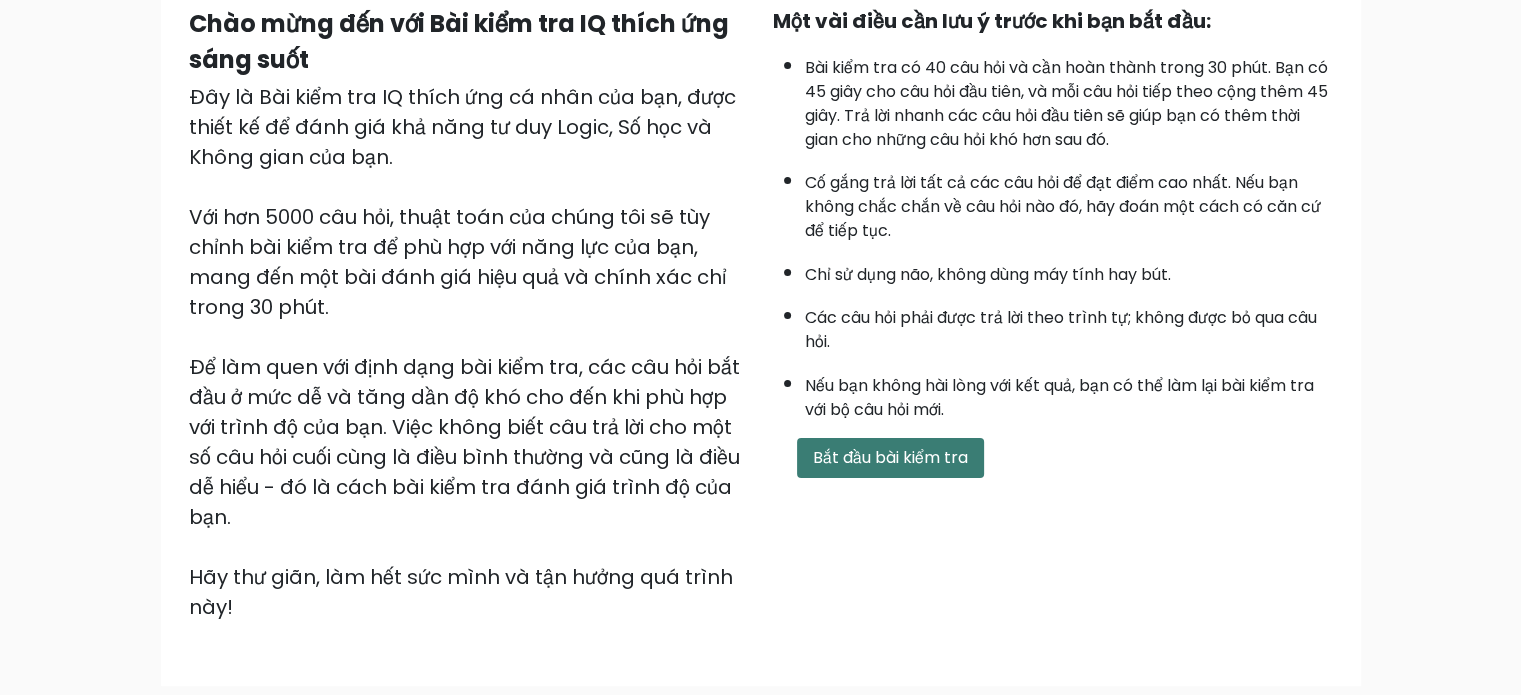 click on "Bắt đầu bài kiểm tra" at bounding box center [890, 457] 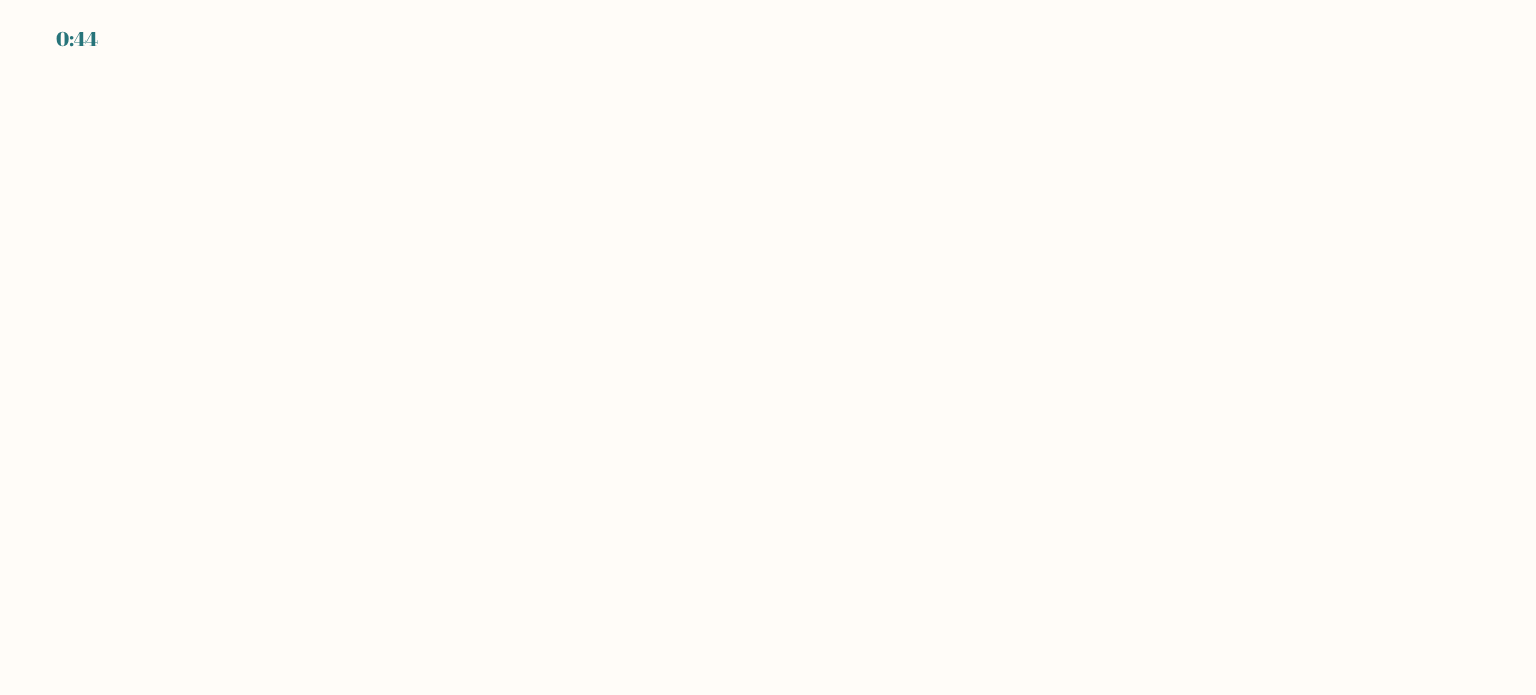 scroll, scrollTop: 0, scrollLeft: 0, axis: both 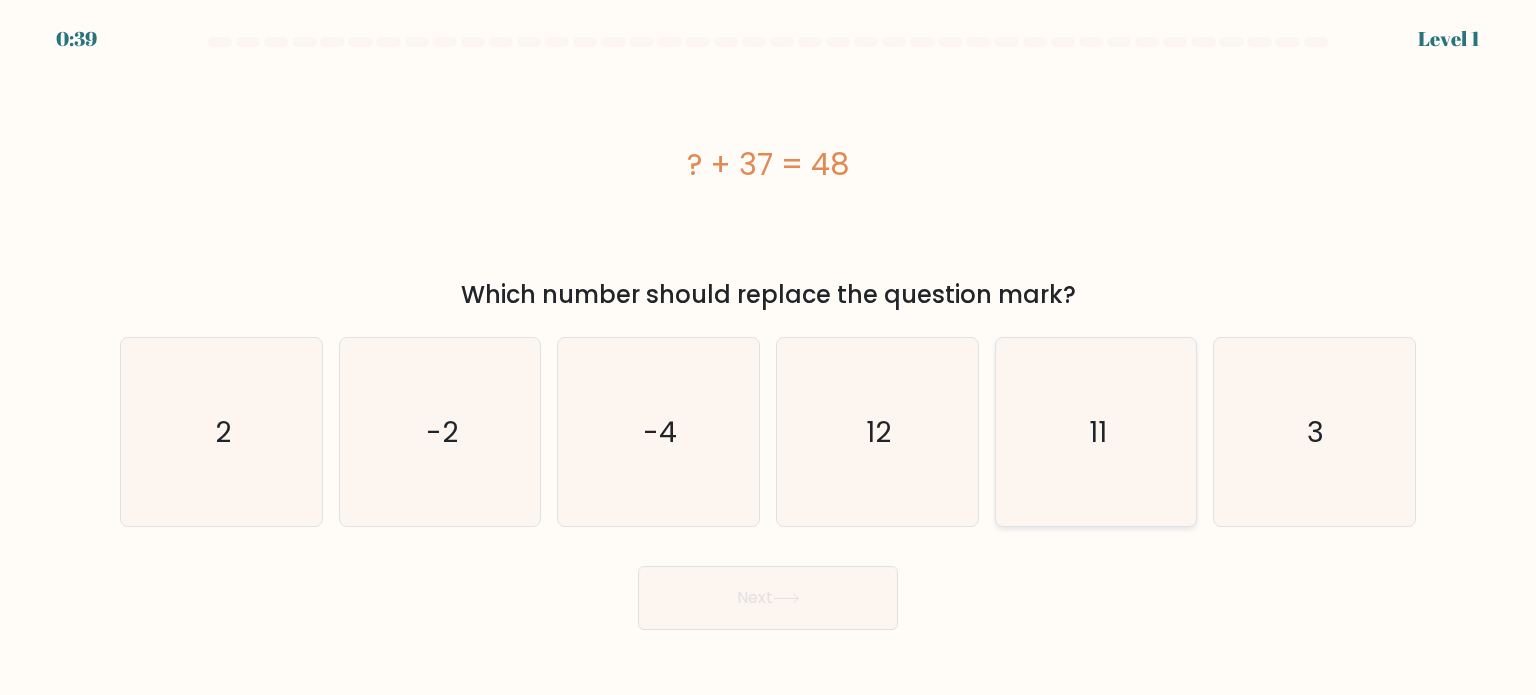 click on "11" 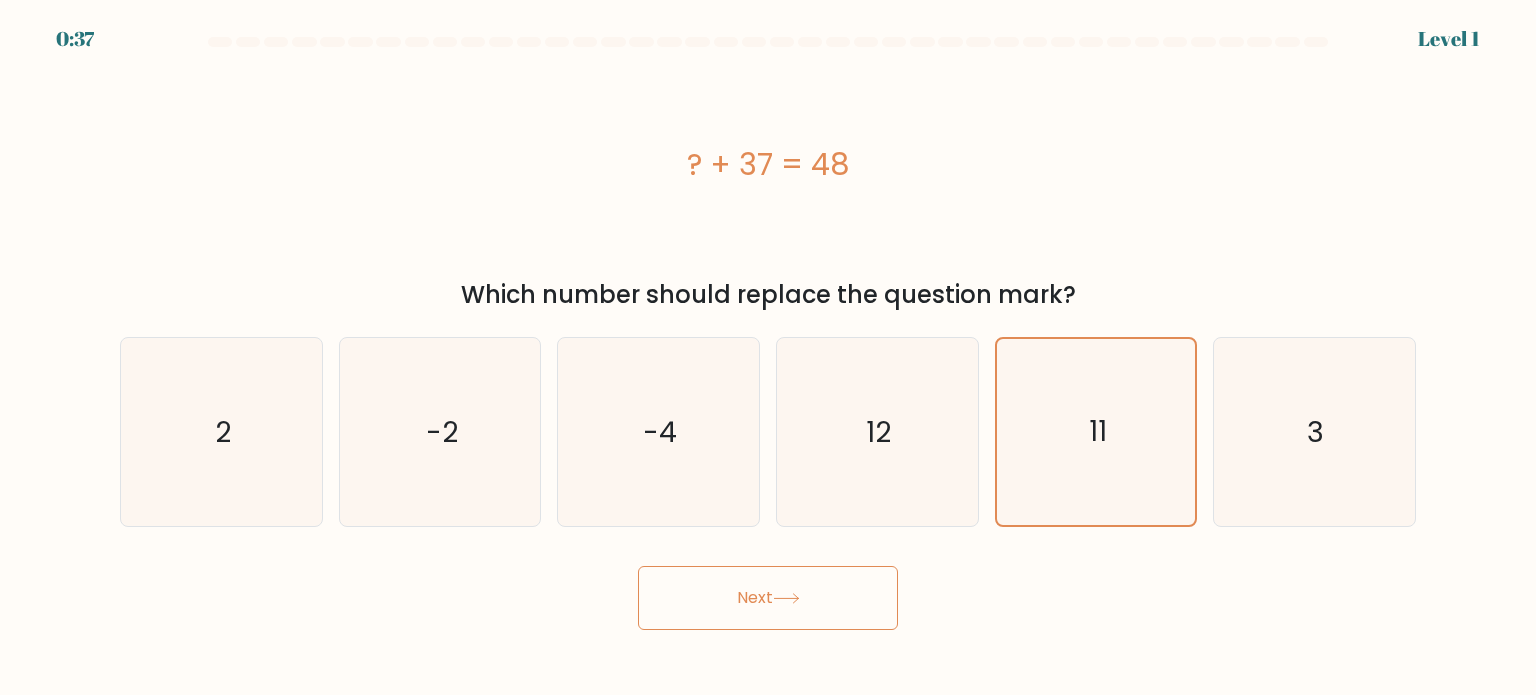 click on "Next" at bounding box center [768, 598] 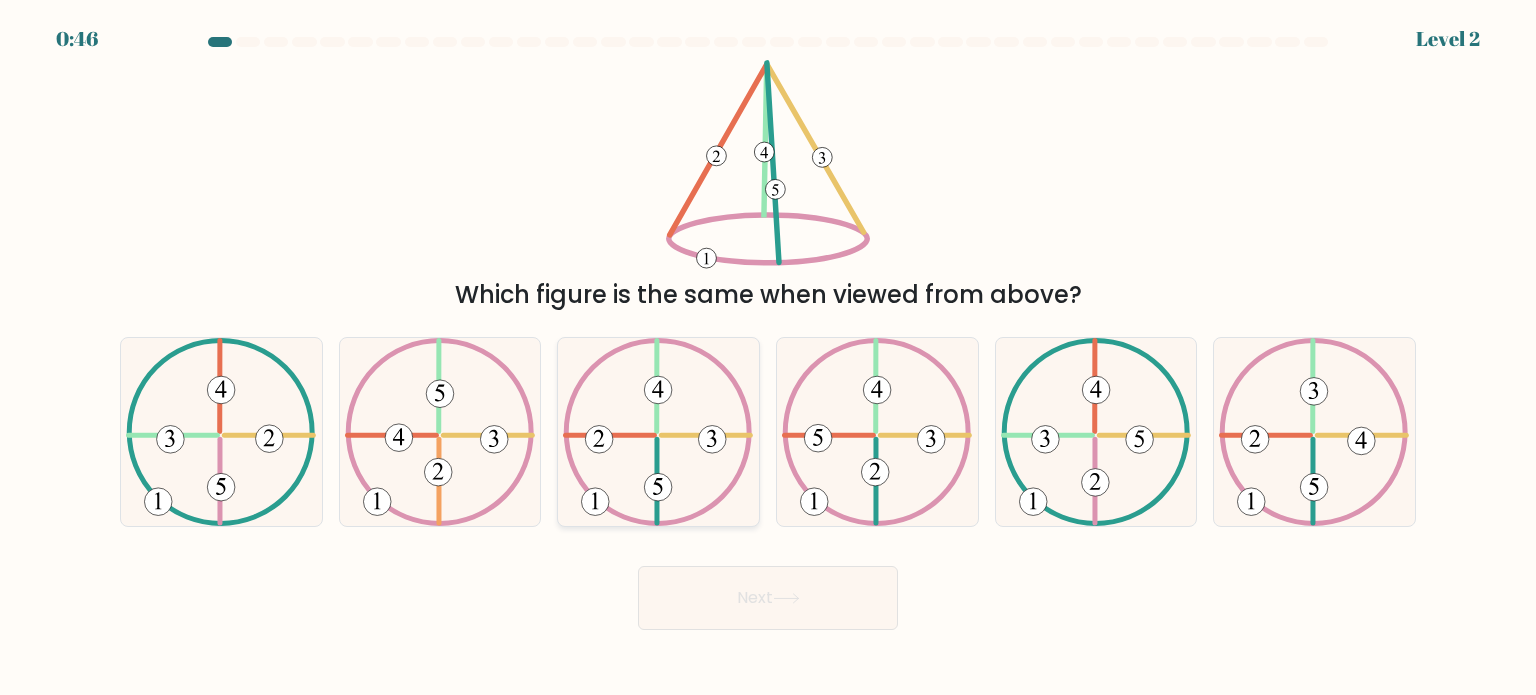 drag, startPoint x: 682, startPoint y: 482, endPoint x: 672, endPoint y: 481, distance: 10.049875 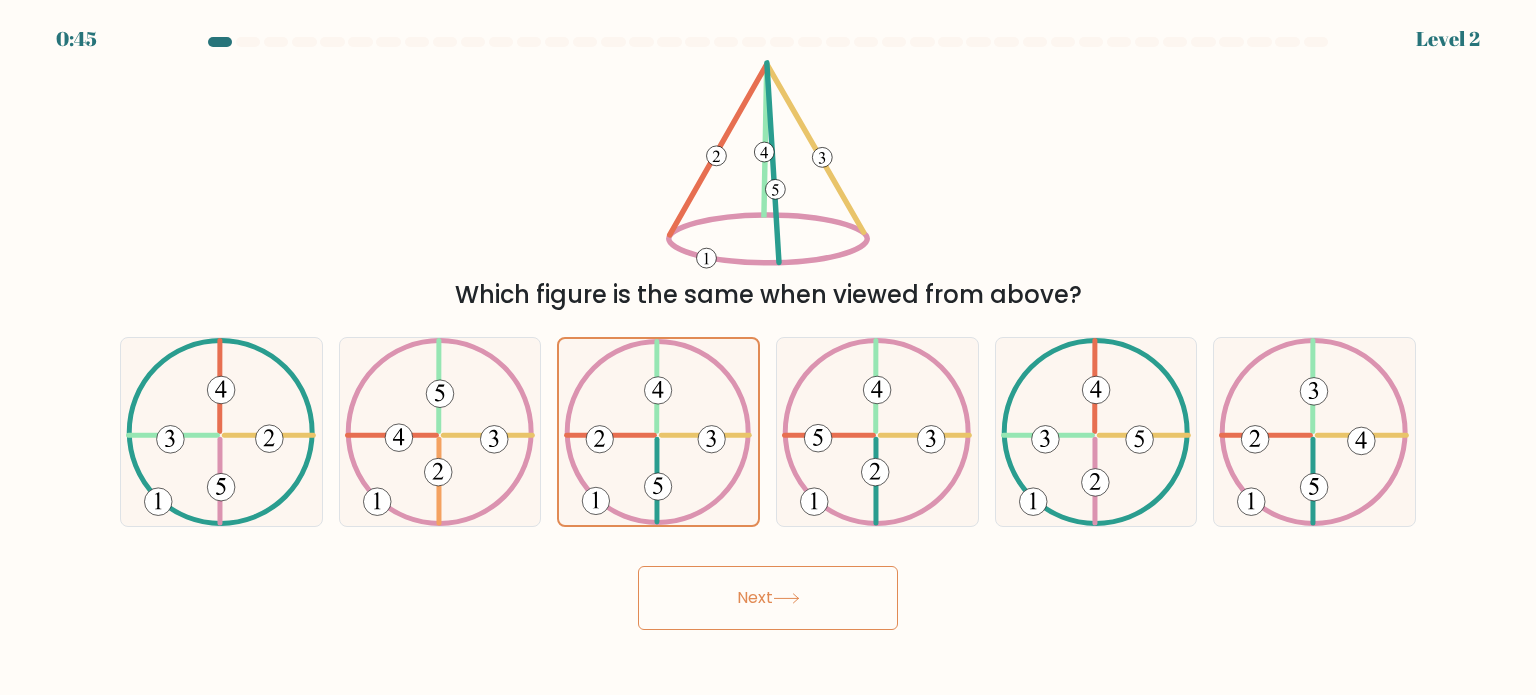 click on "Next" at bounding box center [768, 598] 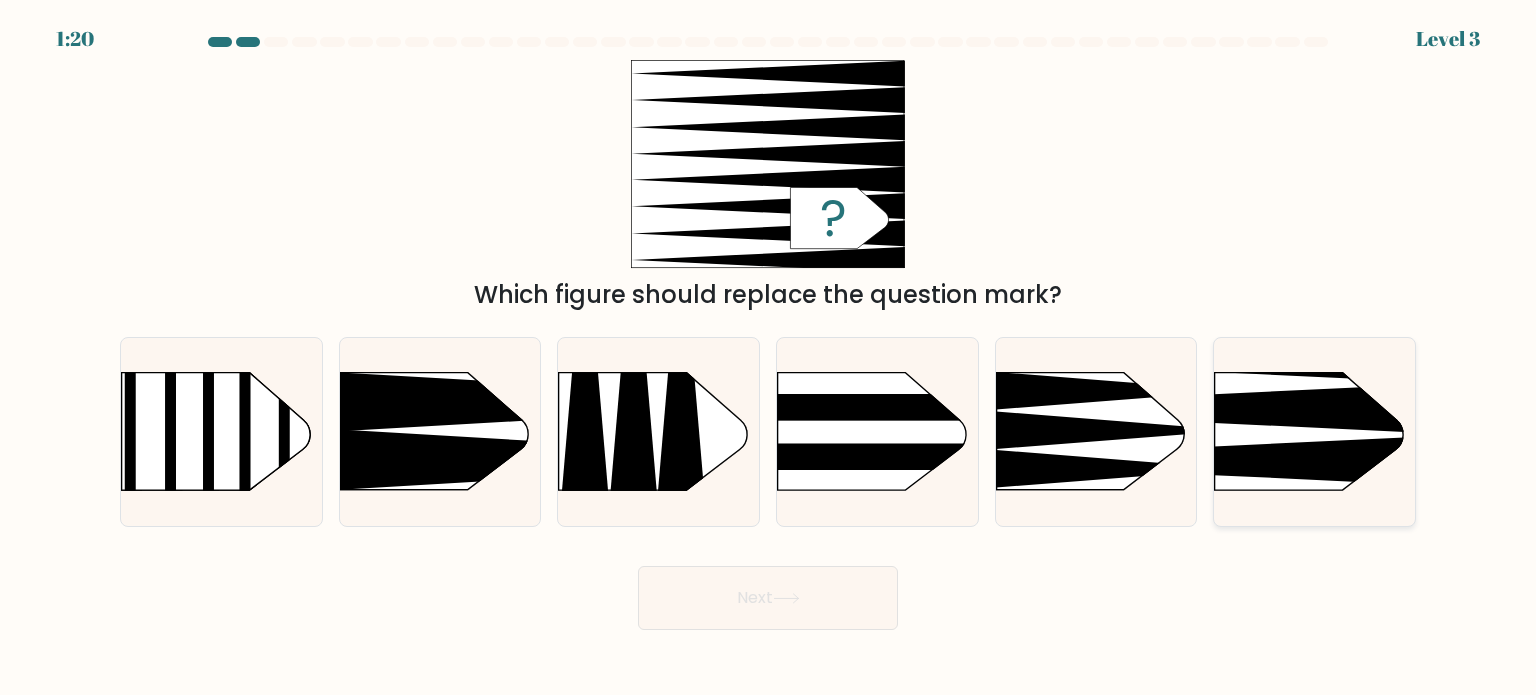 click 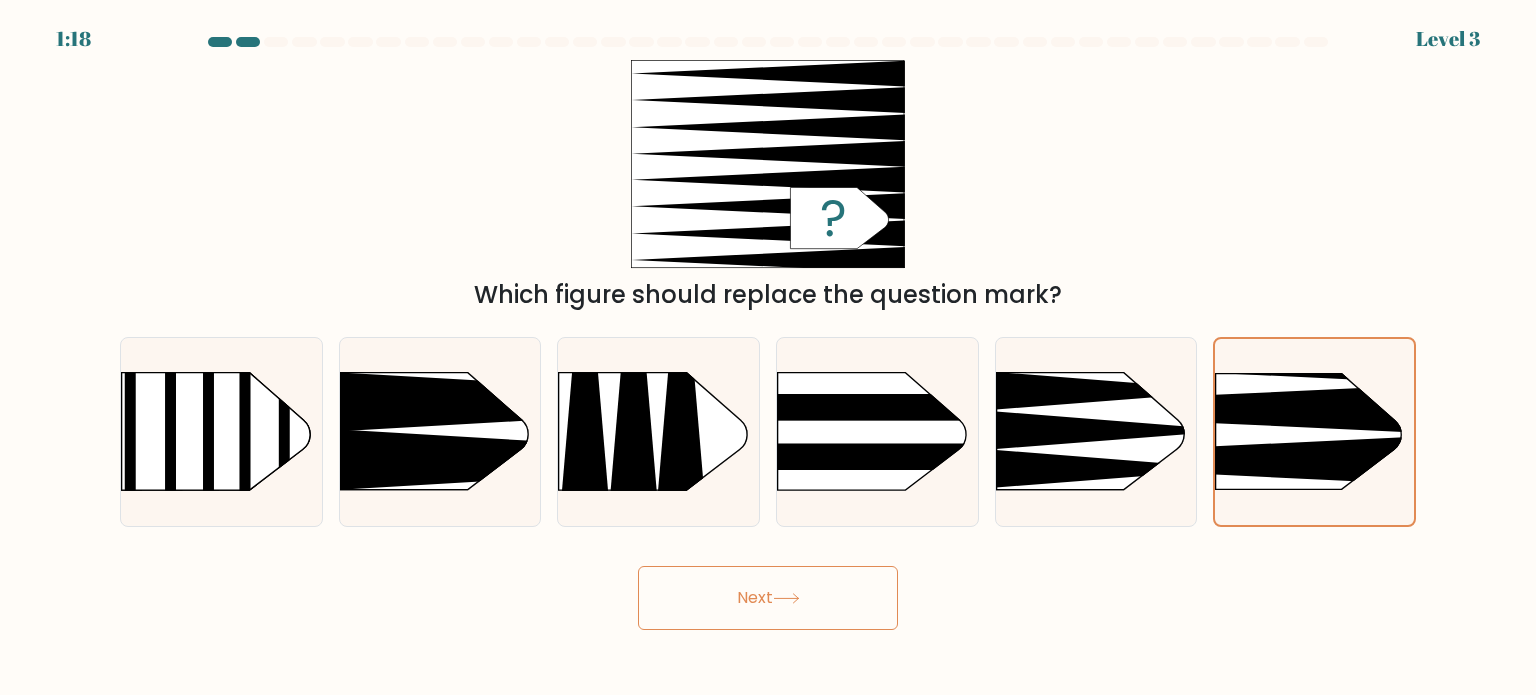 click on "Next" at bounding box center [768, 598] 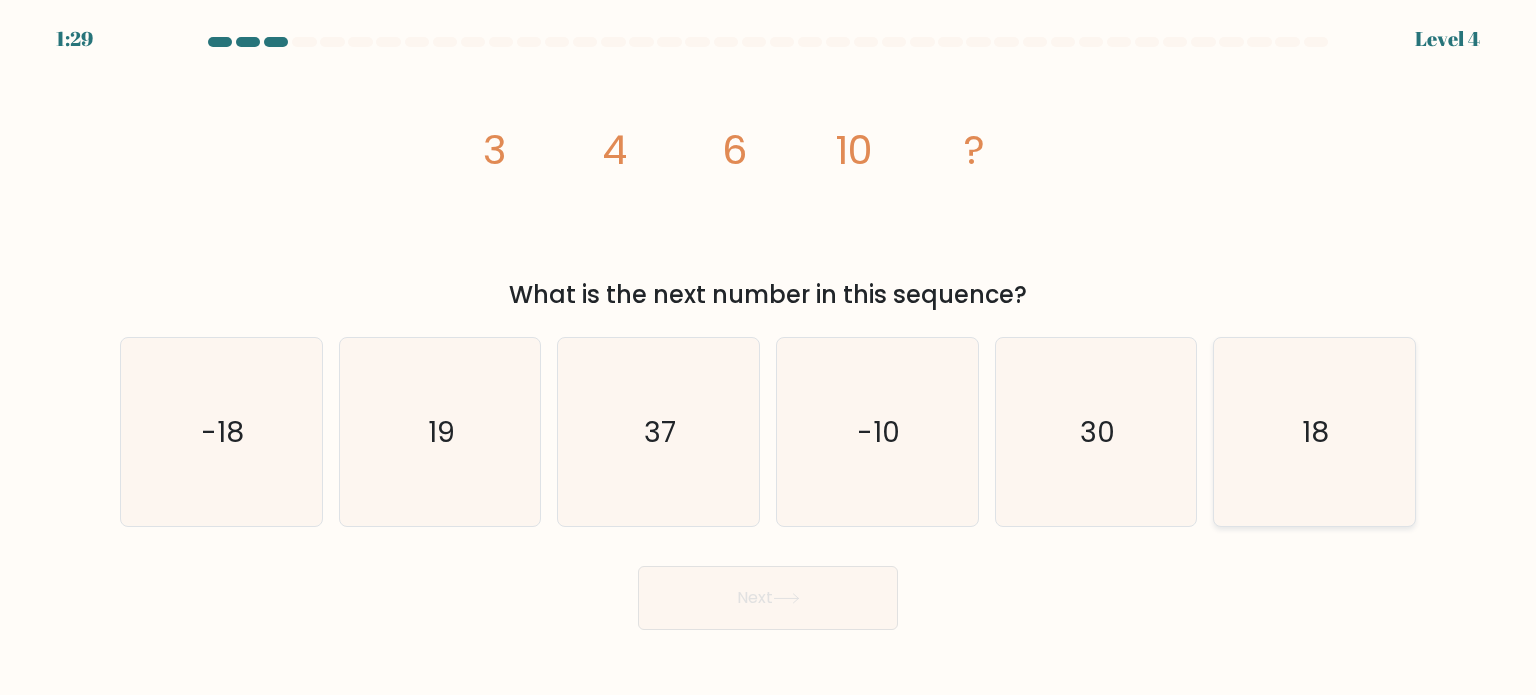 click on "18" 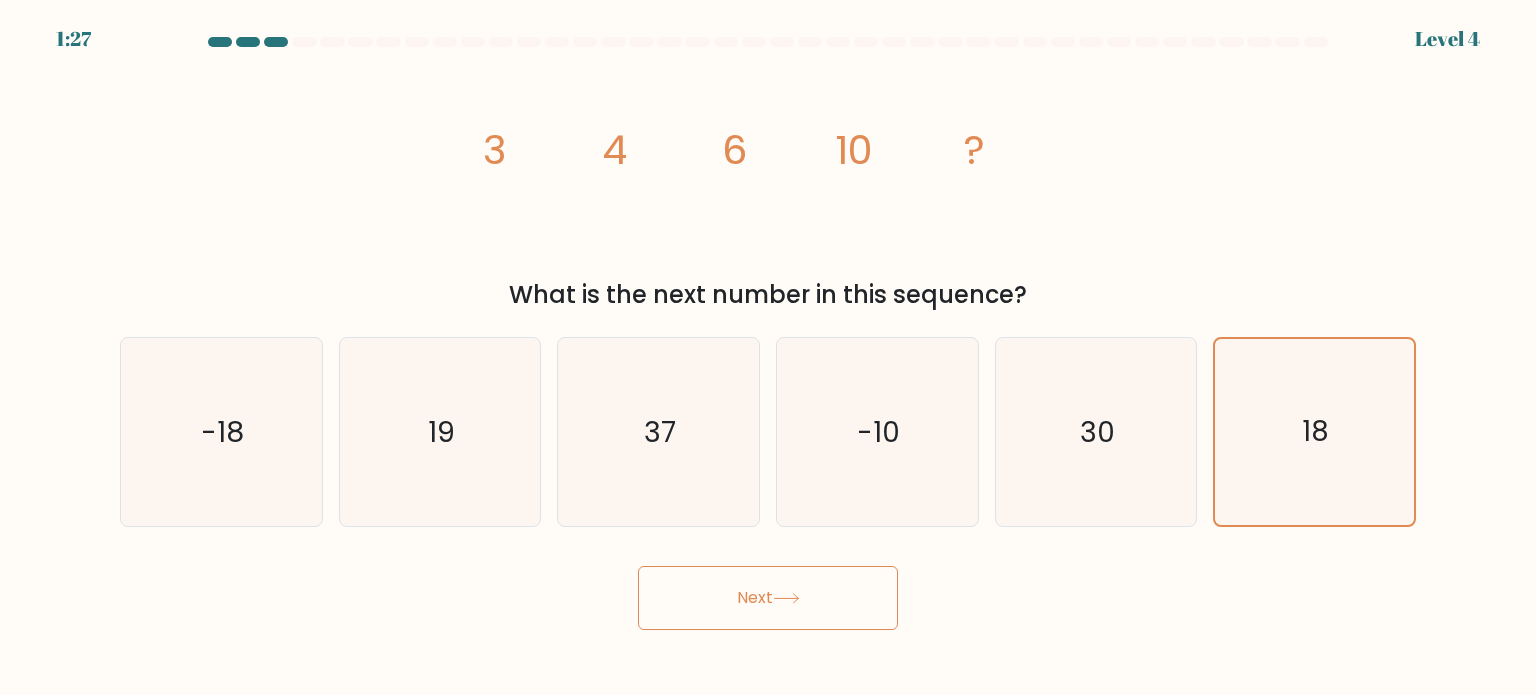click on "Next" at bounding box center [768, 598] 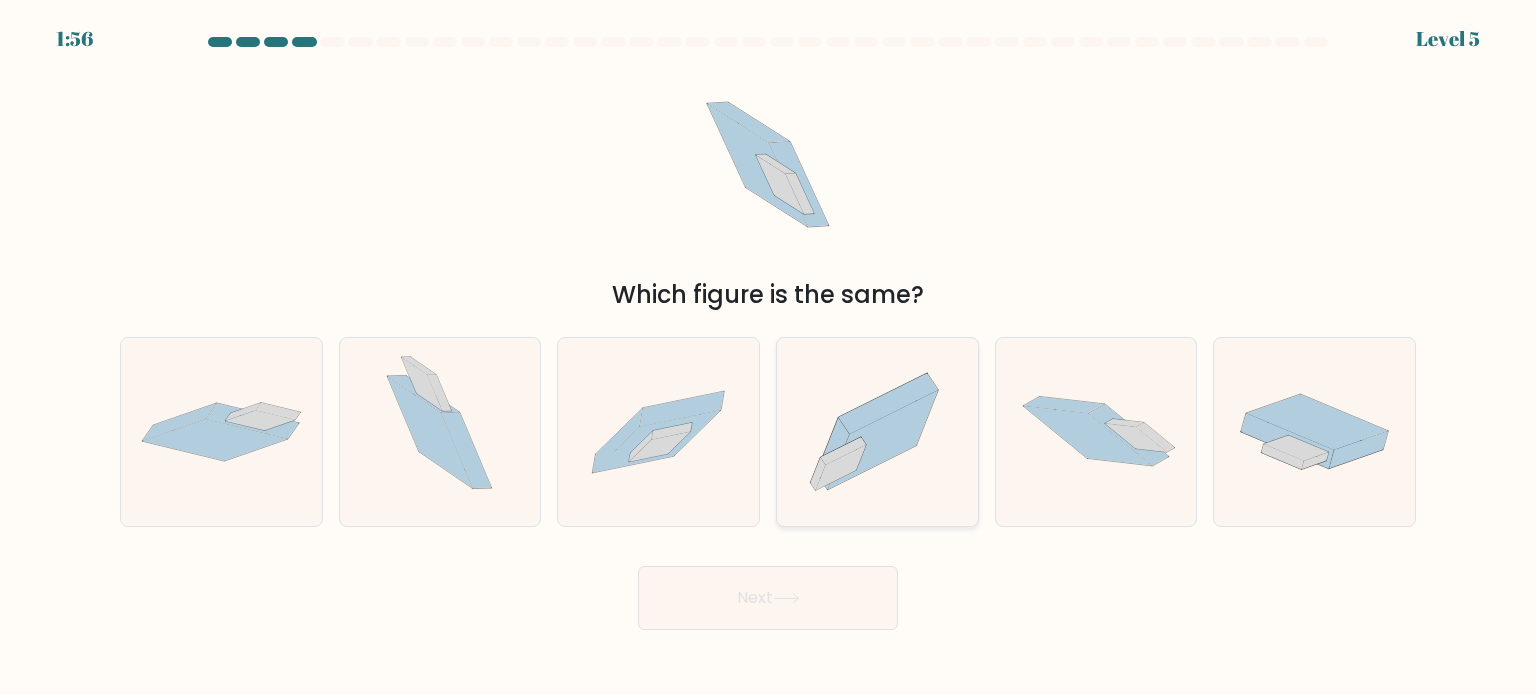 click 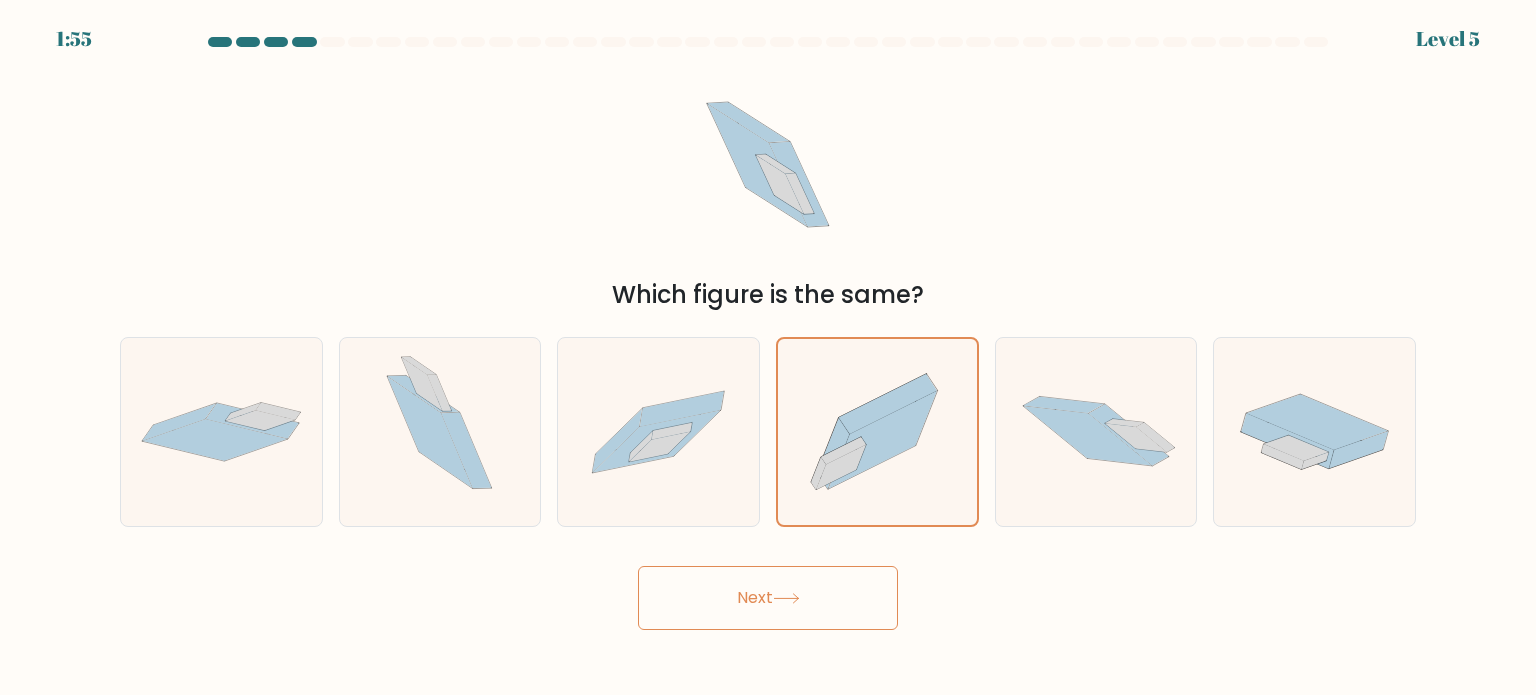 click on "Next" at bounding box center [768, 598] 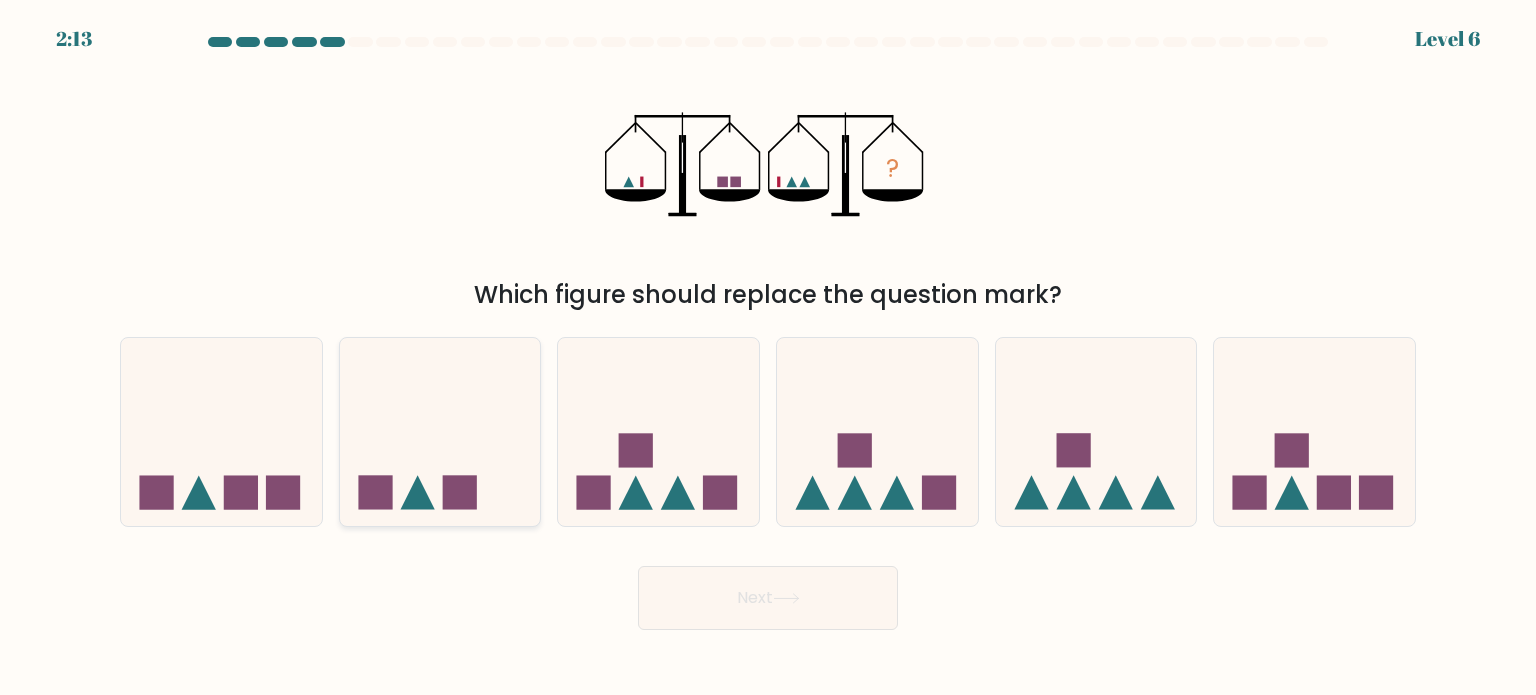 click 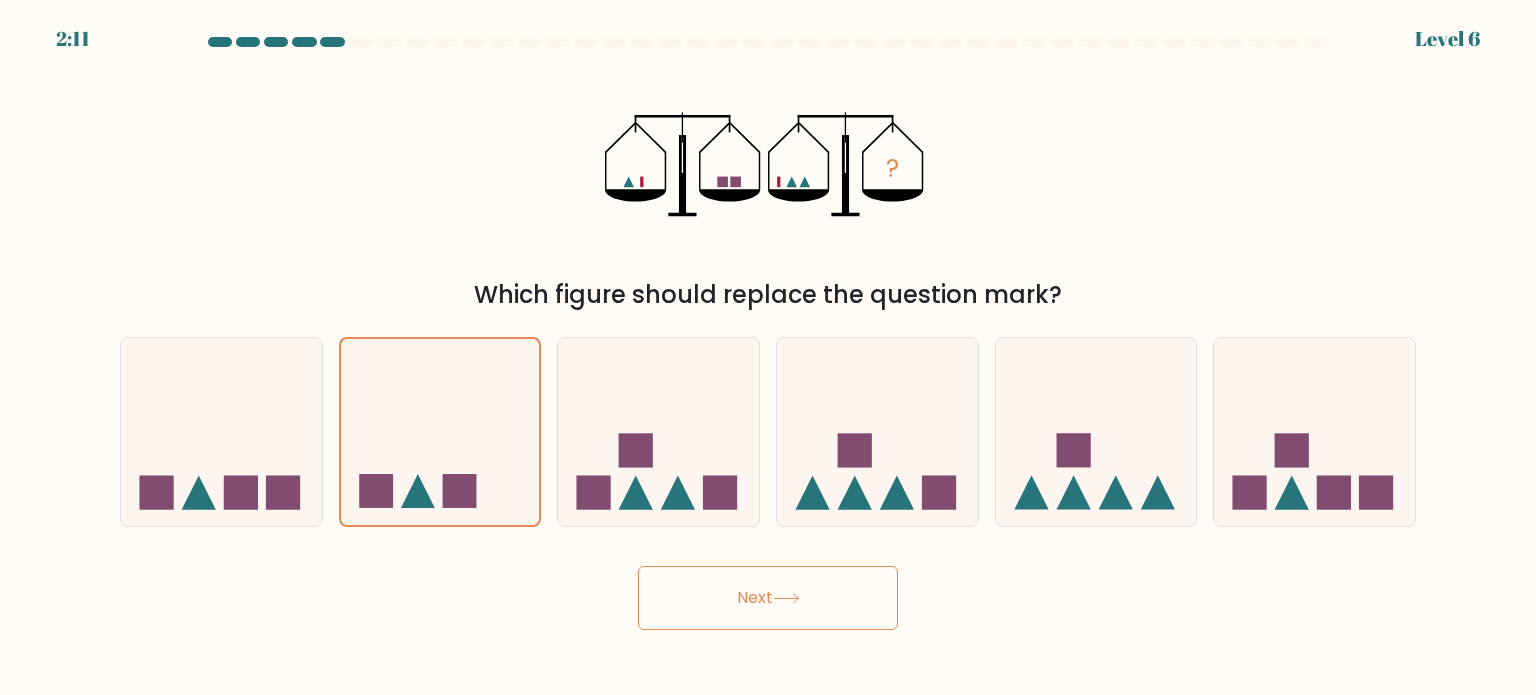 click on "Next" at bounding box center (768, 598) 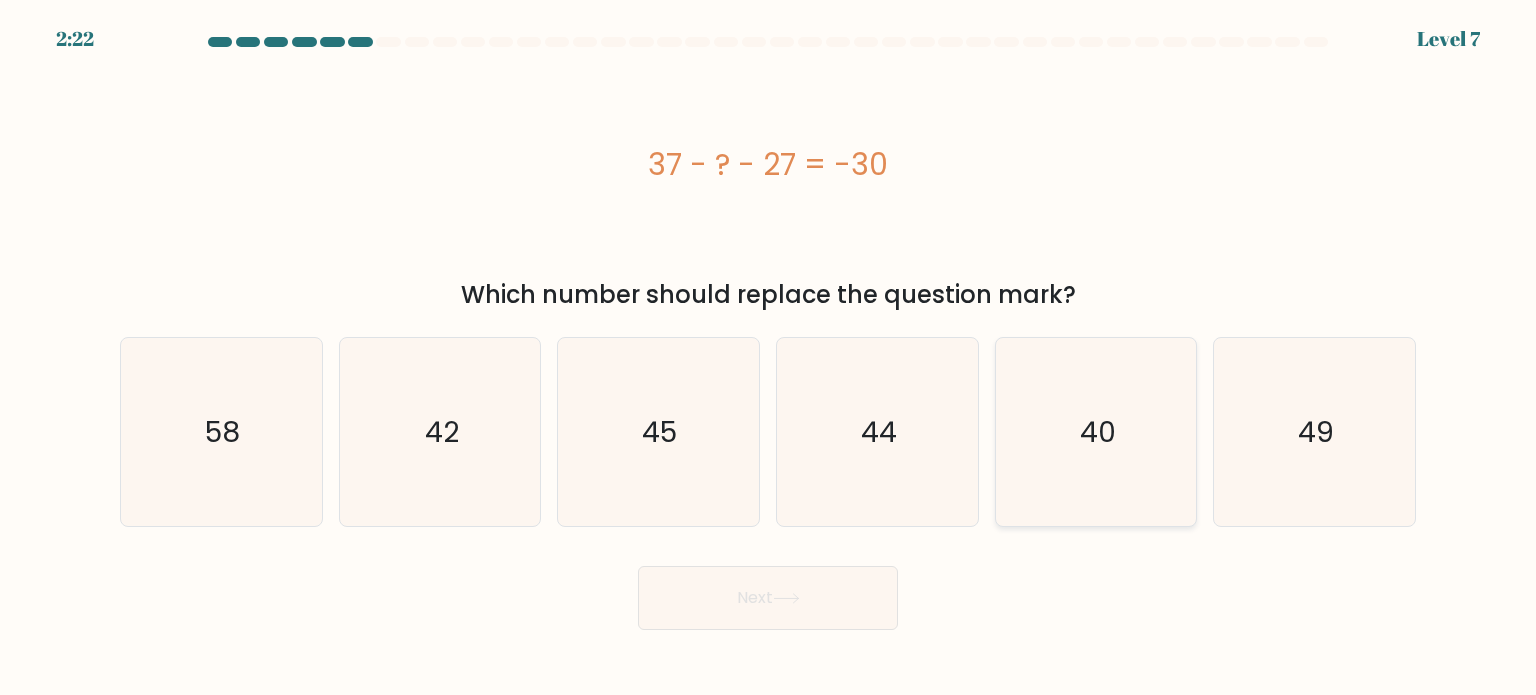 click on "40" 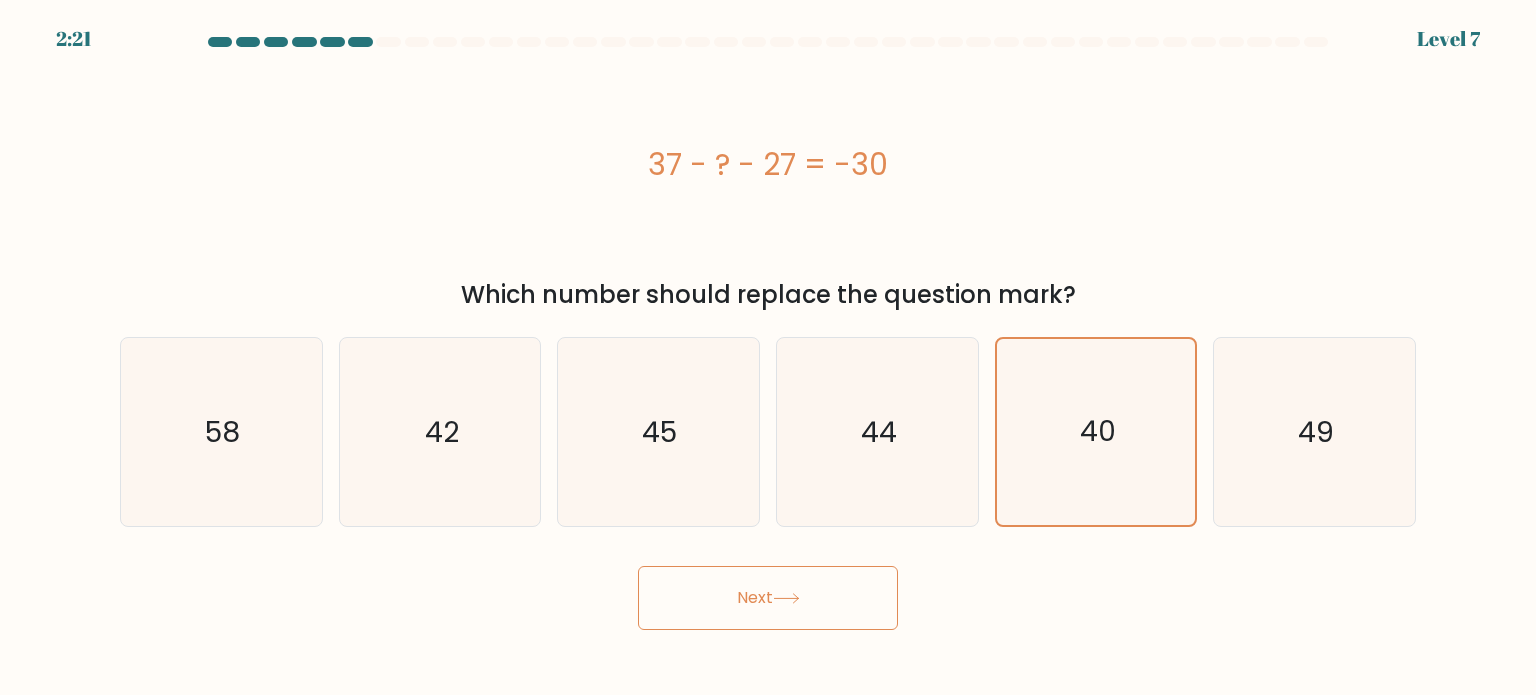 click on "Next" at bounding box center (768, 598) 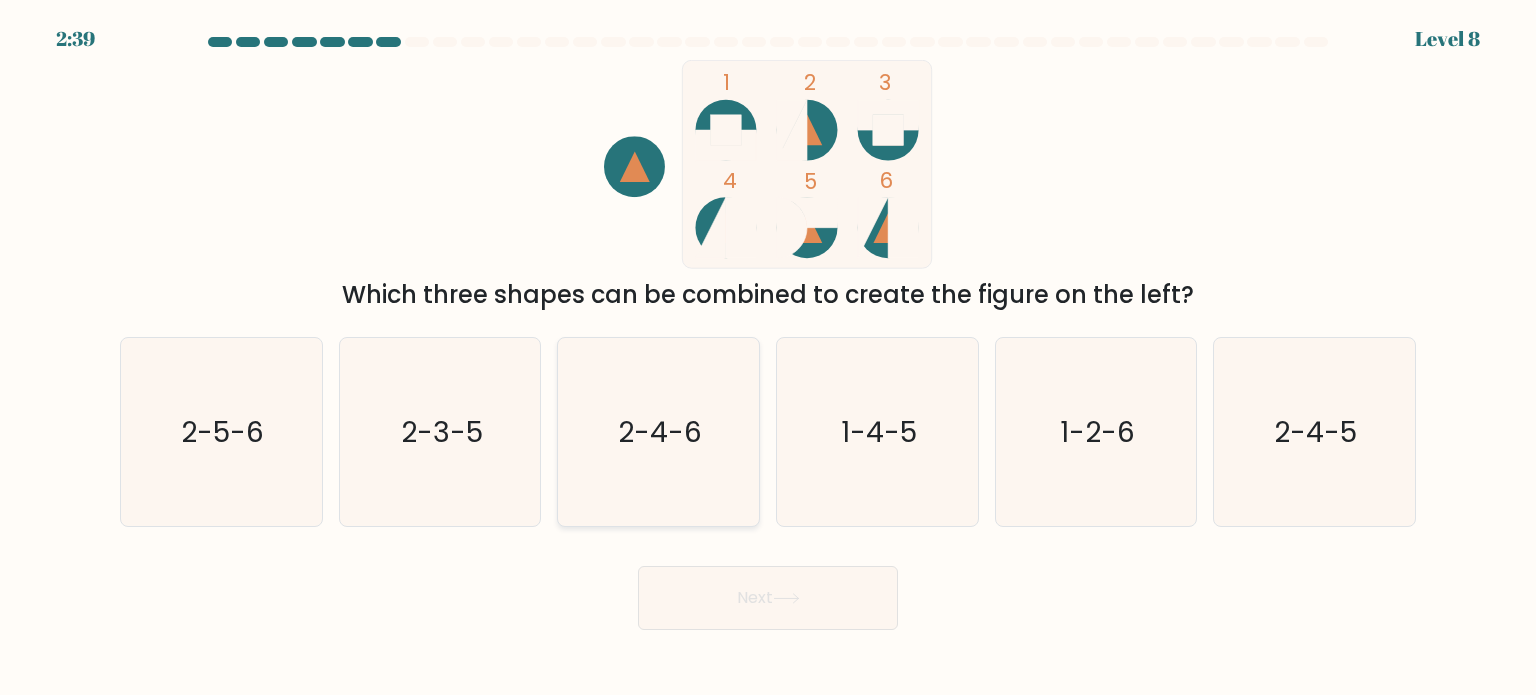 click on "2-4-6" 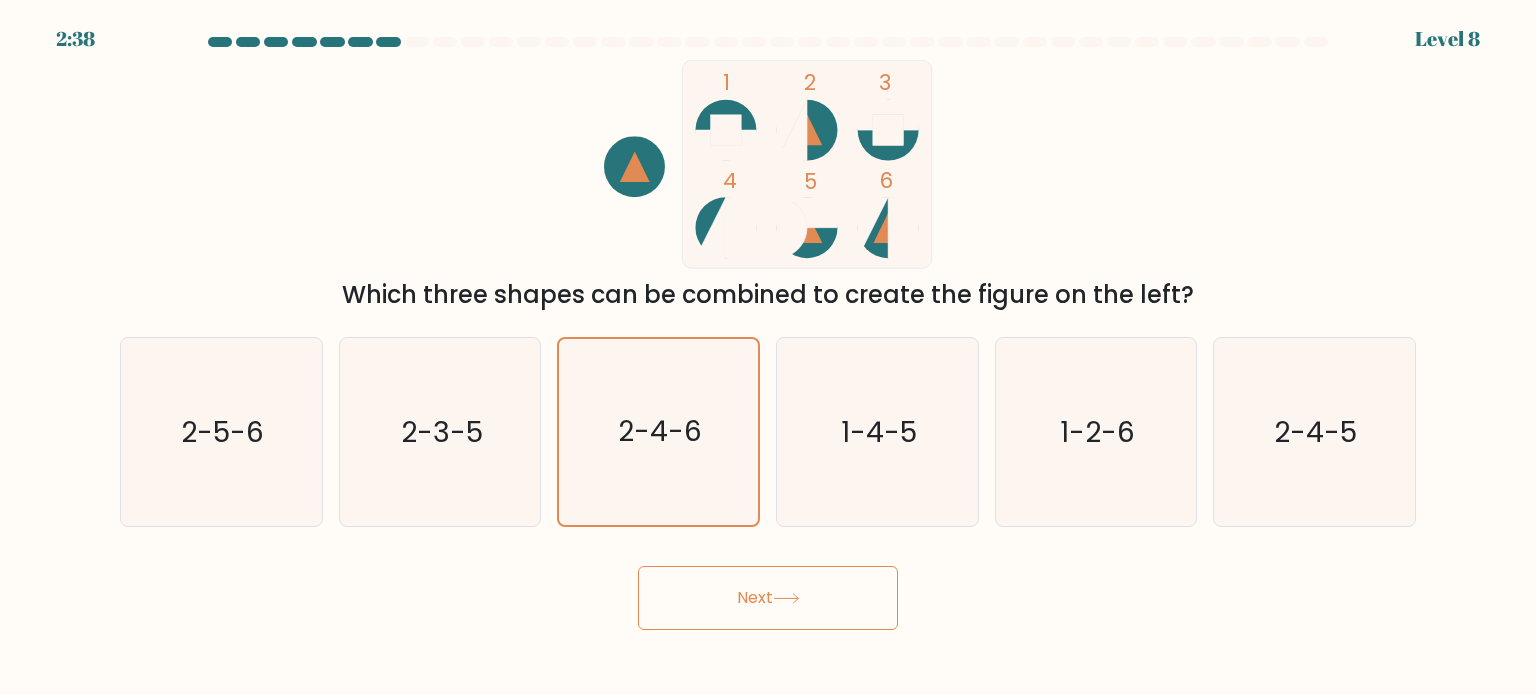 click 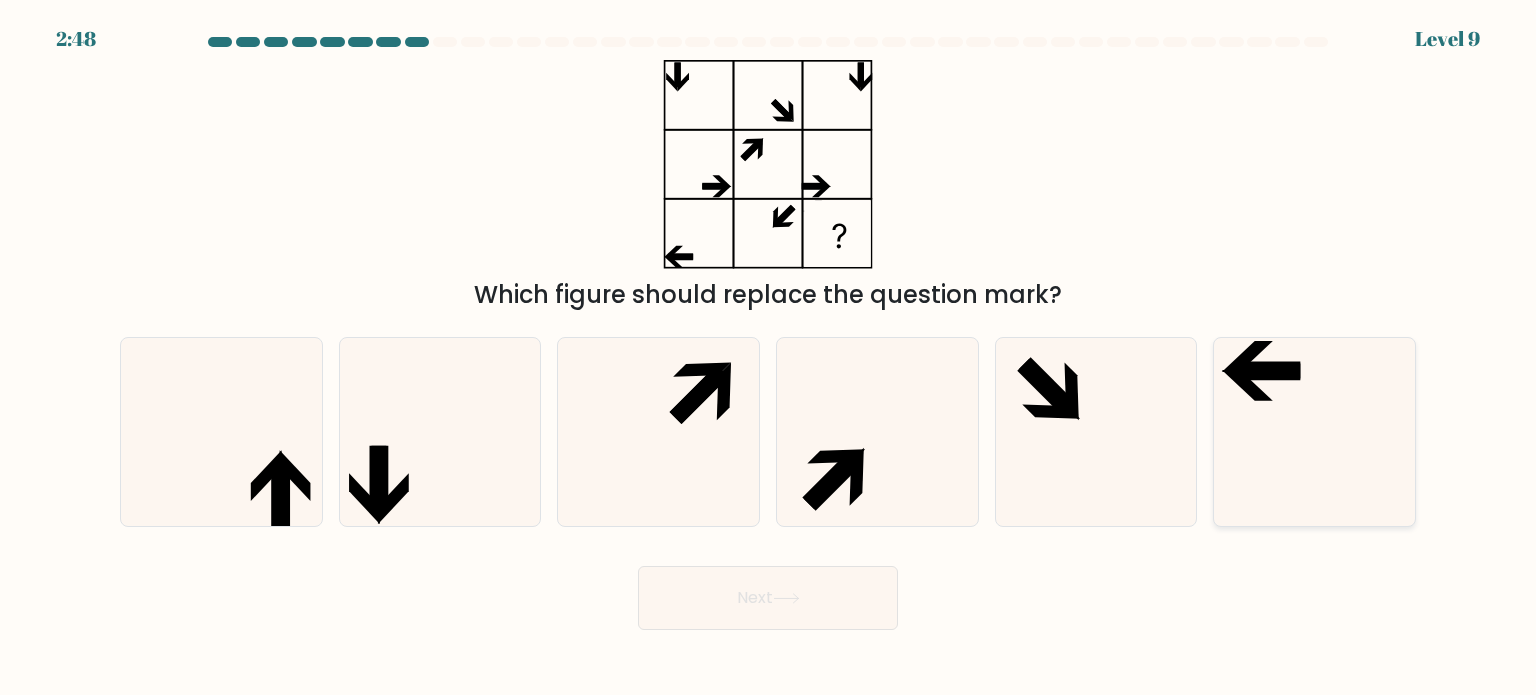 drag, startPoint x: 1365, startPoint y: 453, endPoint x: 1368, endPoint y: 469, distance: 16.27882 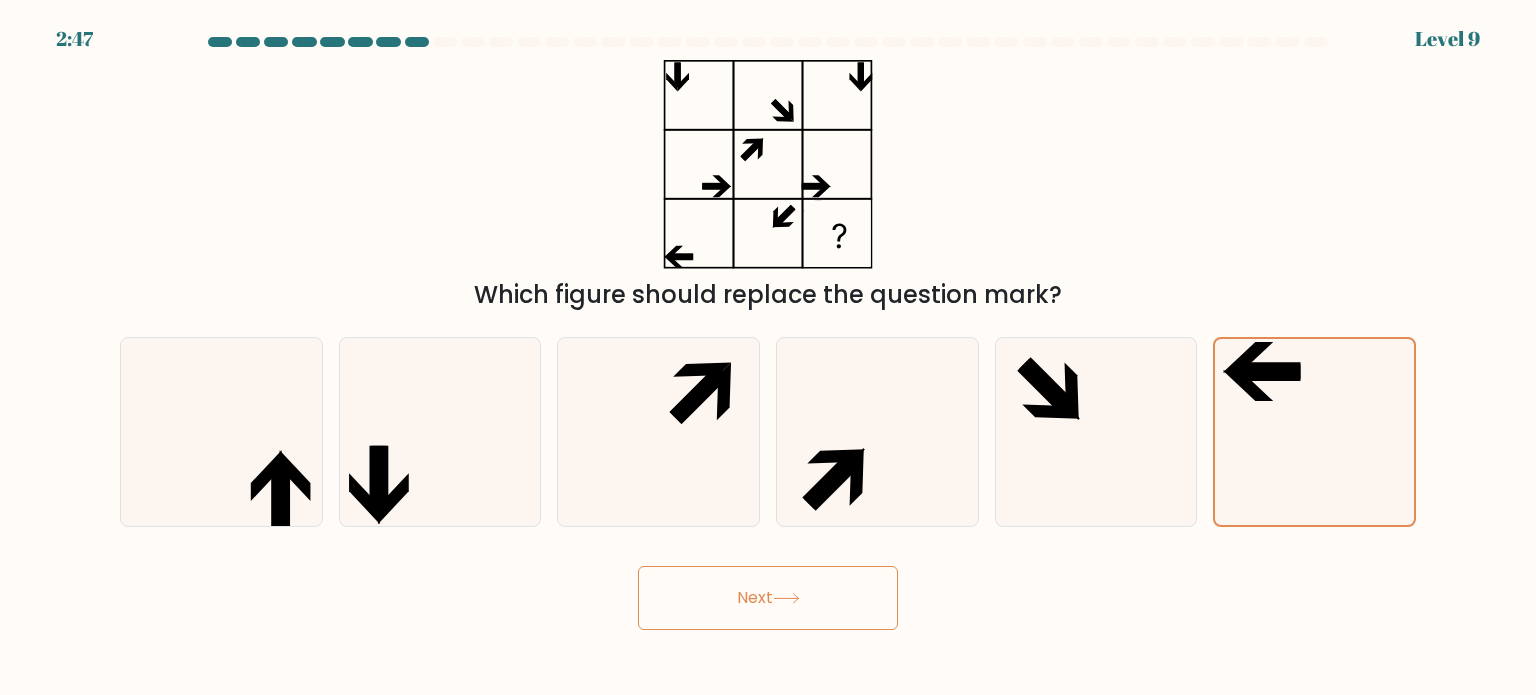 click on "Next" at bounding box center [768, 598] 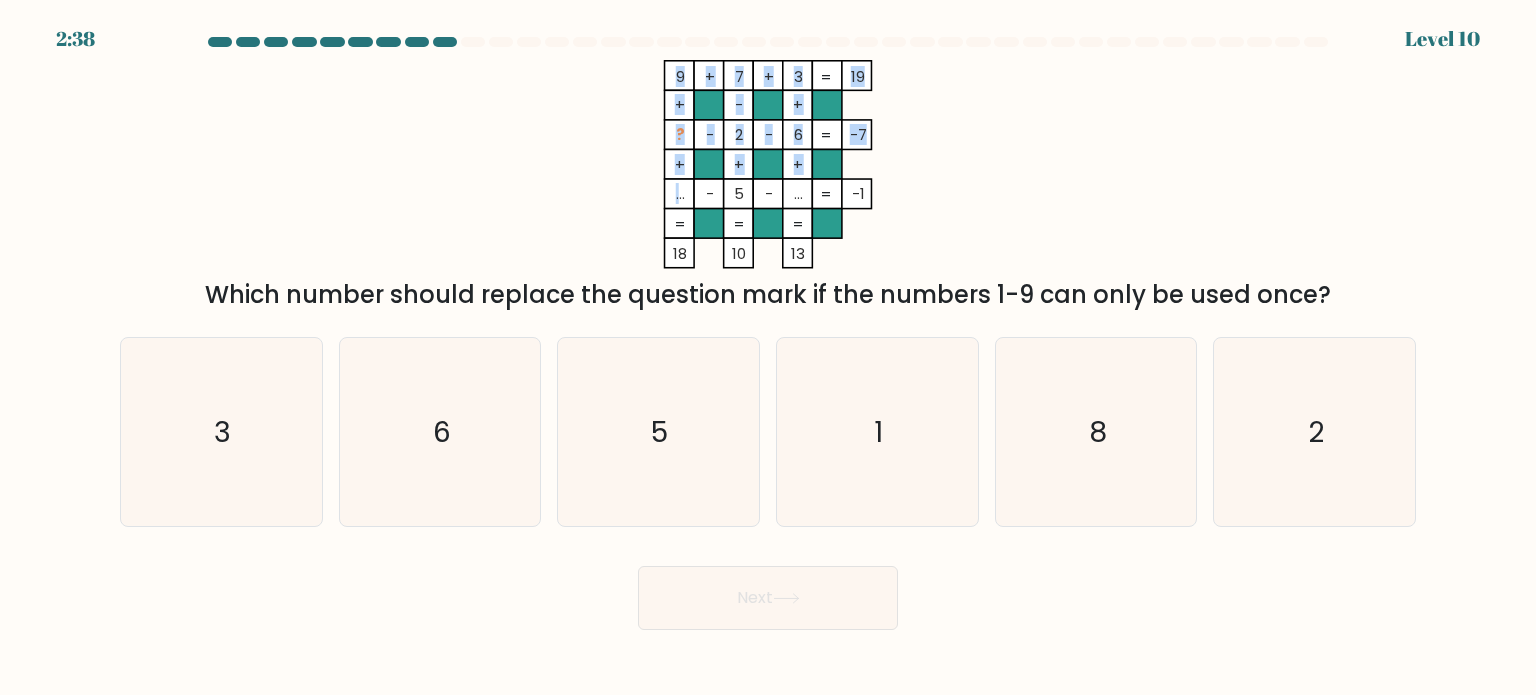 click on "9    +    7    +    3    19    +    -    +    ?    -    2    -    6    -7    +    +    +    ...    -    5    -    ...    =   -1    =   =   =   =   18    10    13    =" 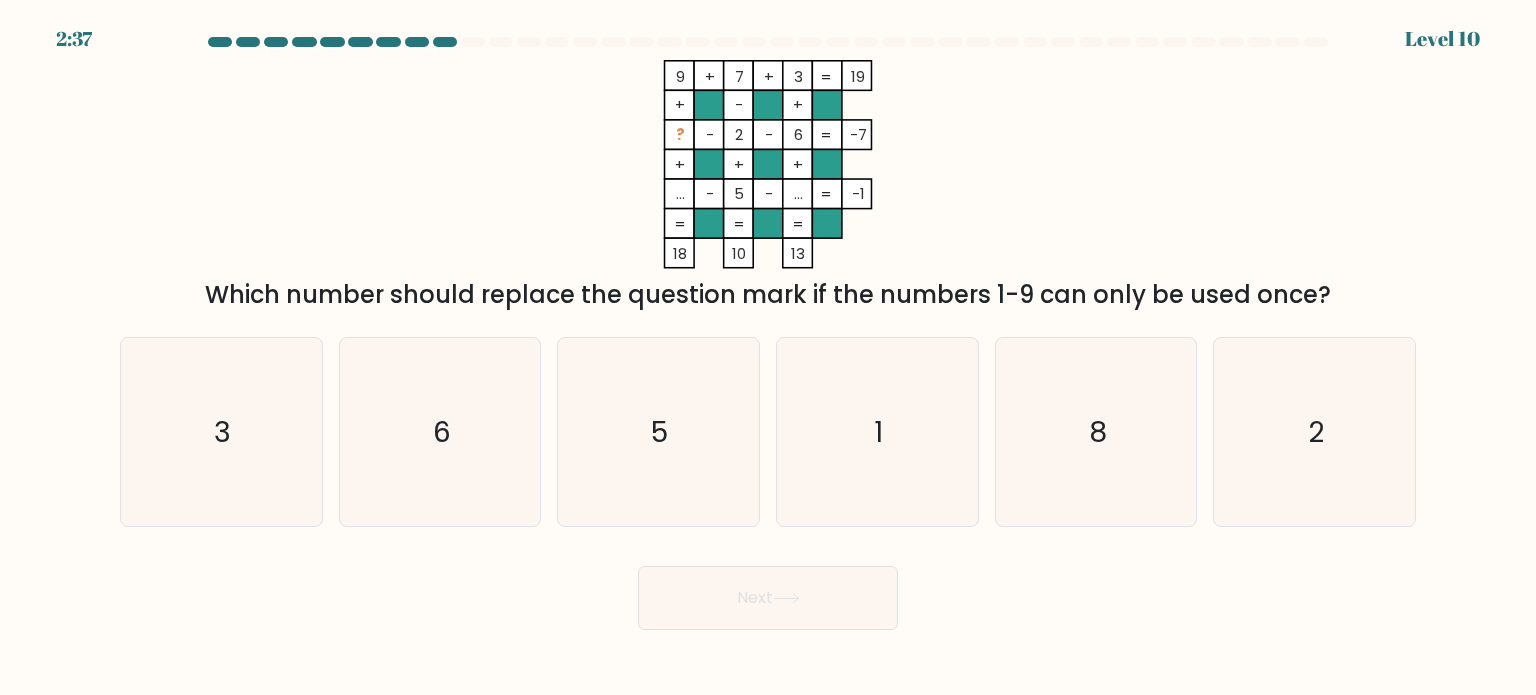 click on "..." 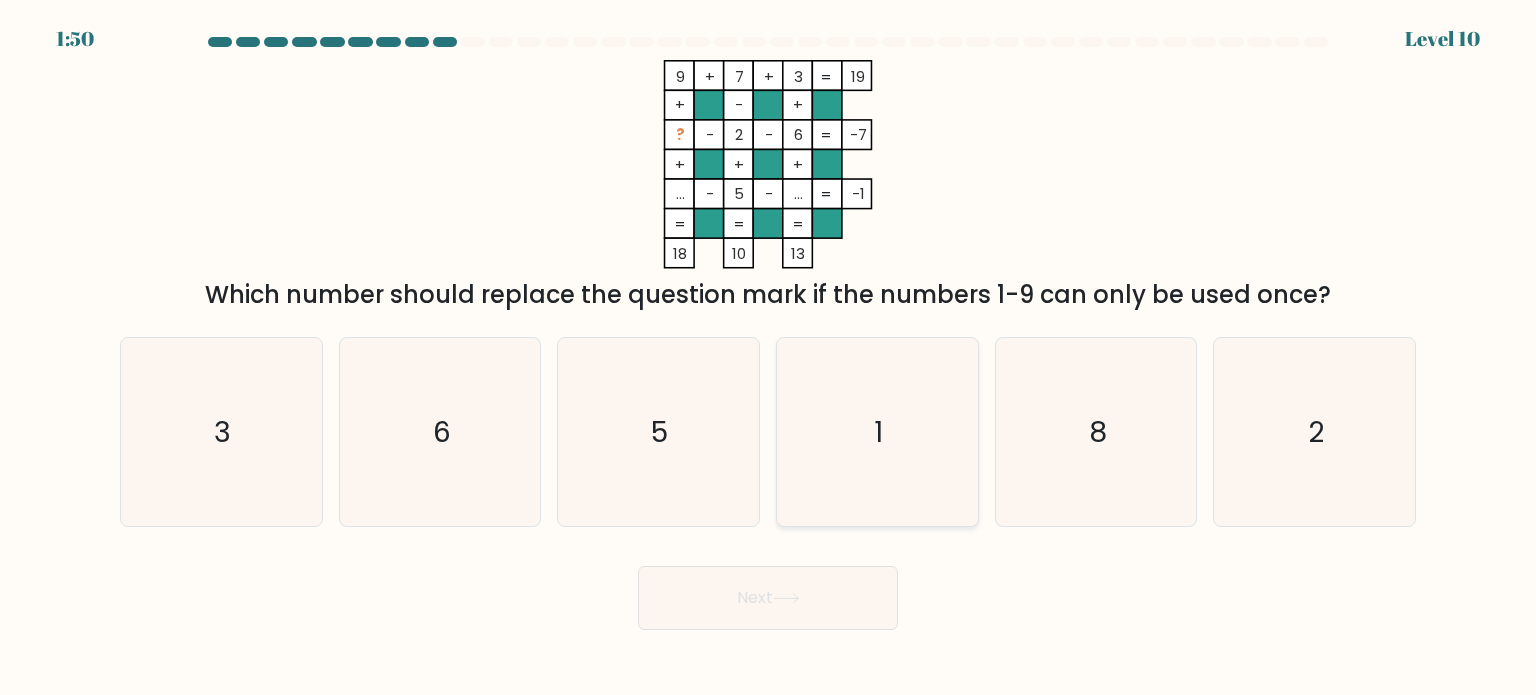 click on "1" 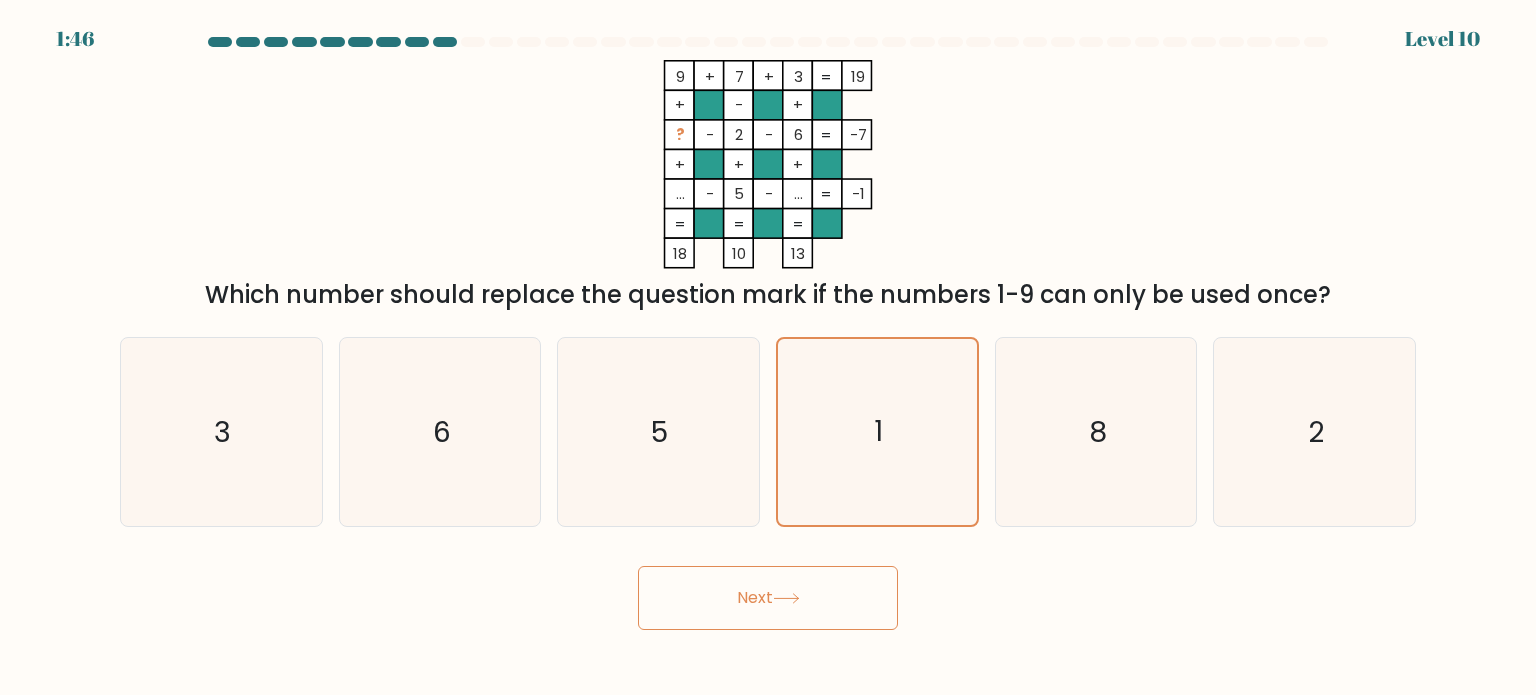 click on "Next" at bounding box center [768, 598] 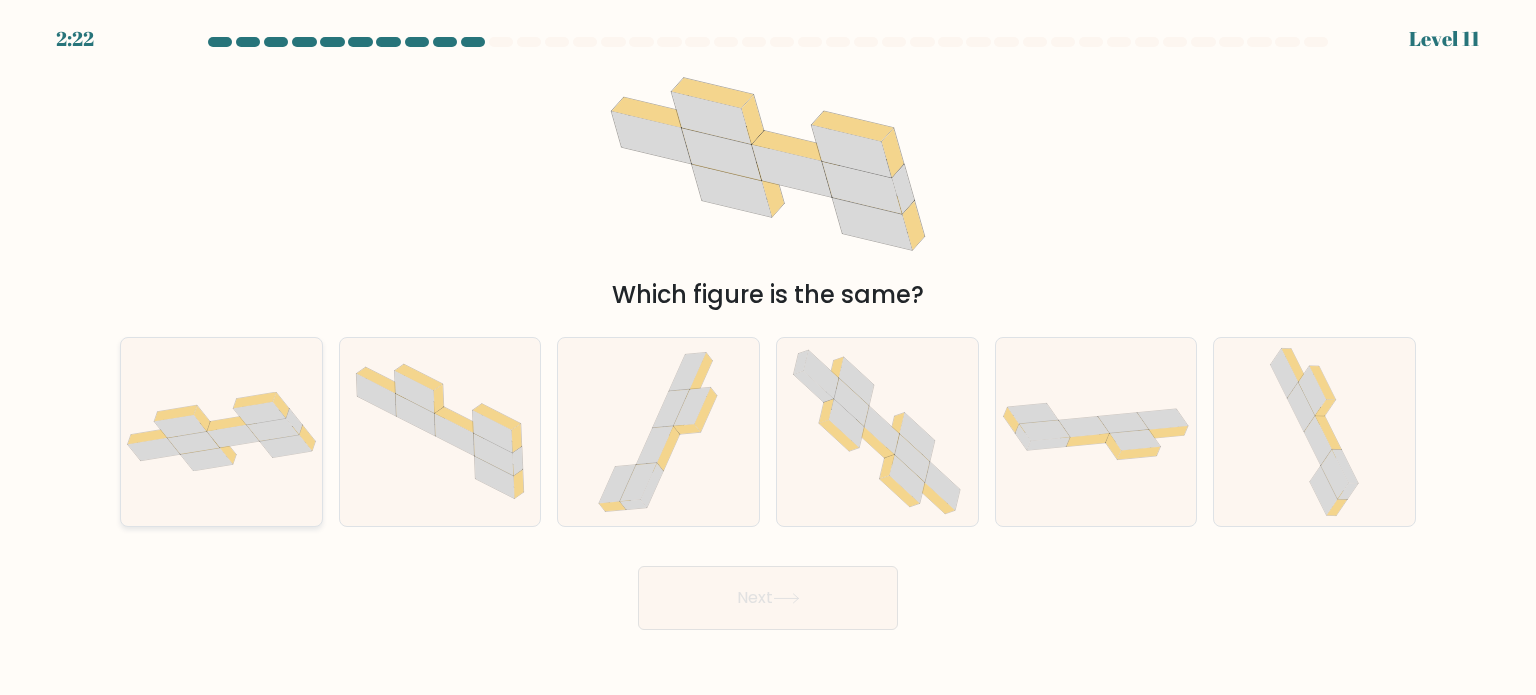 click at bounding box center [221, 432] 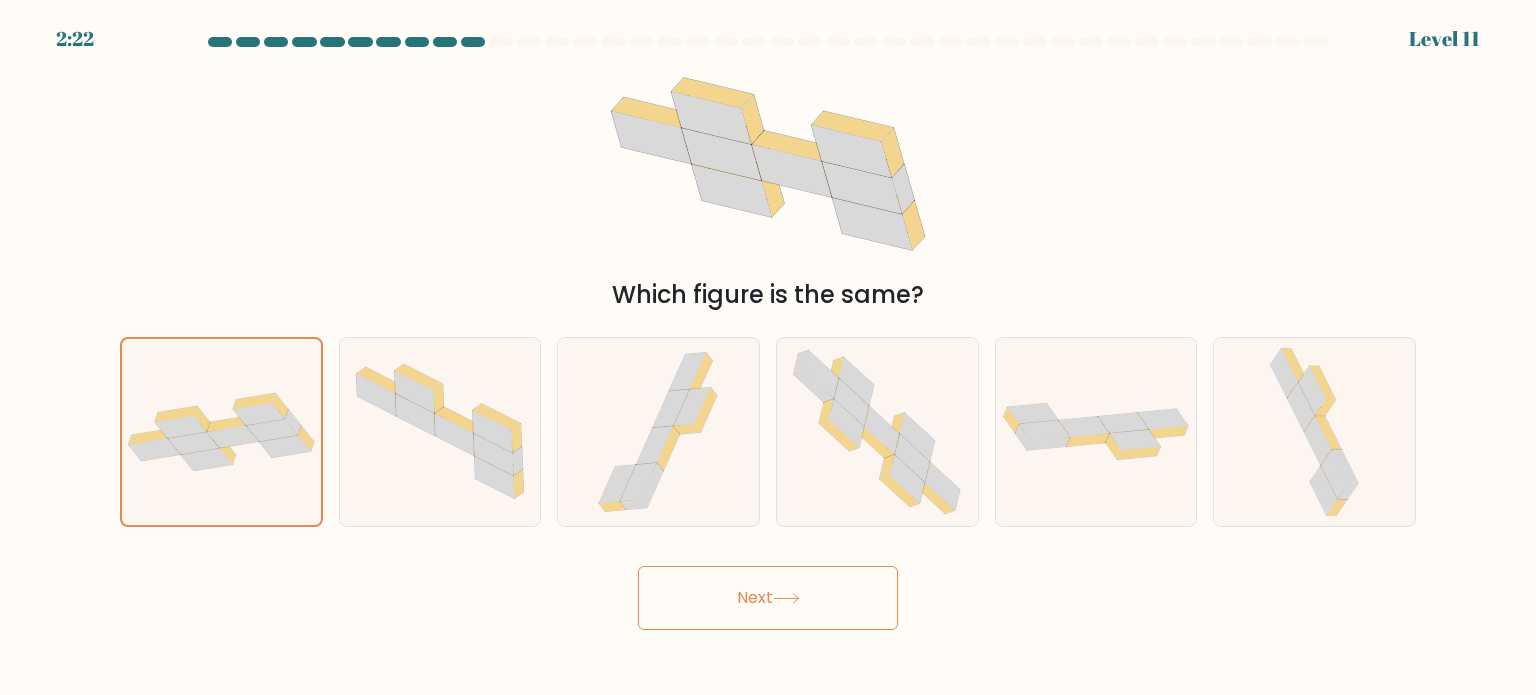 click on "Next" at bounding box center (768, 598) 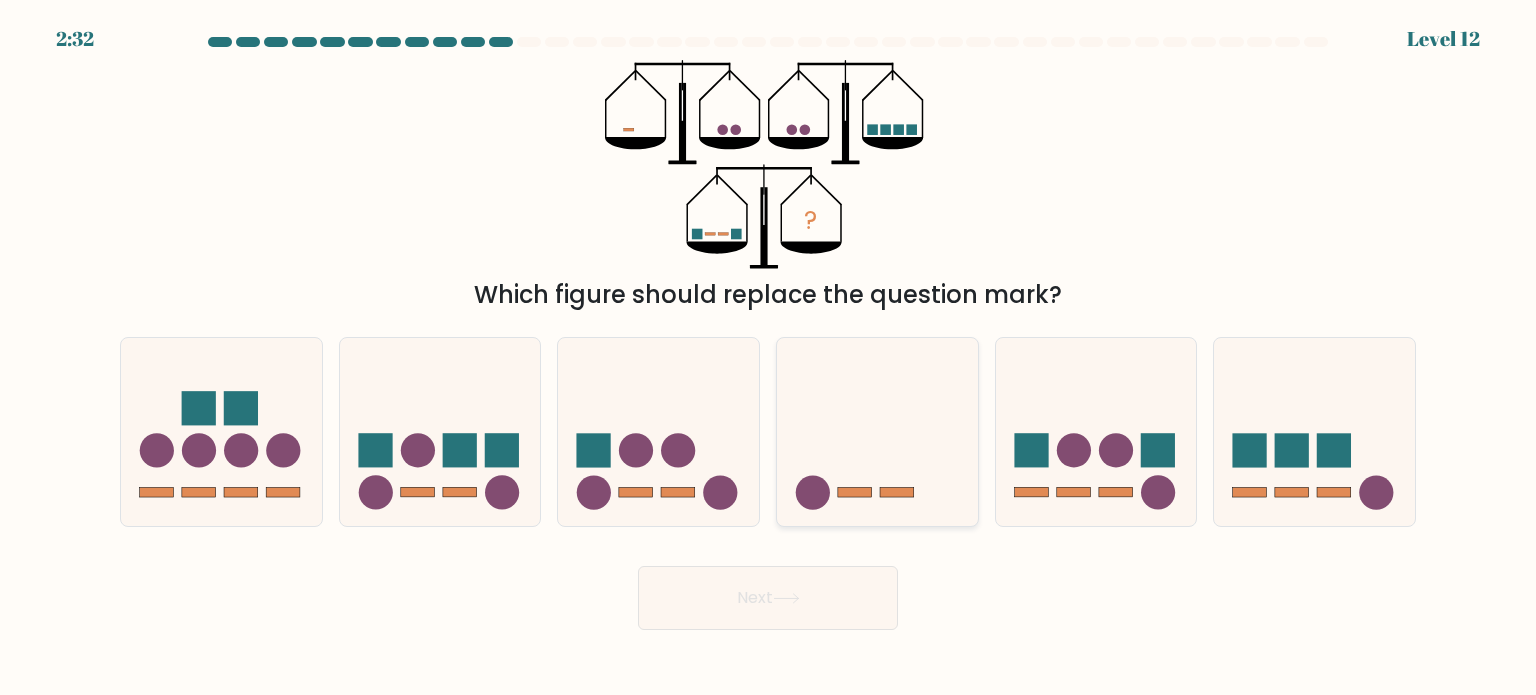 click 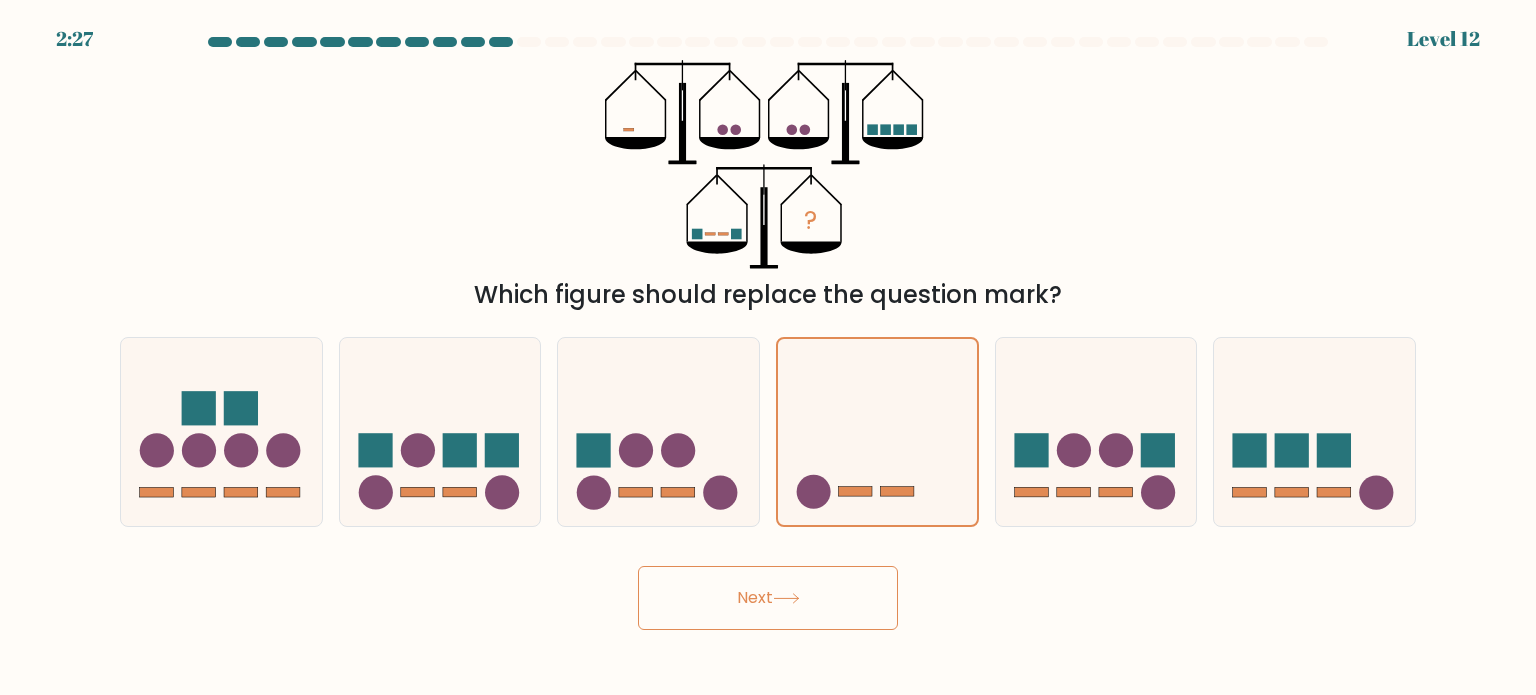 click on "Next" at bounding box center [768, 598] 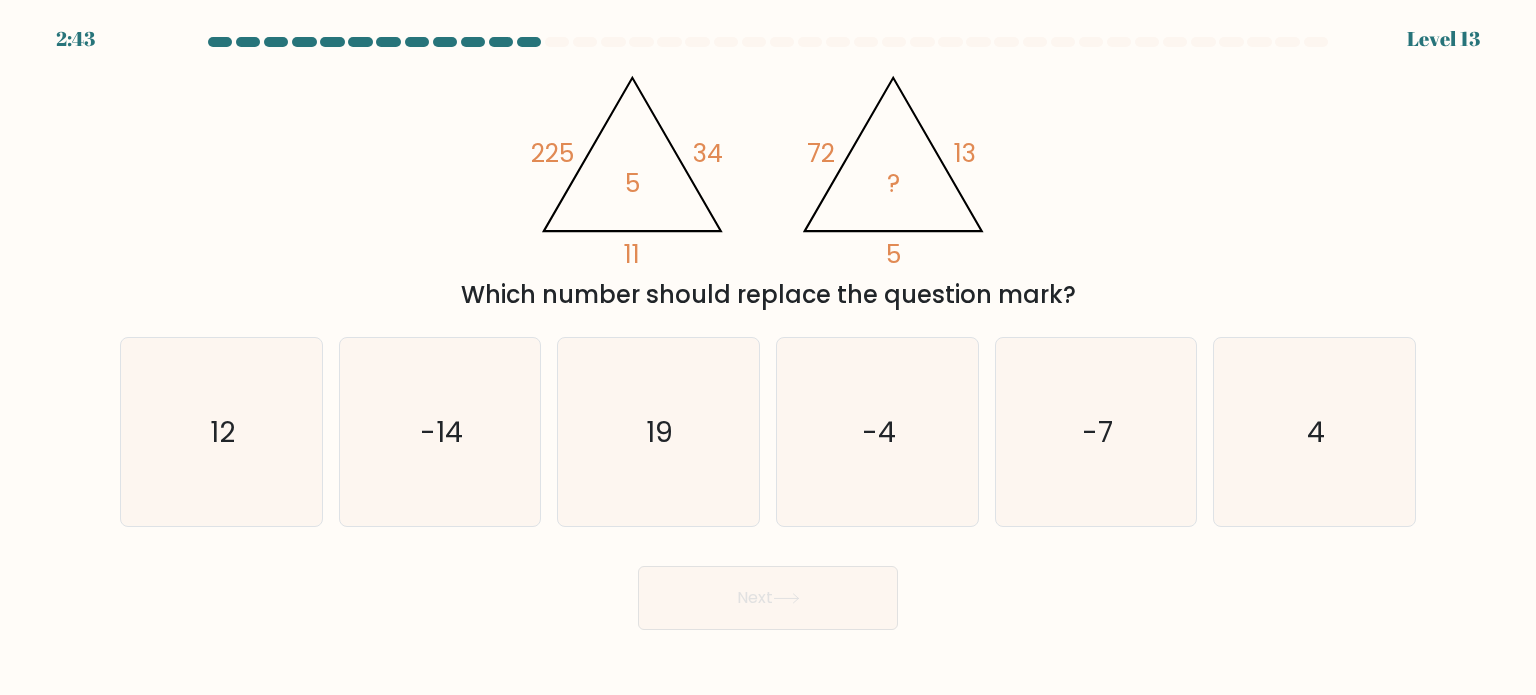 click at bounding box center (585, 42) 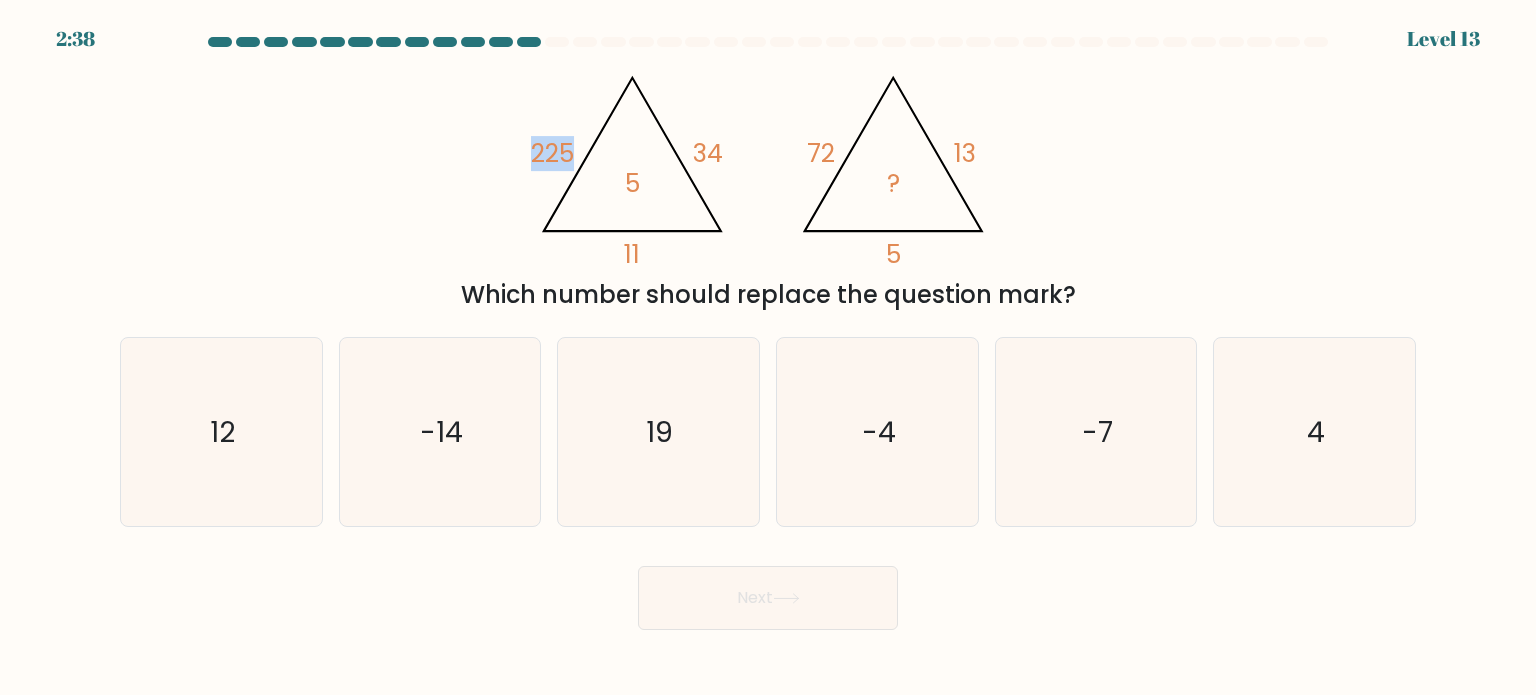 drag, startPoint x: 535, startPoint y: 161, endPoint x: 587, endPoint y: 154, distance: 52.46904 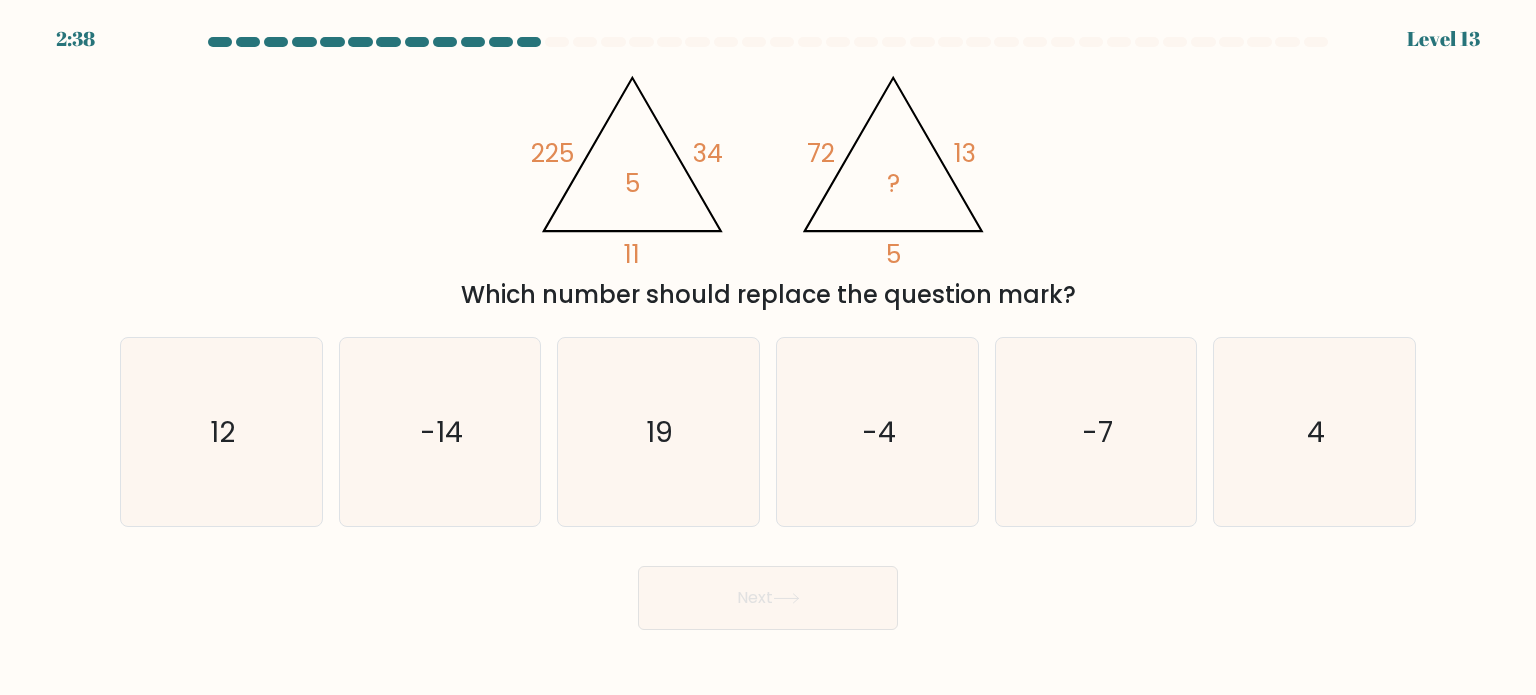 click on "34" 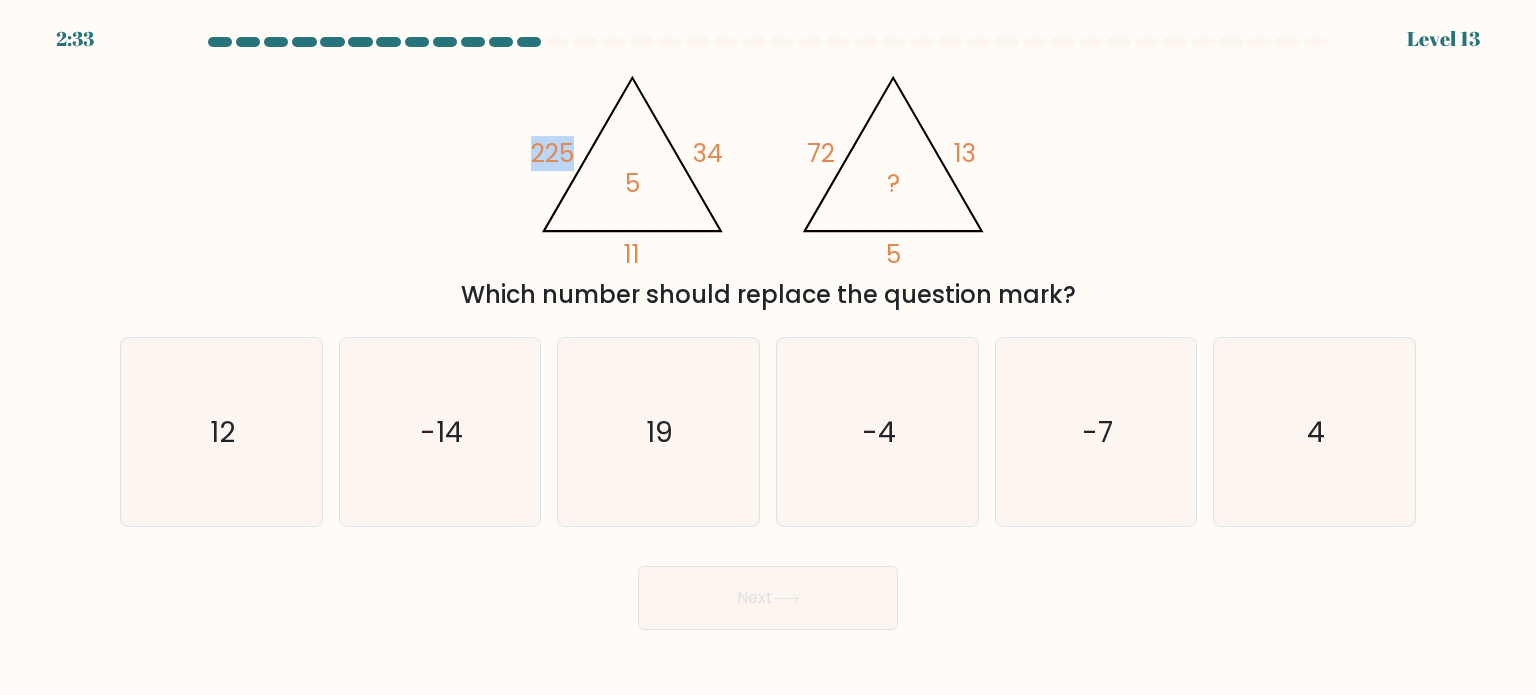 drag, startPoint x: 524, startPoint y: 149, endPoint x: 582, endPoint y: 155, distance: 58.30952 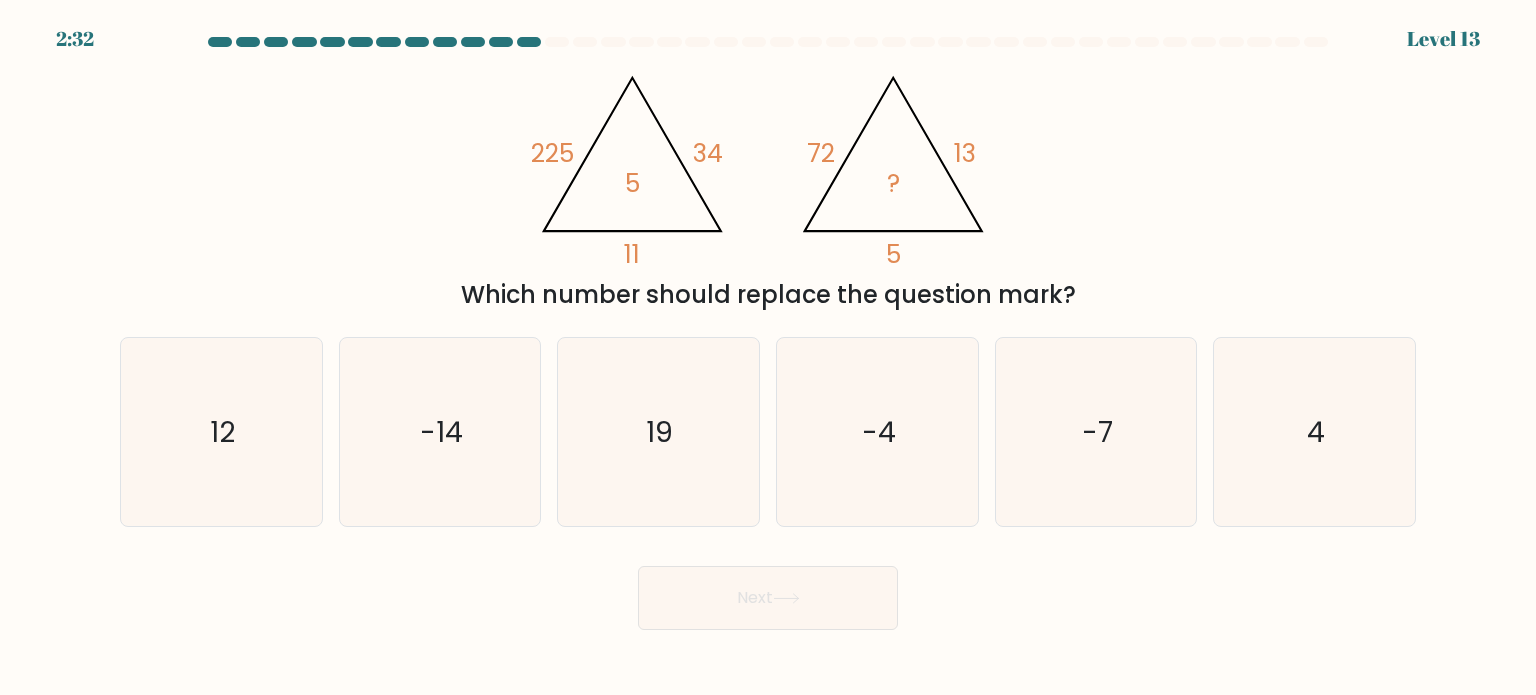 click on "5" 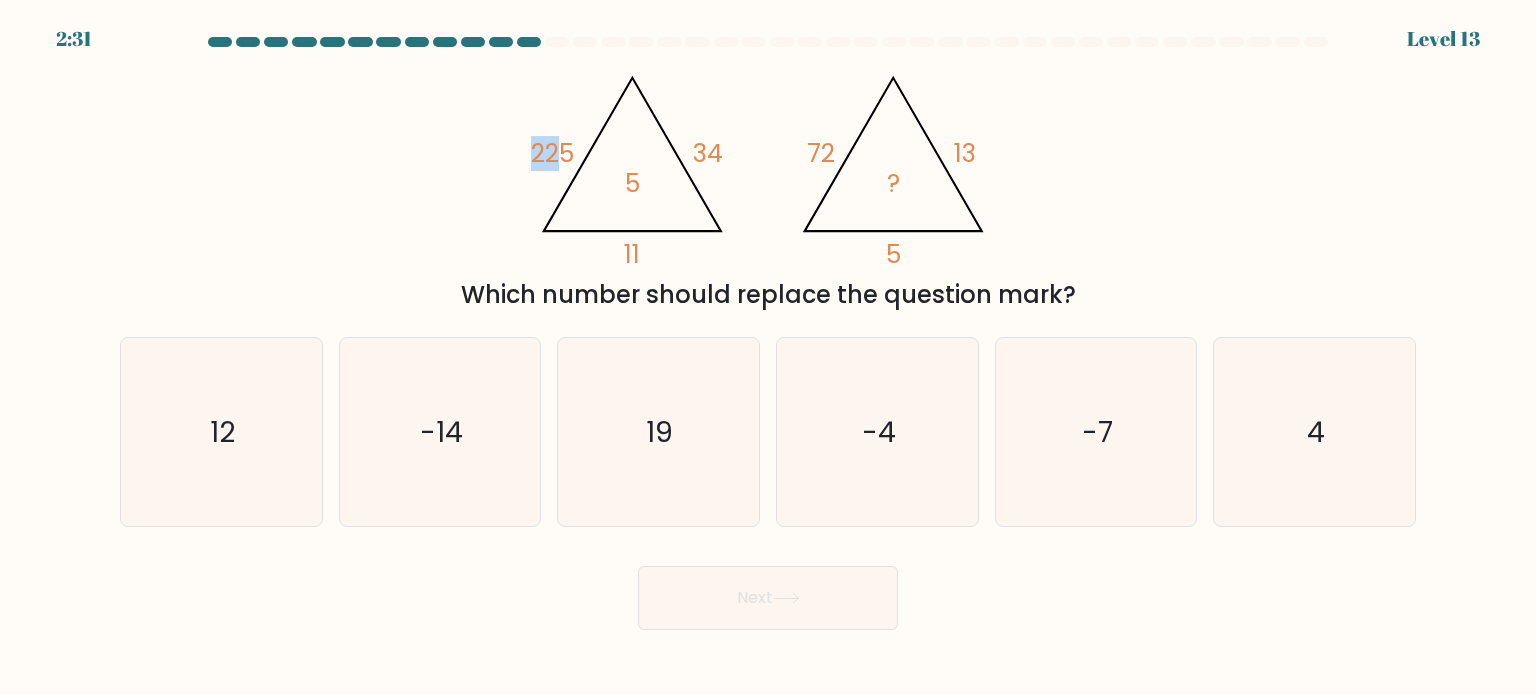 drag, startPoint x: 560, startPoint y: 159, endPoint x: 513, endPoint y: 151, distance: 47.67599 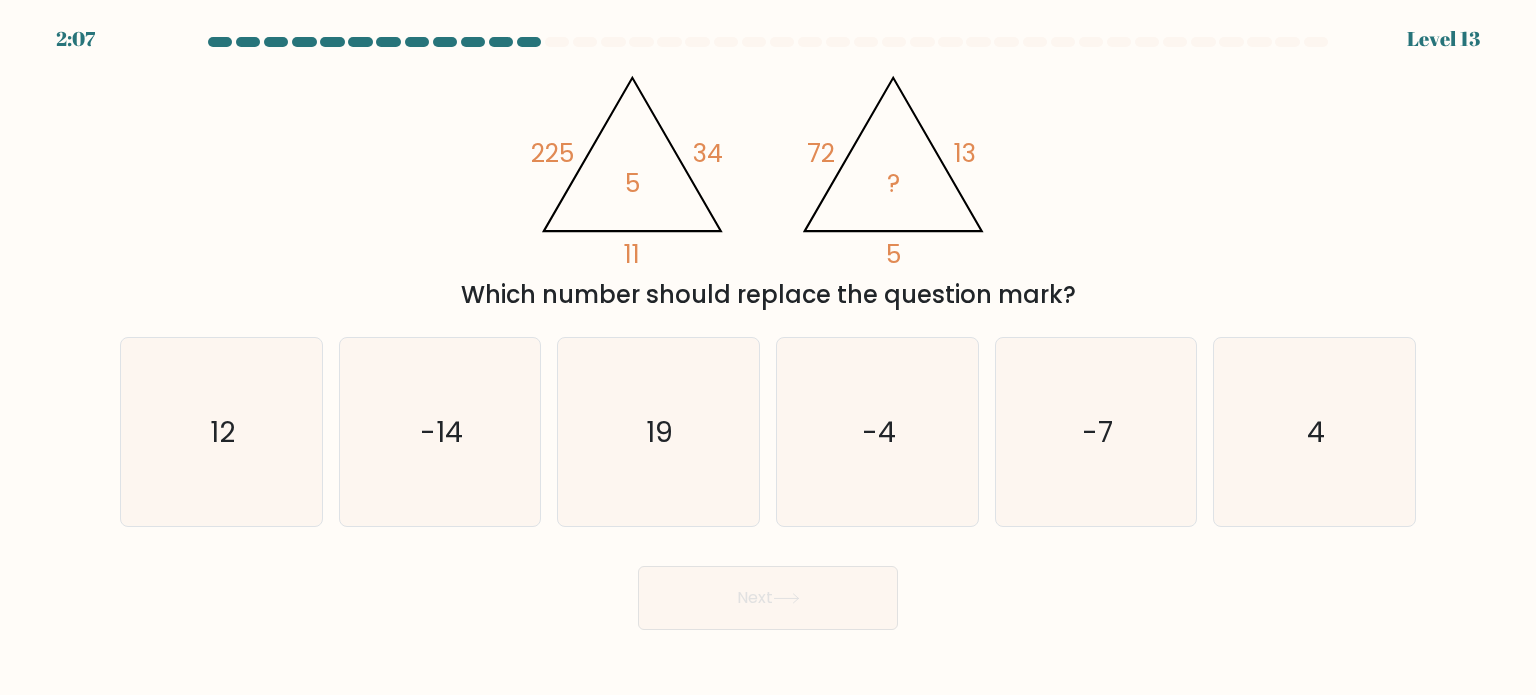 click 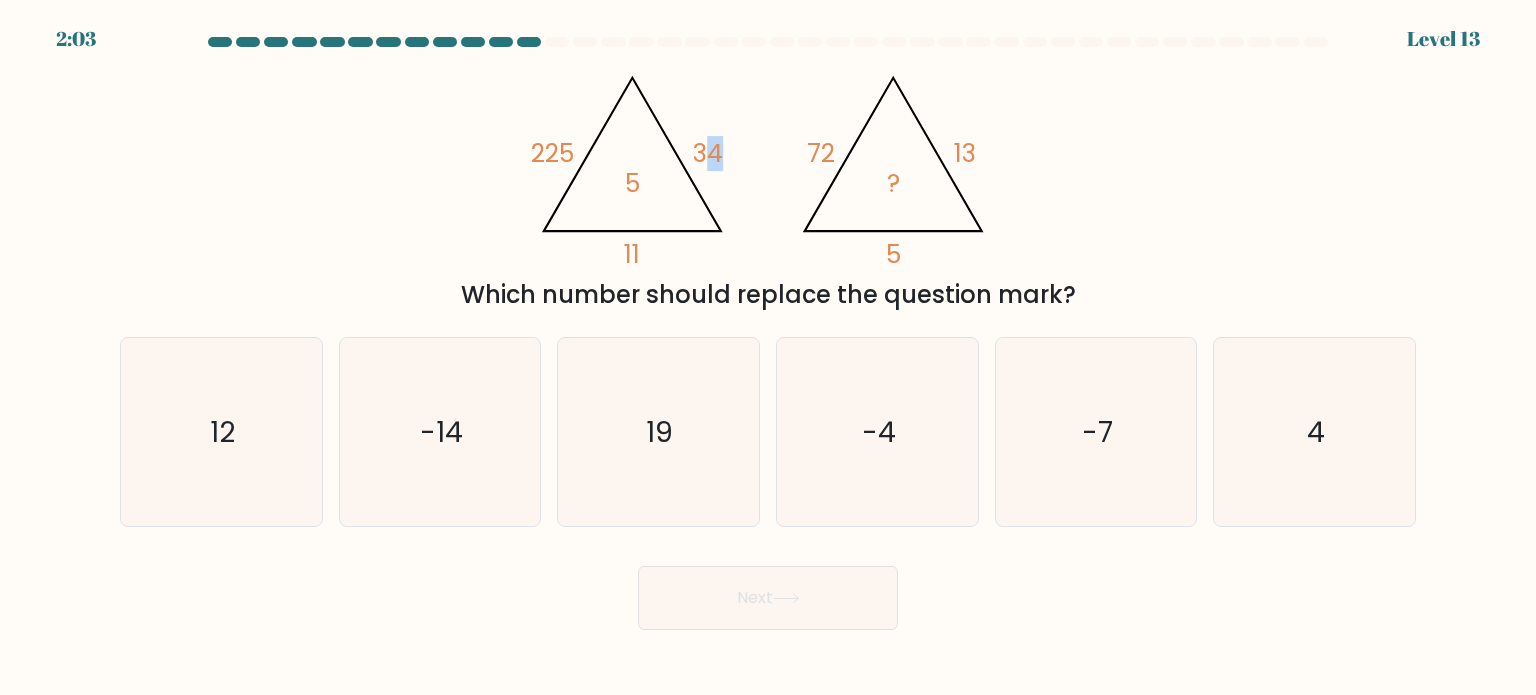 drag, startPoint x: 704, startPoint y: 136, endPoint x: 718, endPoint y: 169, distance: 35.846897 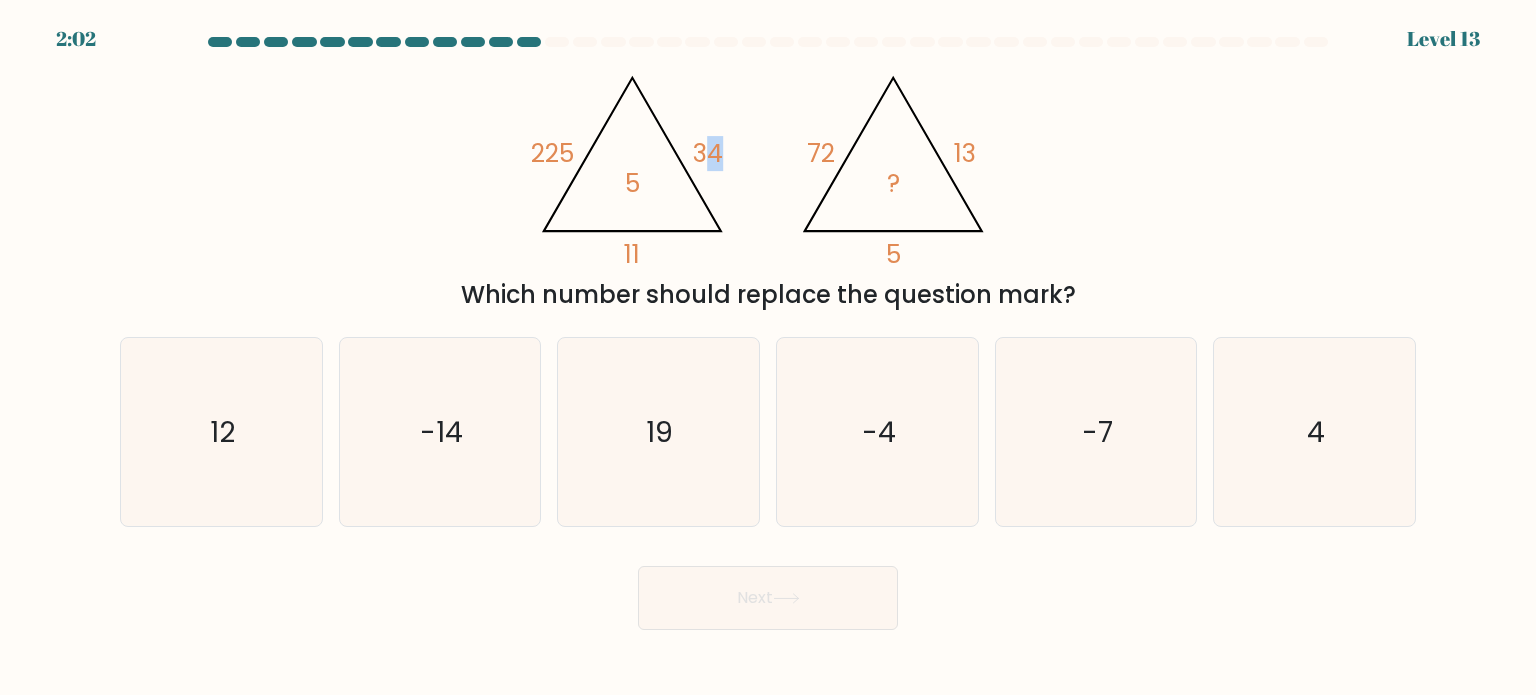 click on "34" 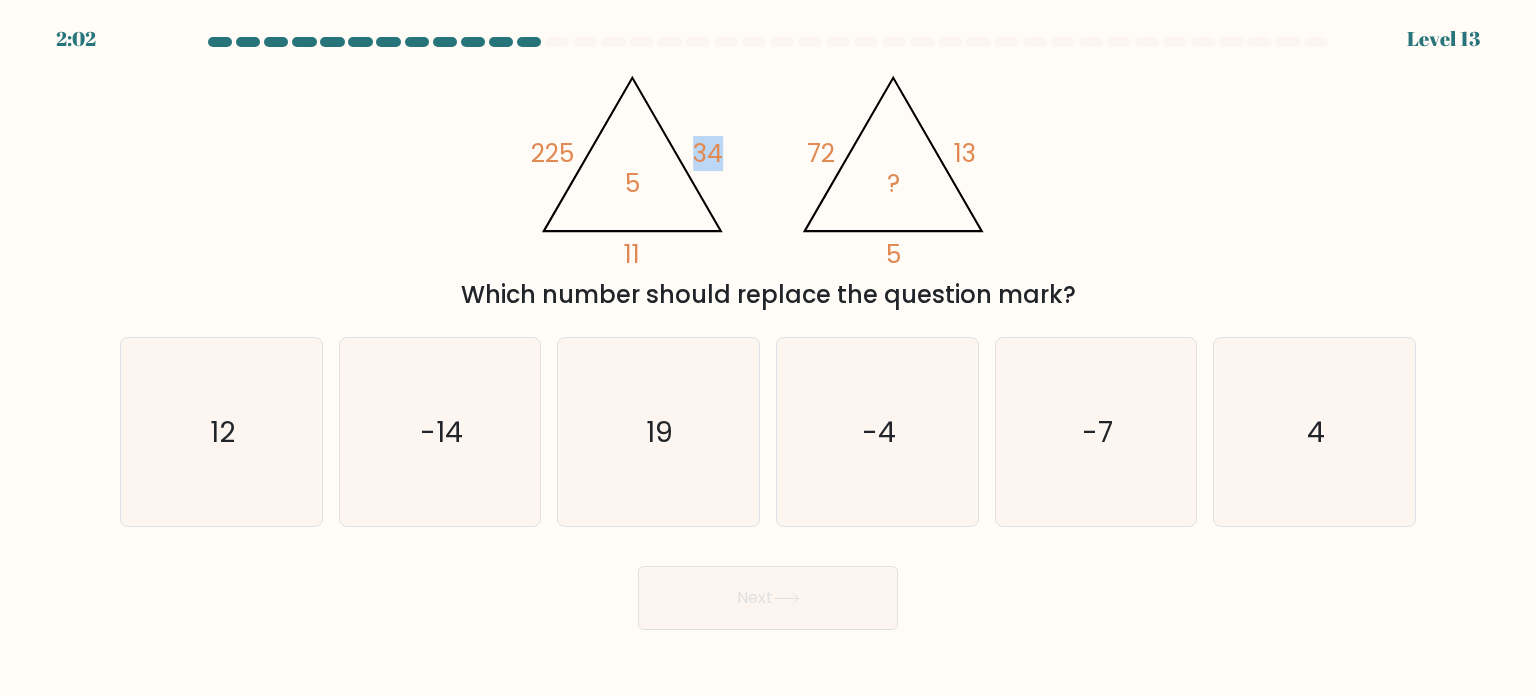 drag, startPoint x: 698, startPoint y: 168, endPoint x: 736, endPoint y: 168, distance: 38 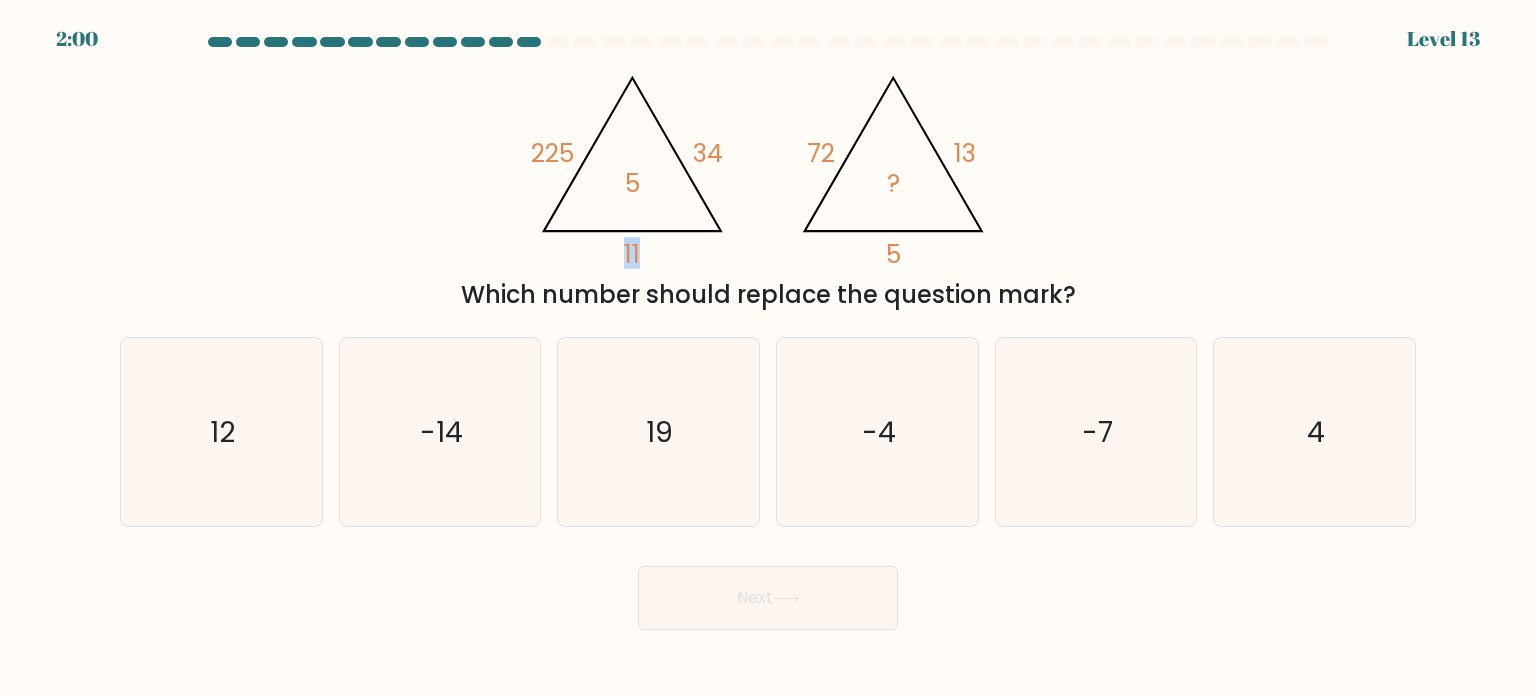 drag, startPoint x: 621, startPoint y: 253, endPoint x: 639, endPoint y: 253, distance: 18 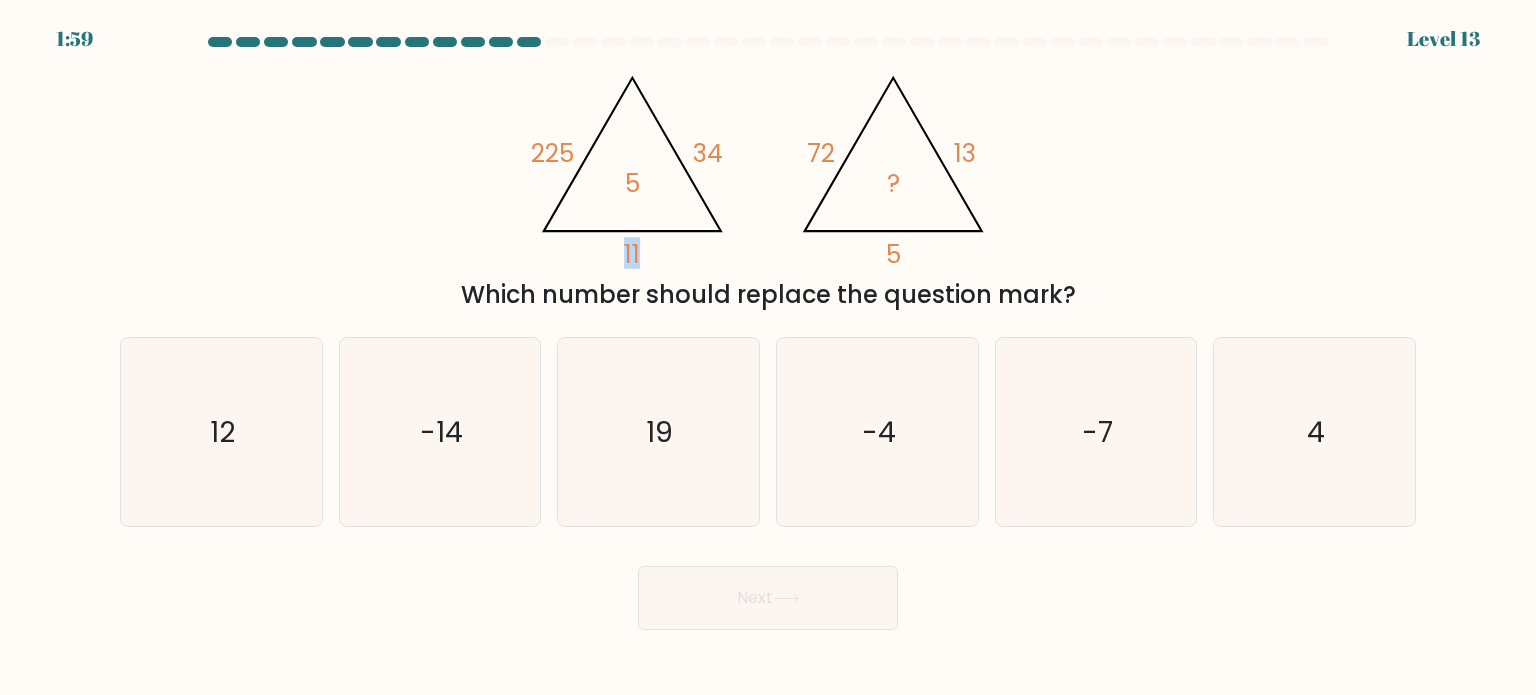 click on "11" 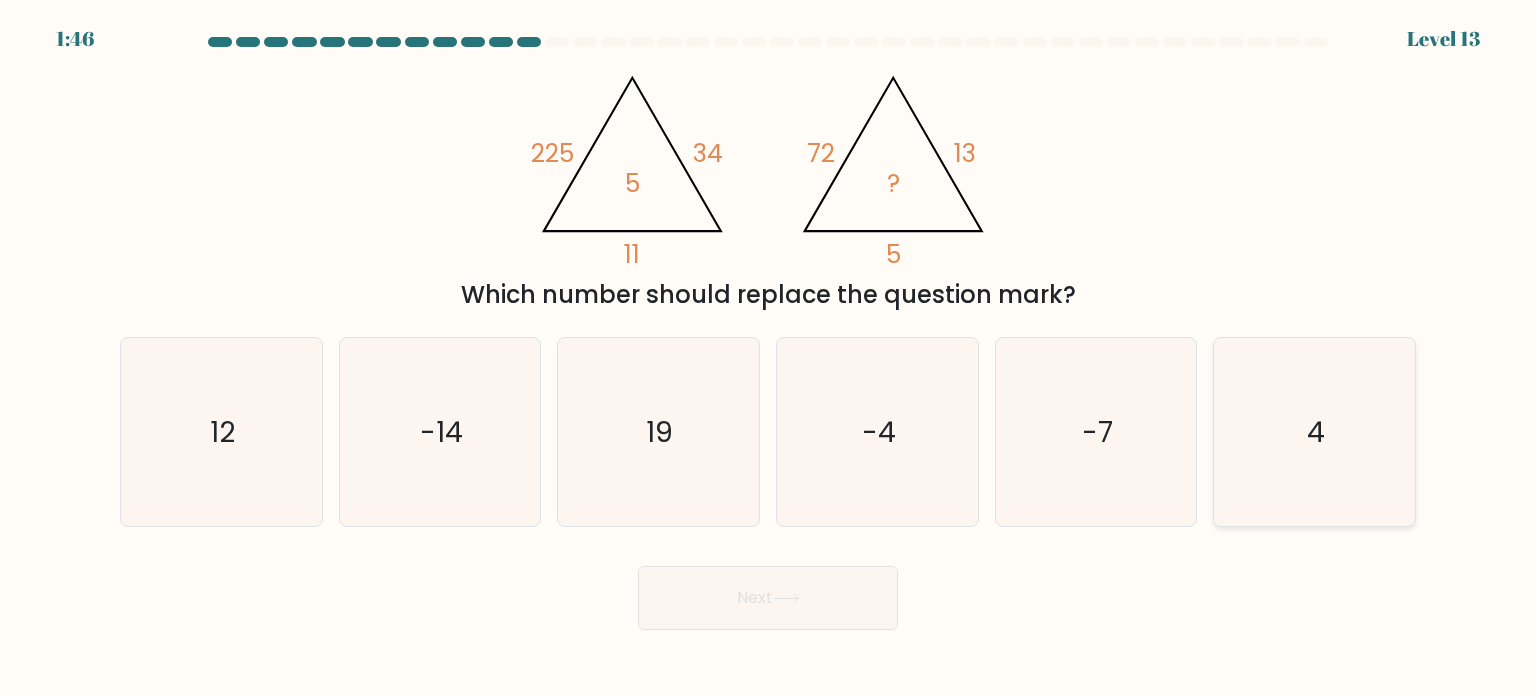 click on "4" 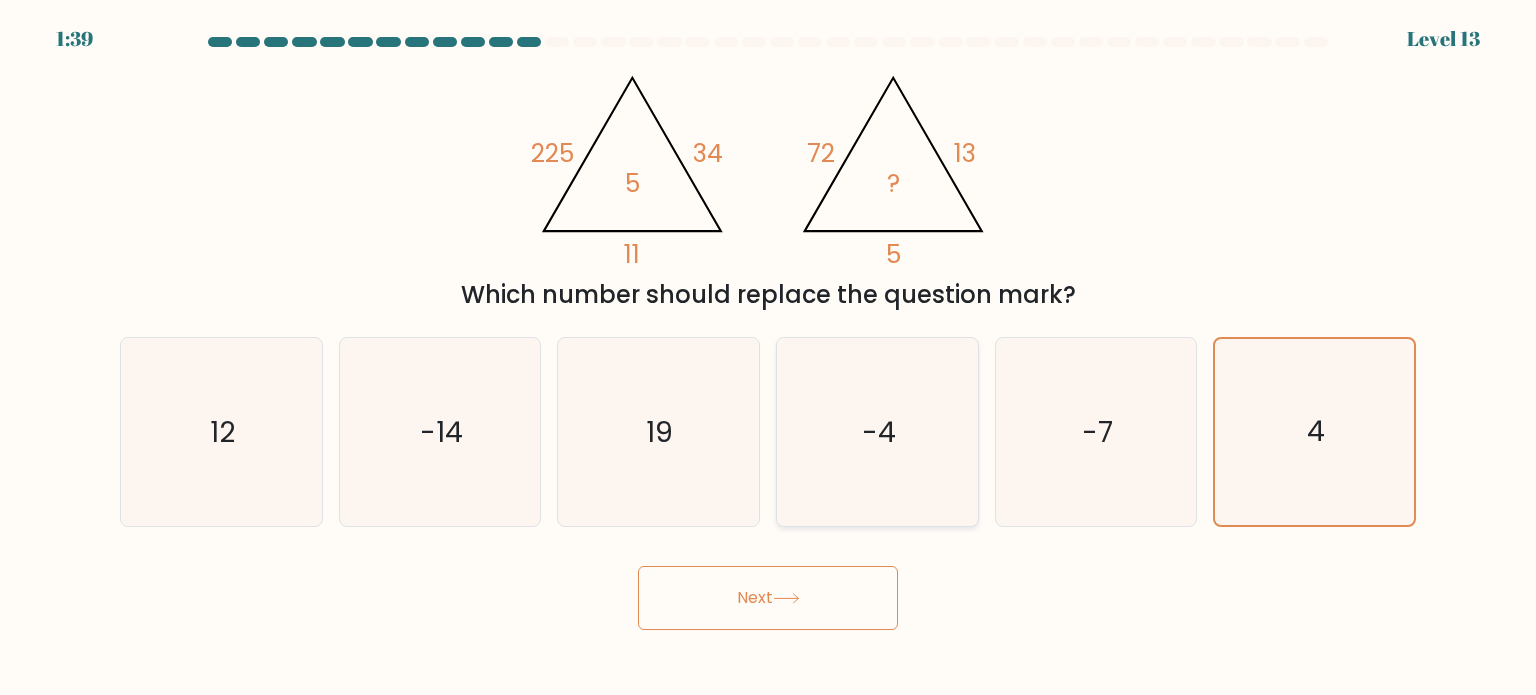 click on "-4" 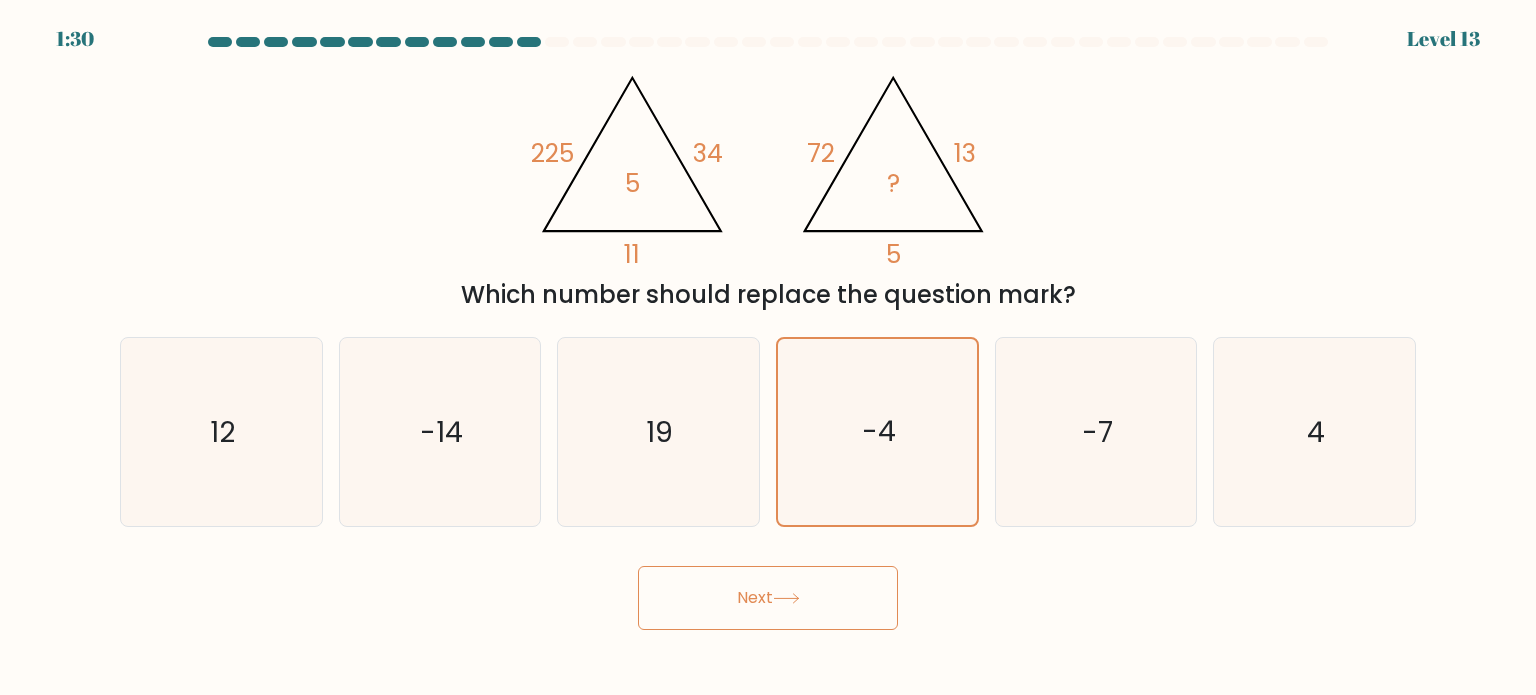 click on "Next" at bounding box center (768, 598) 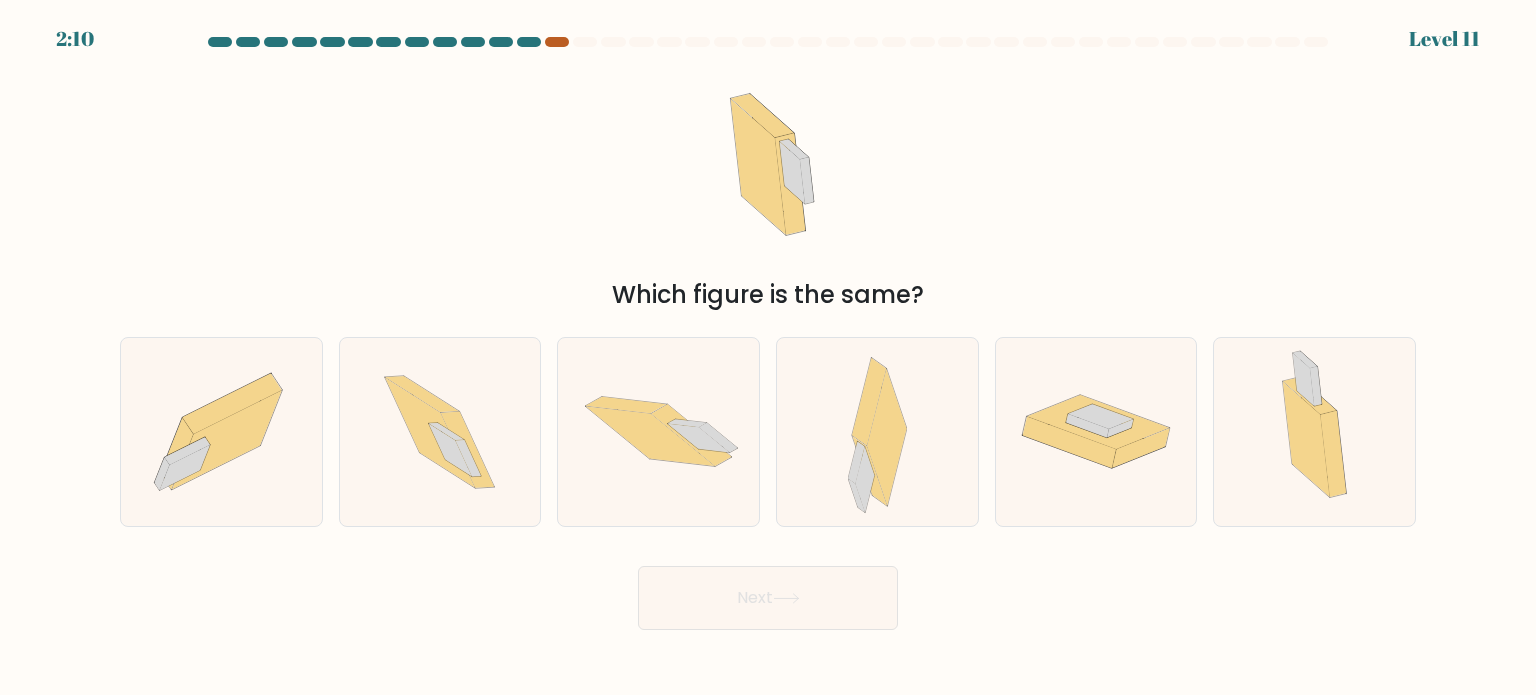 click at bounding box center [557, 42] 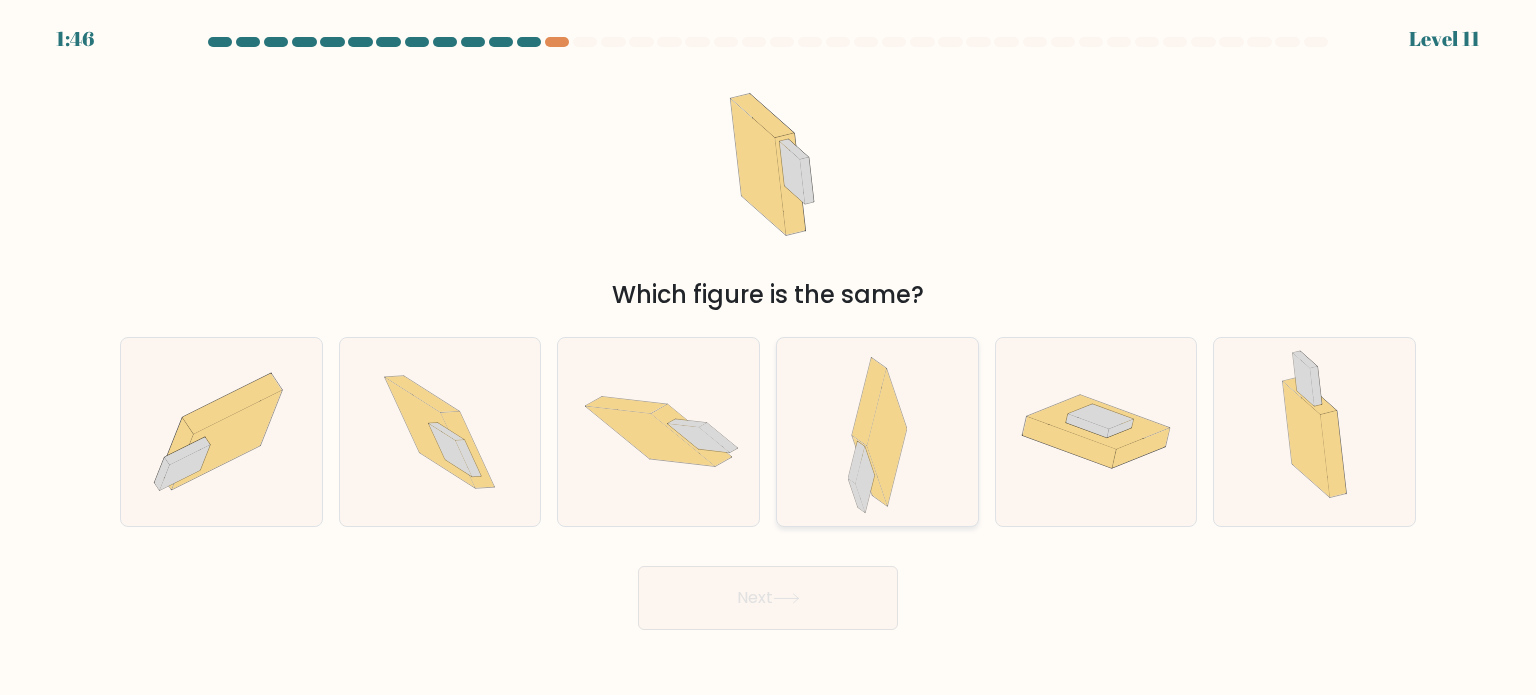click at bounding box center [877, 432] 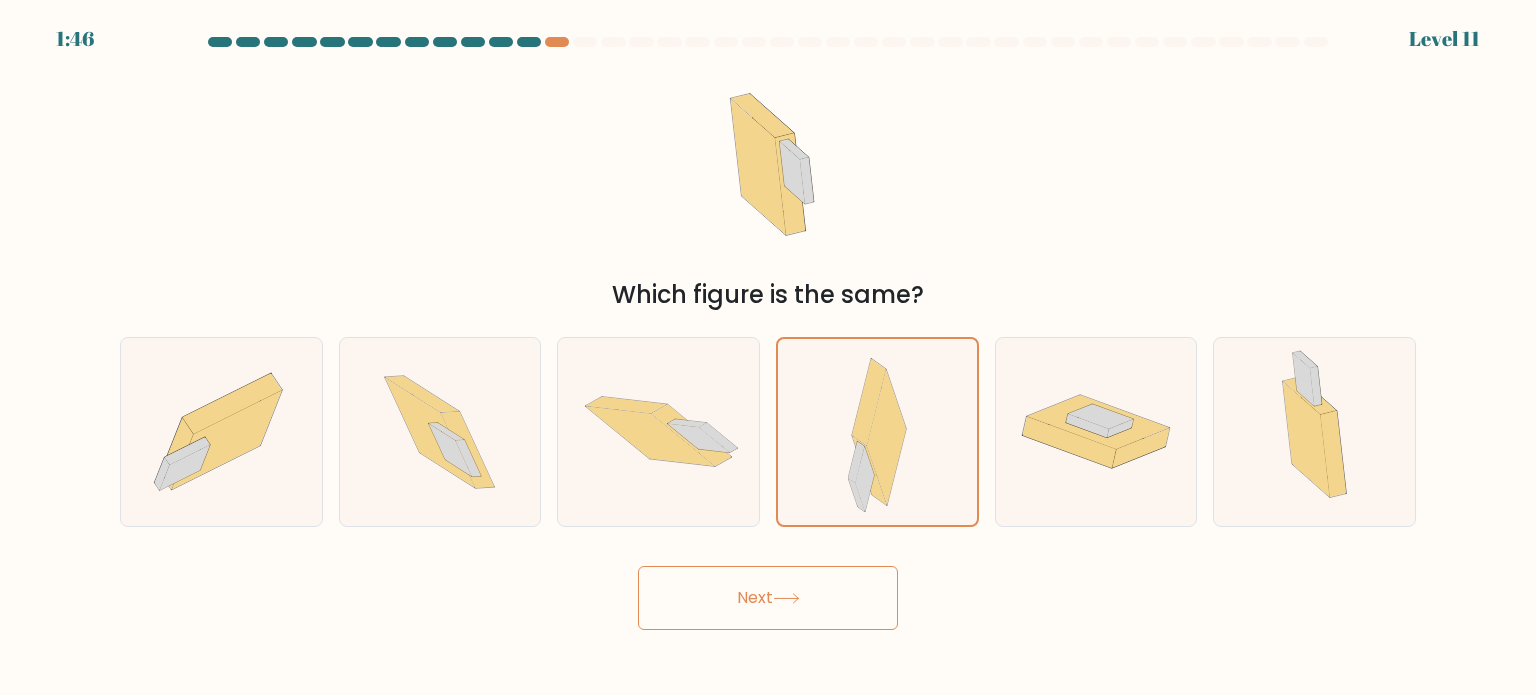 click on "Next" at bounding box center (768, 598) 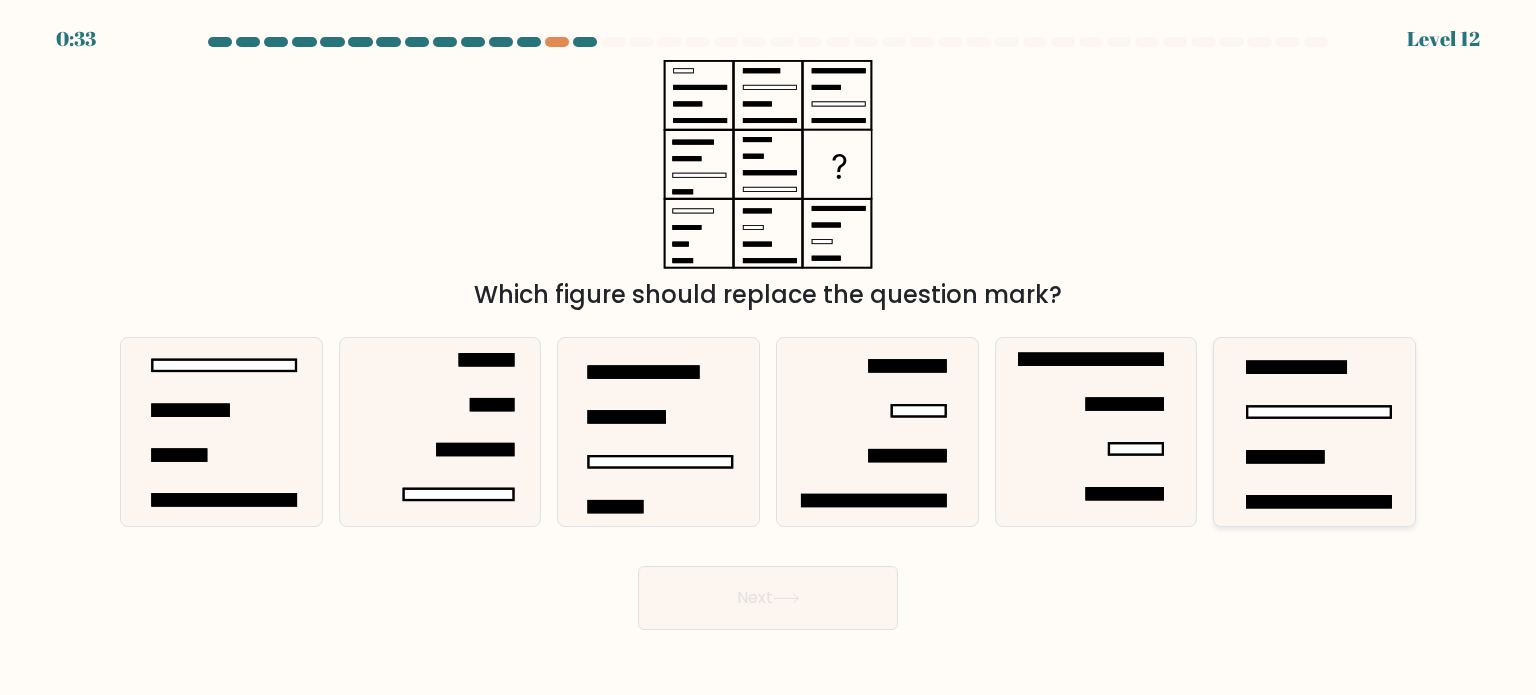click 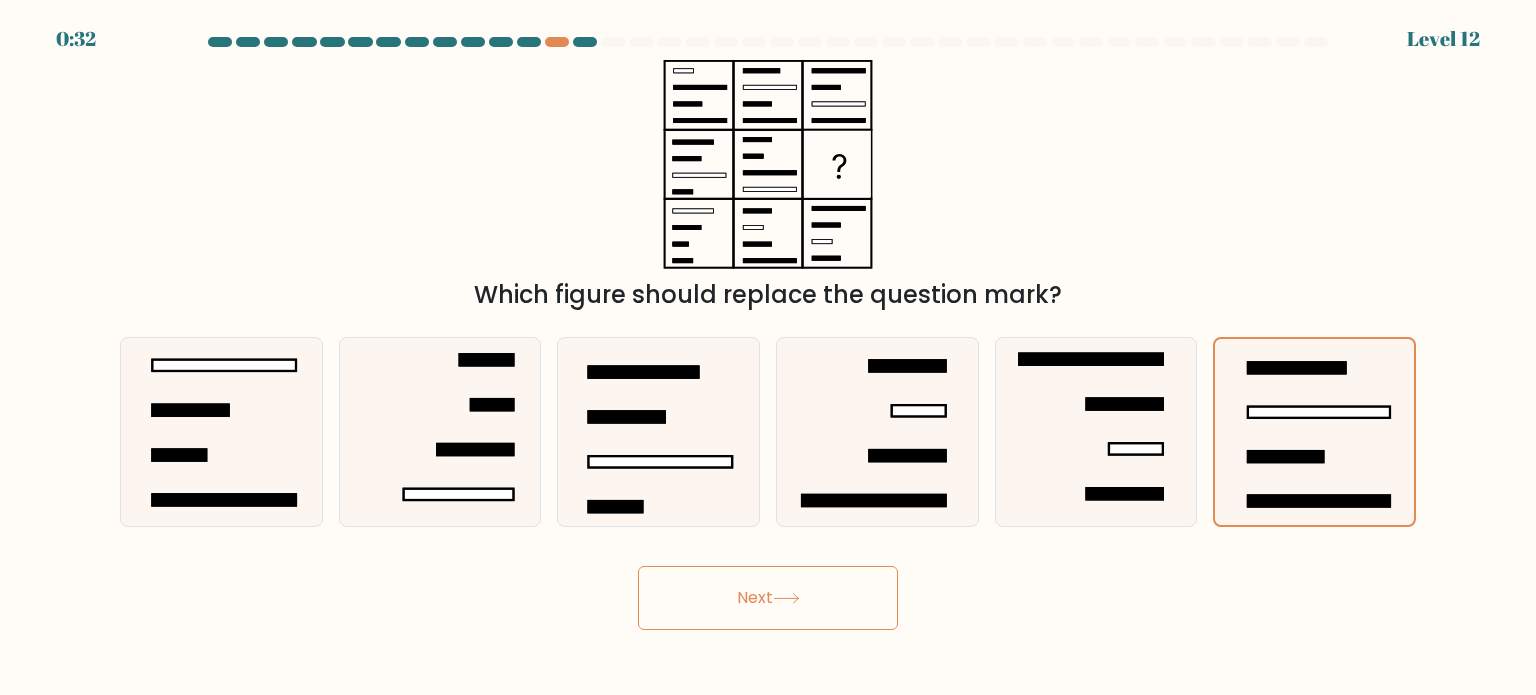 click on "Next" at bounding box center (768, 598) 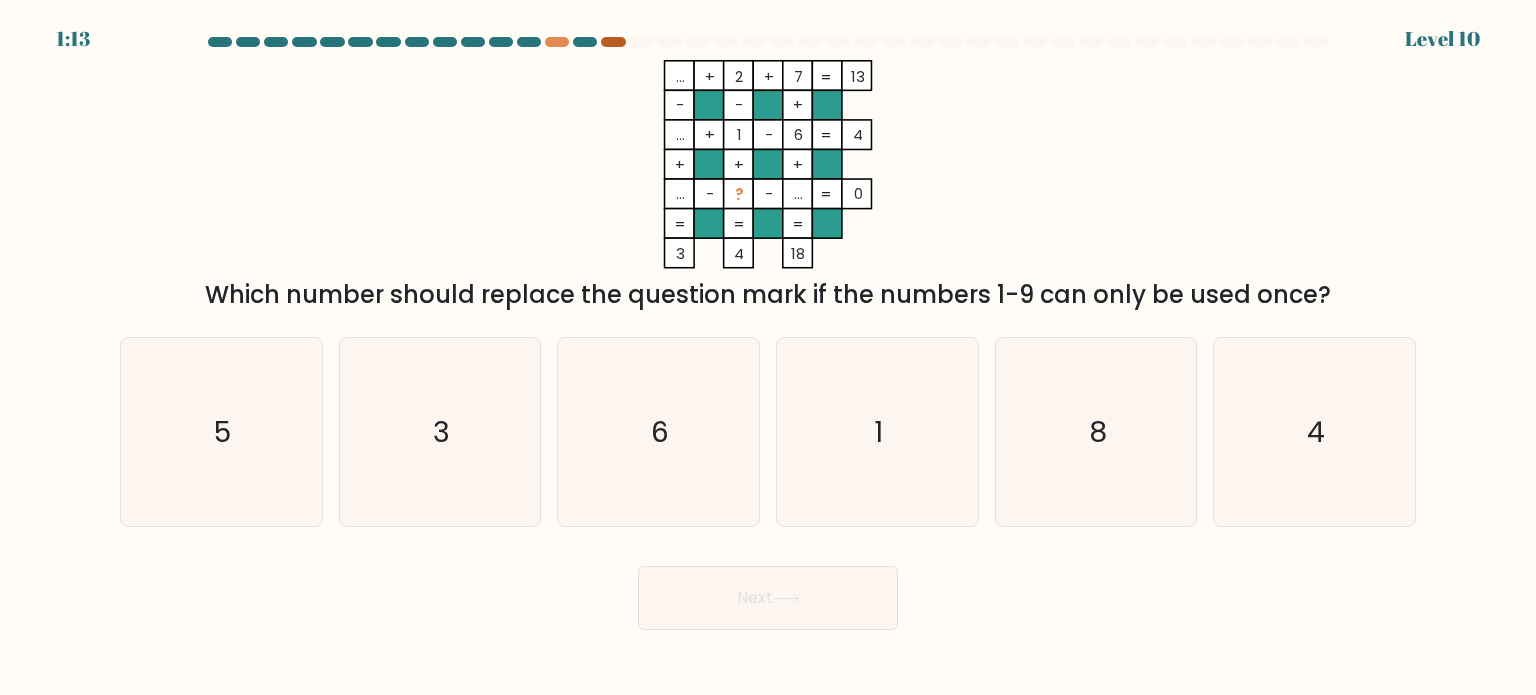click at bounding box center (613, 42) 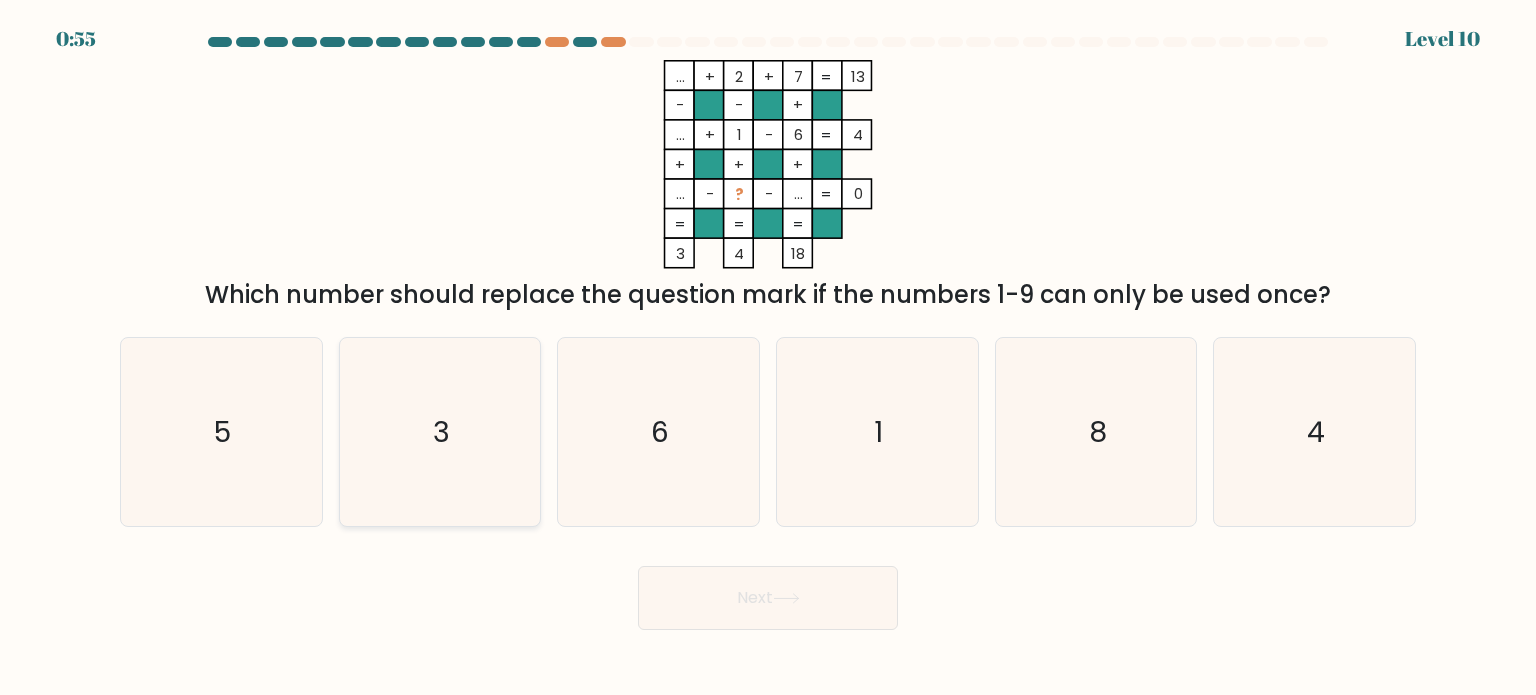 click on "3" 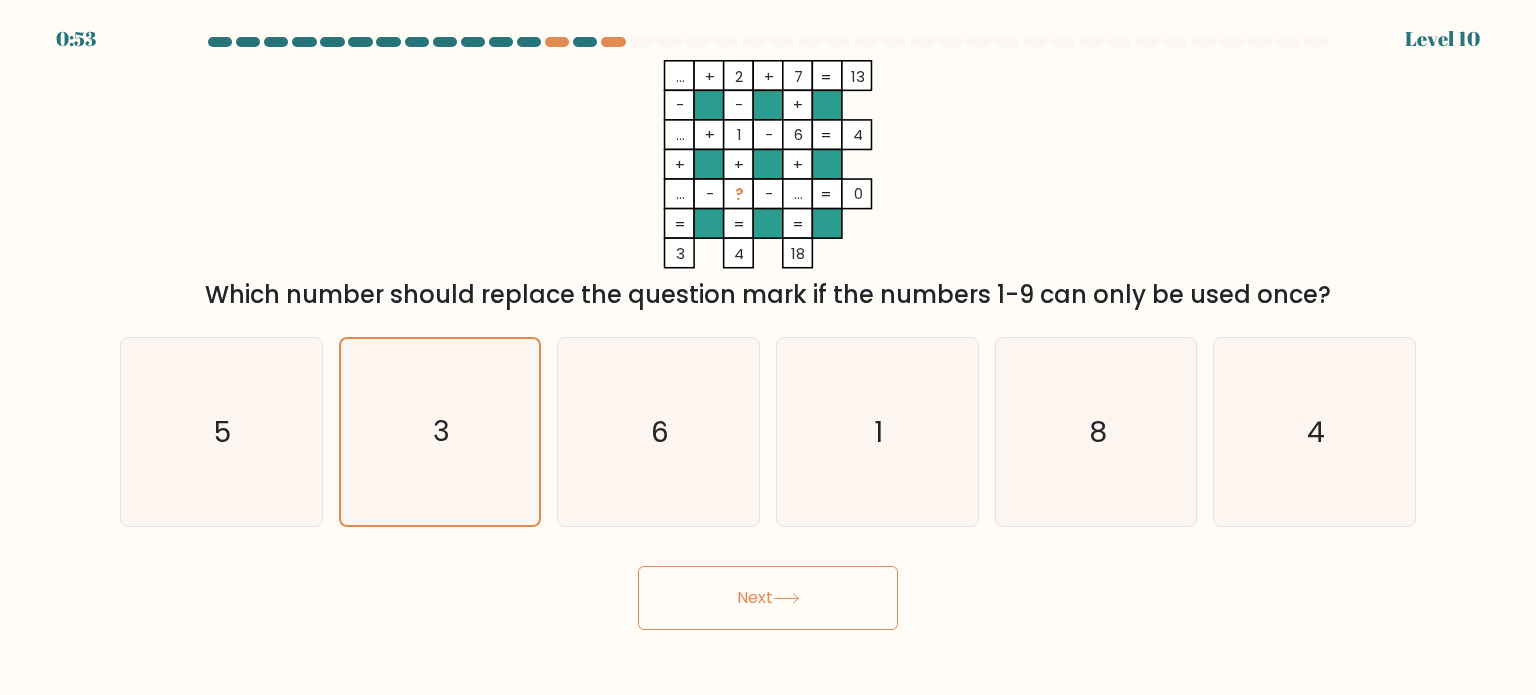 click on "Next" at bounding box center (768, 598) 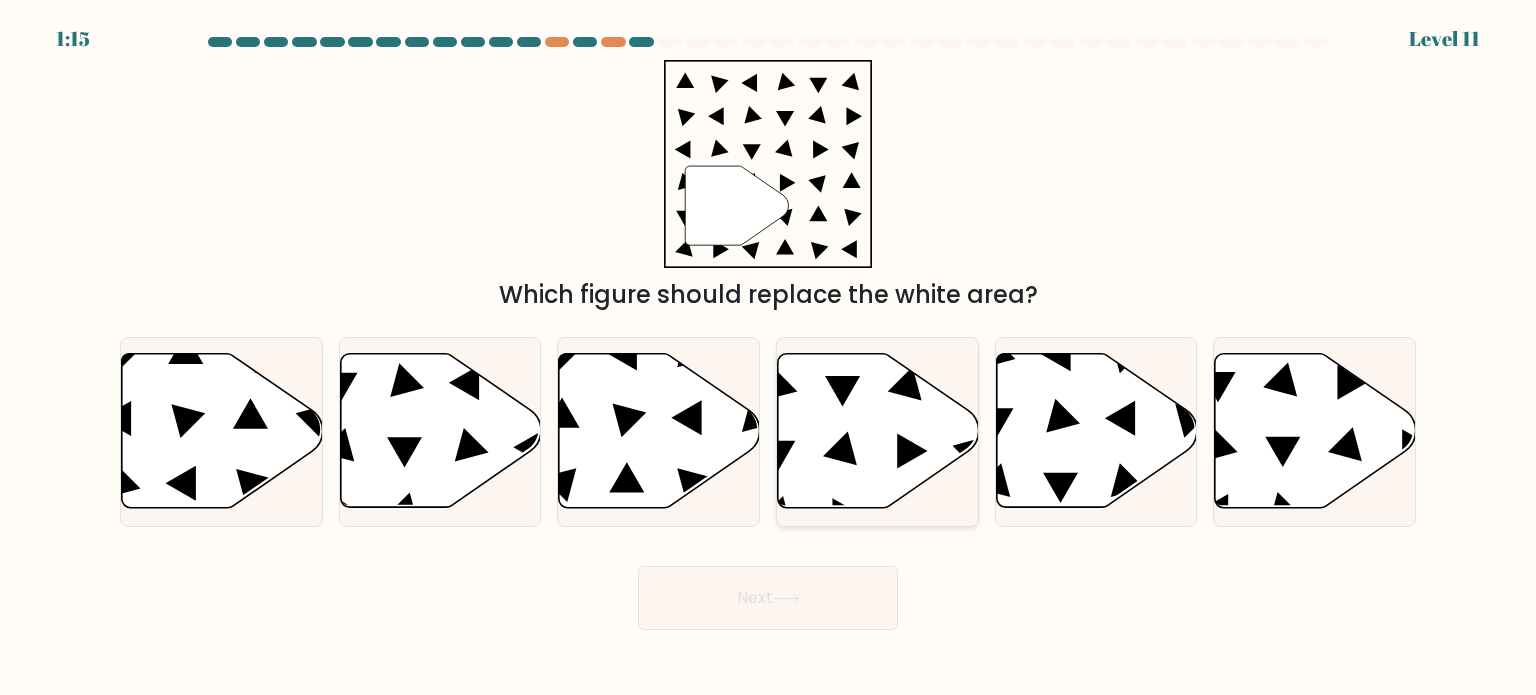 click 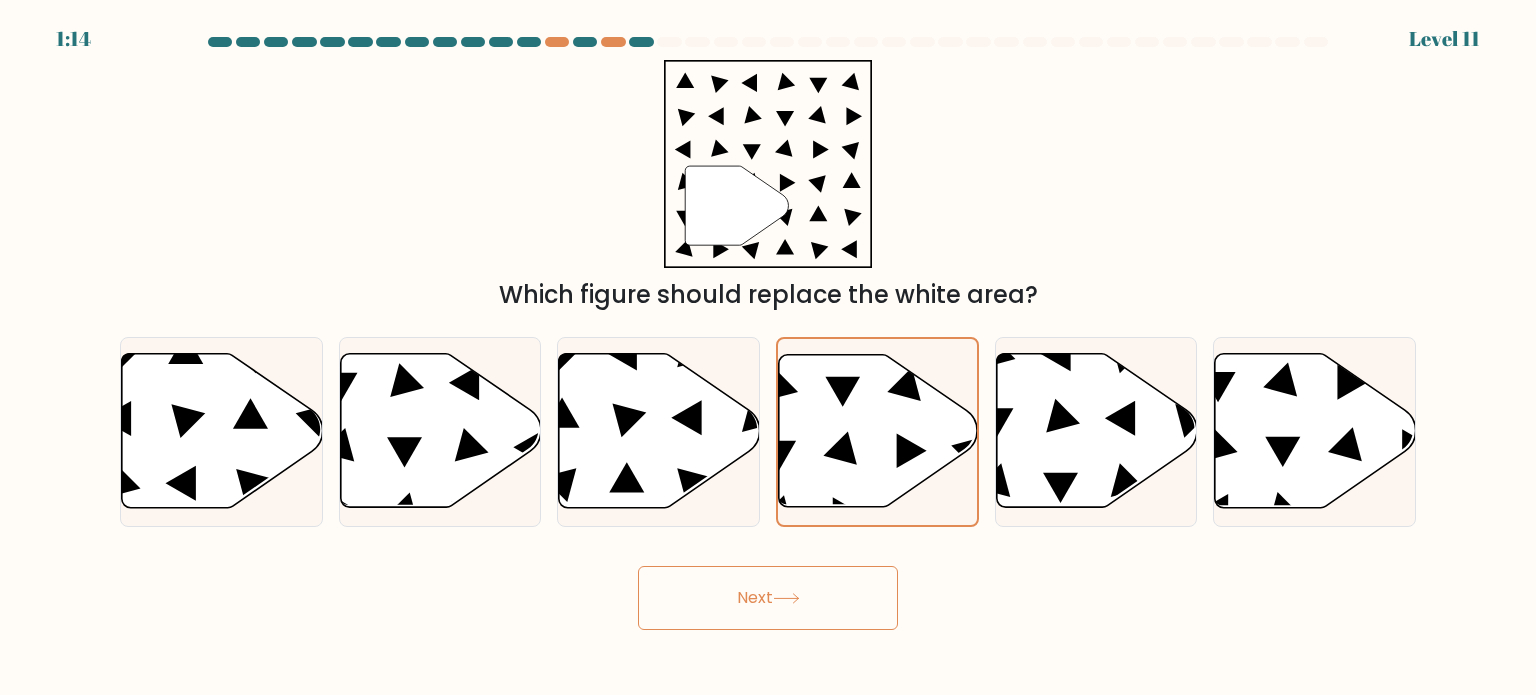 click on "Next" at bounding box center (768, 598) 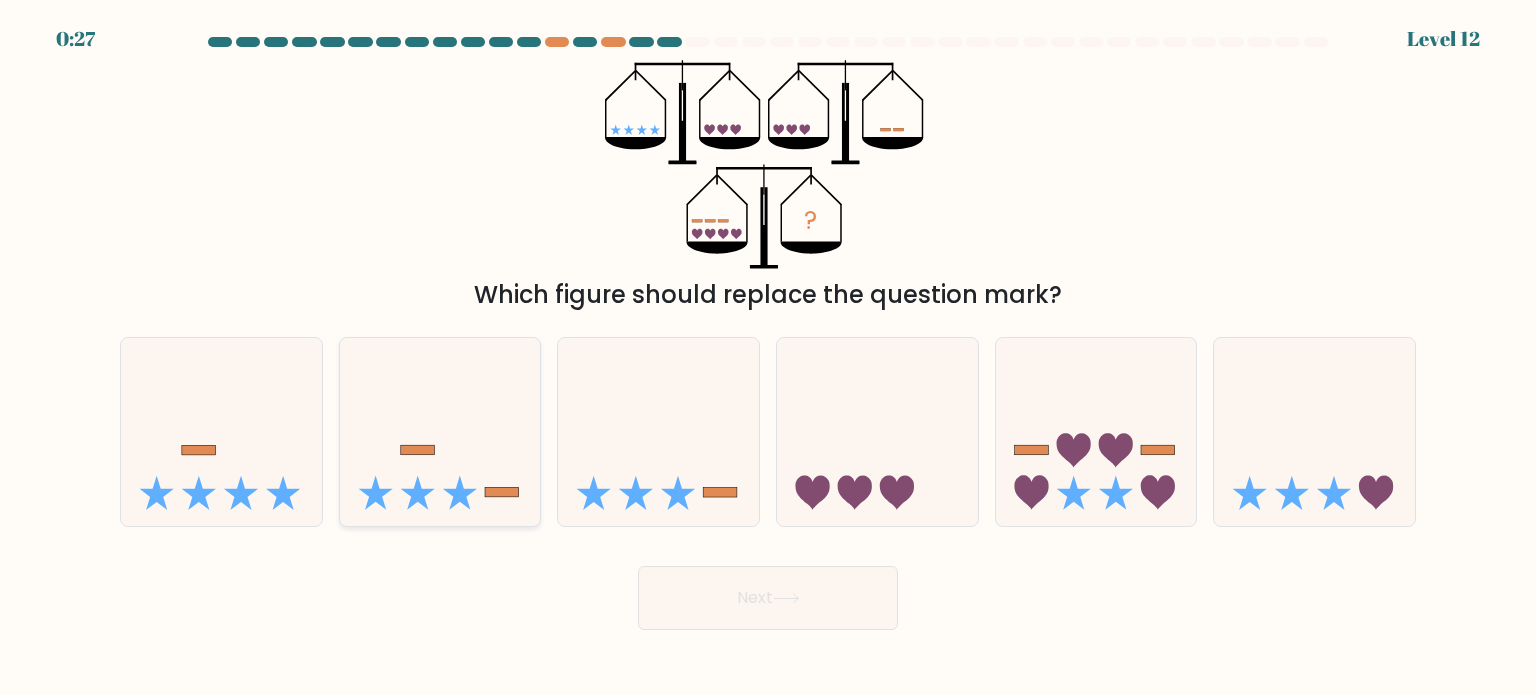click 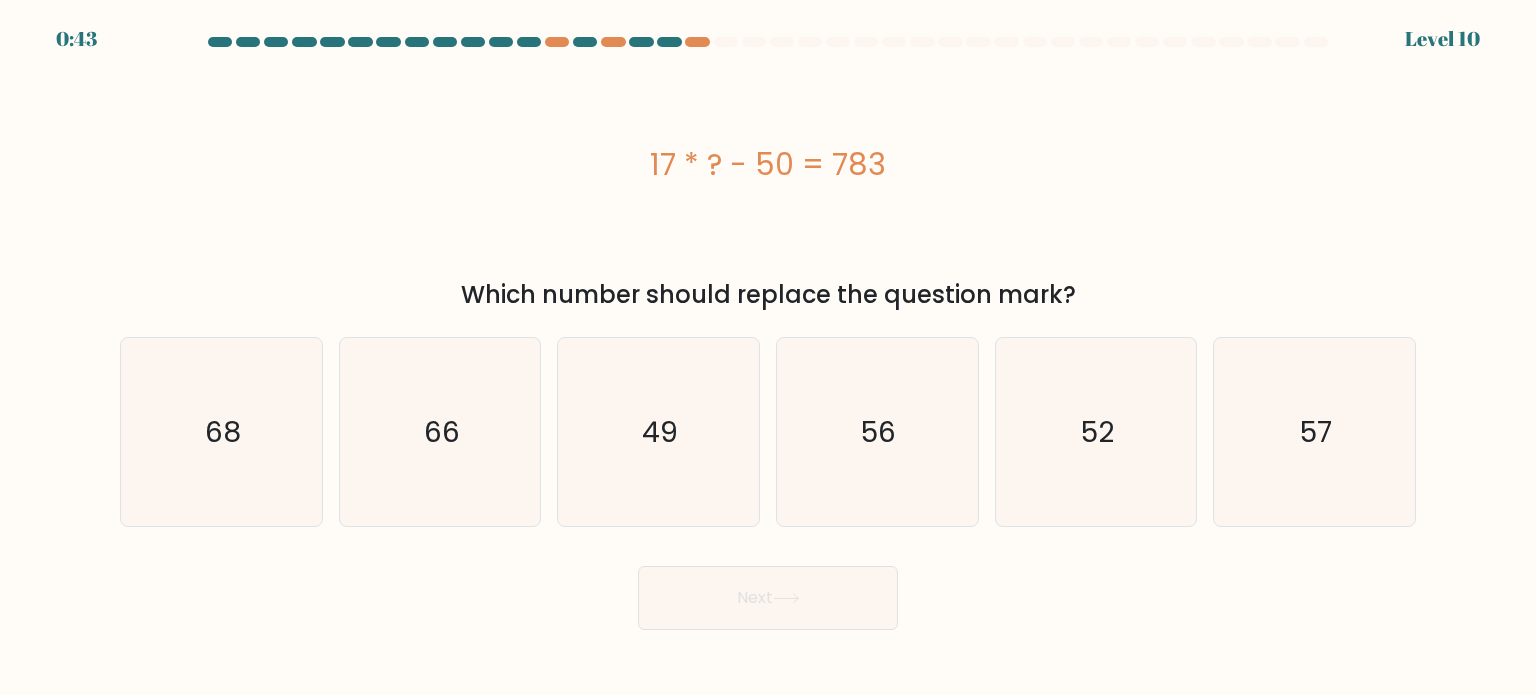 scroll, scrollTop: 0, scrollLeft: 0, axis: both 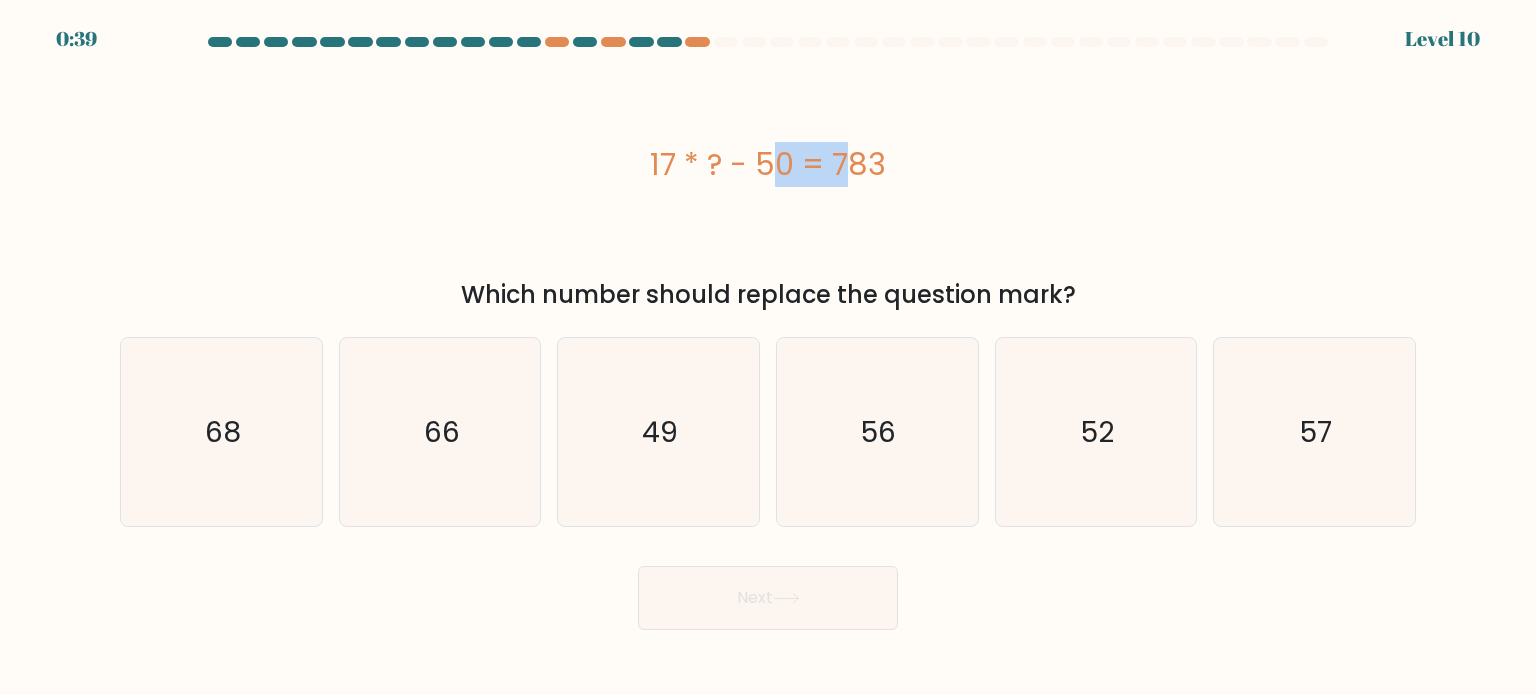 drag, startPoint x: 676, startPoint y: 175, endPoint x: 719, endPoint y: 174, distance: 43.011627 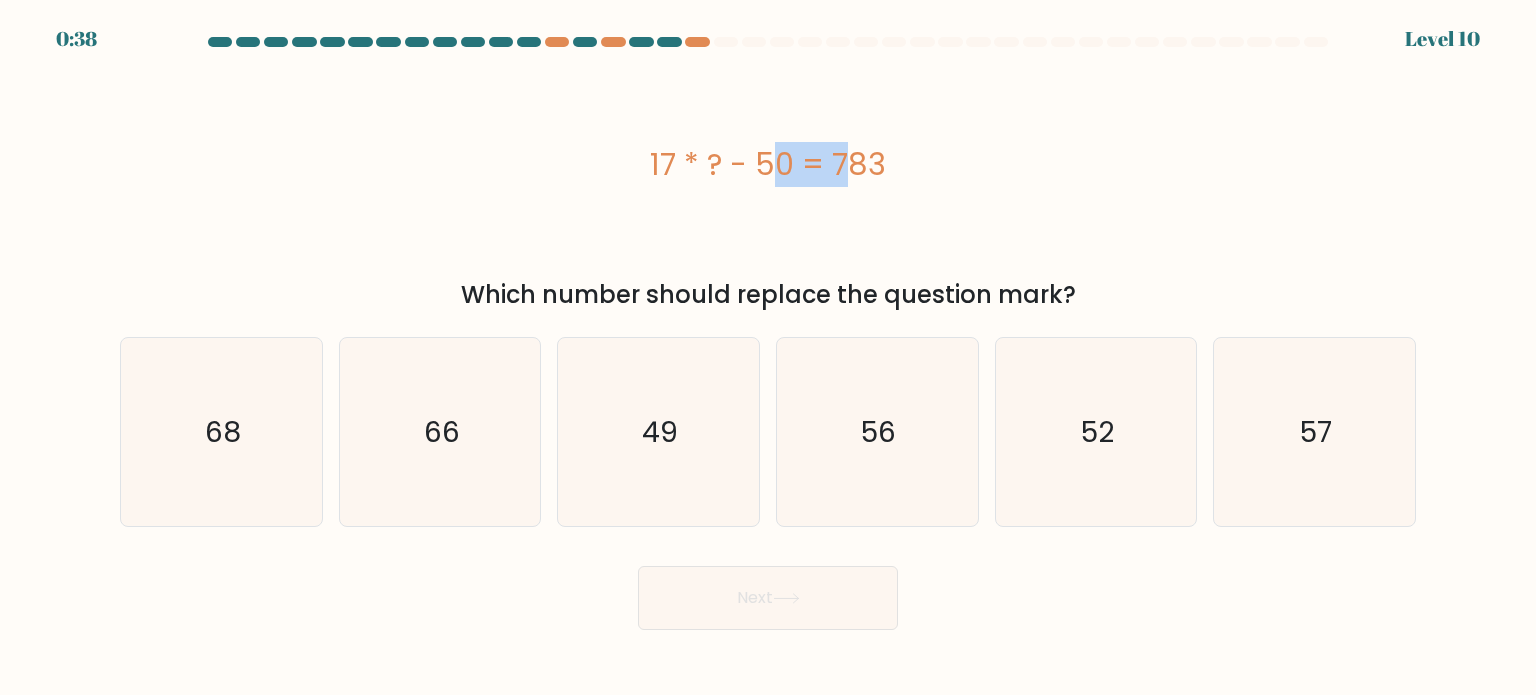 click on "17 * ? - 50 = 783" at bounding box center (768, 164) 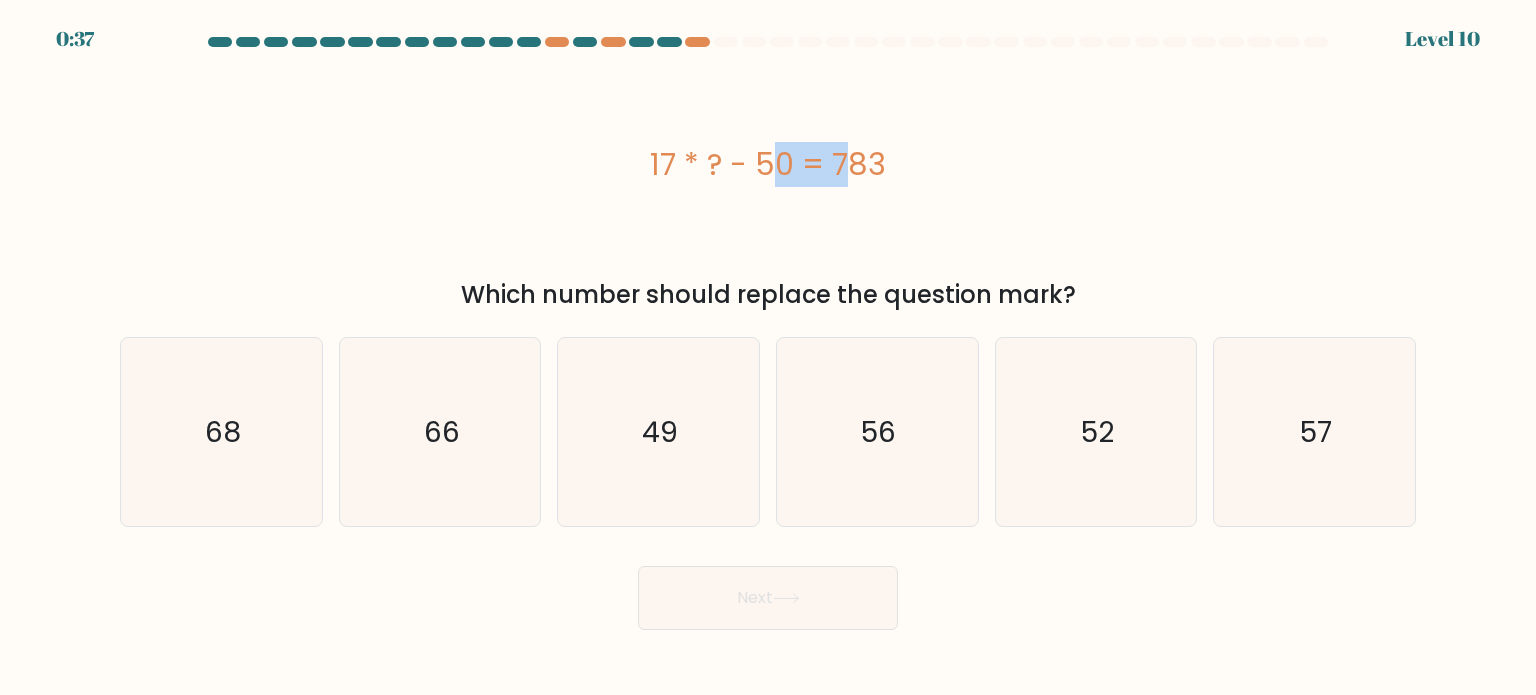 drag, startPoint x: 716, startPoint y: 171, endPoint x: 661, endPoint y: 167, distance: 55.145264 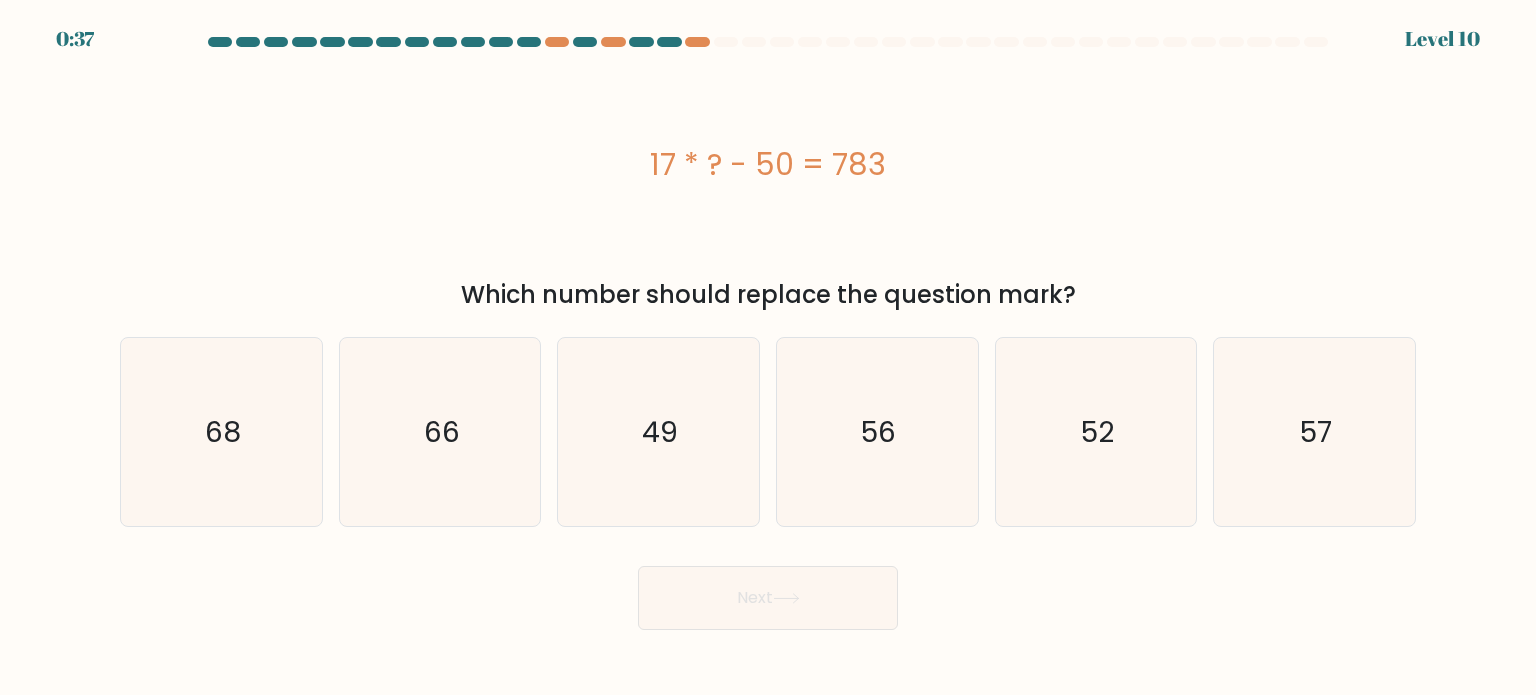 click on "17 * ? - 50 = 783" at bounding box center [768, 164] 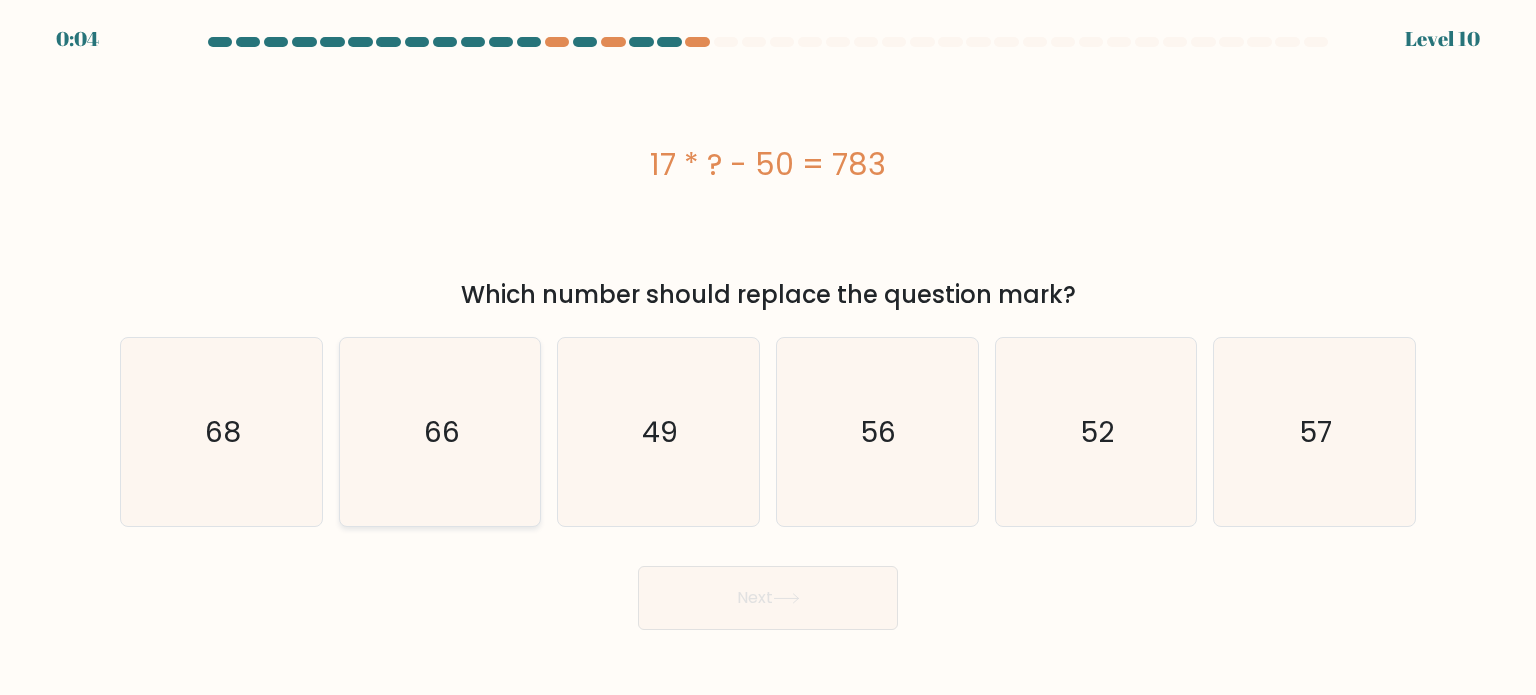 drag, startPoint x: 483, startPoint y: 486, endPoint x: 495, endPoint y: 511, distance: 27.730848 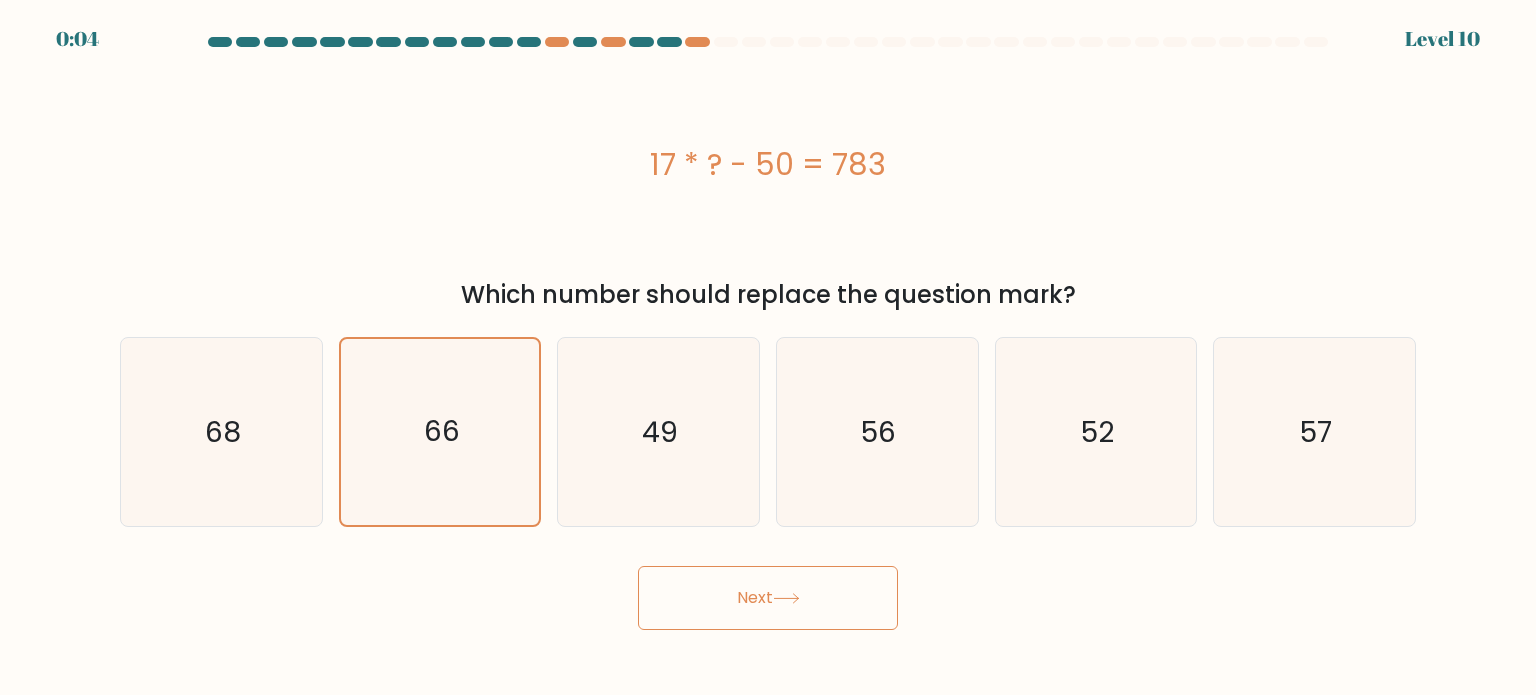 click on "Next" at bounding box center [768, 598] 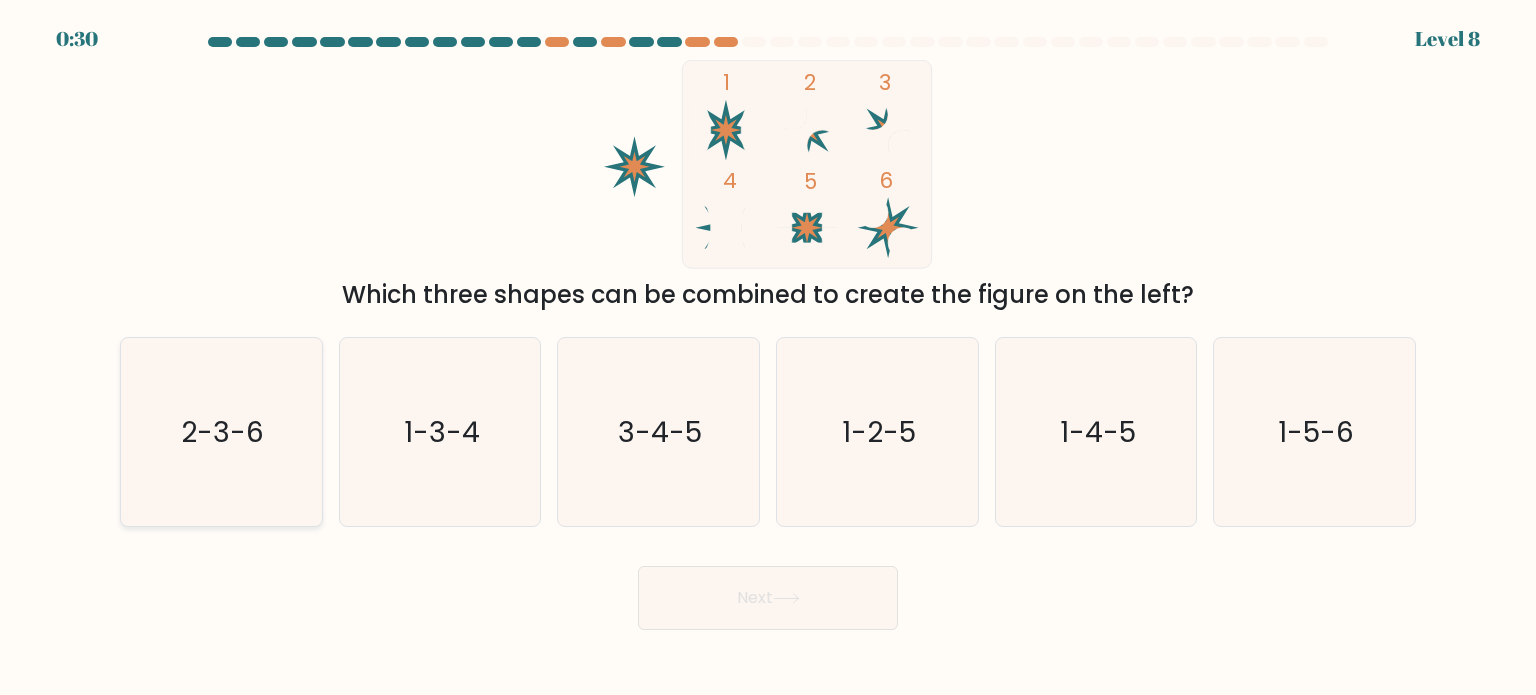 click on "2-3-6" 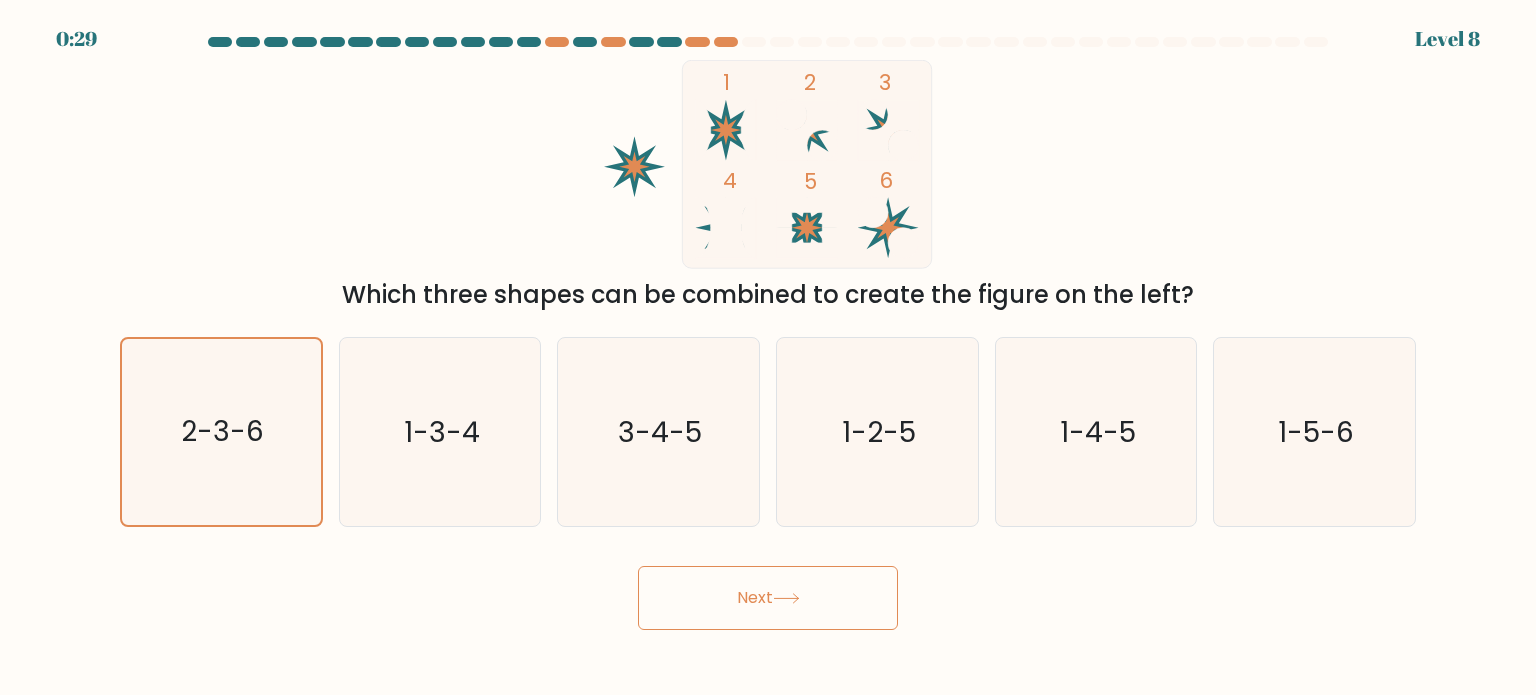 click on "Next" at bounding box center [768, 598] 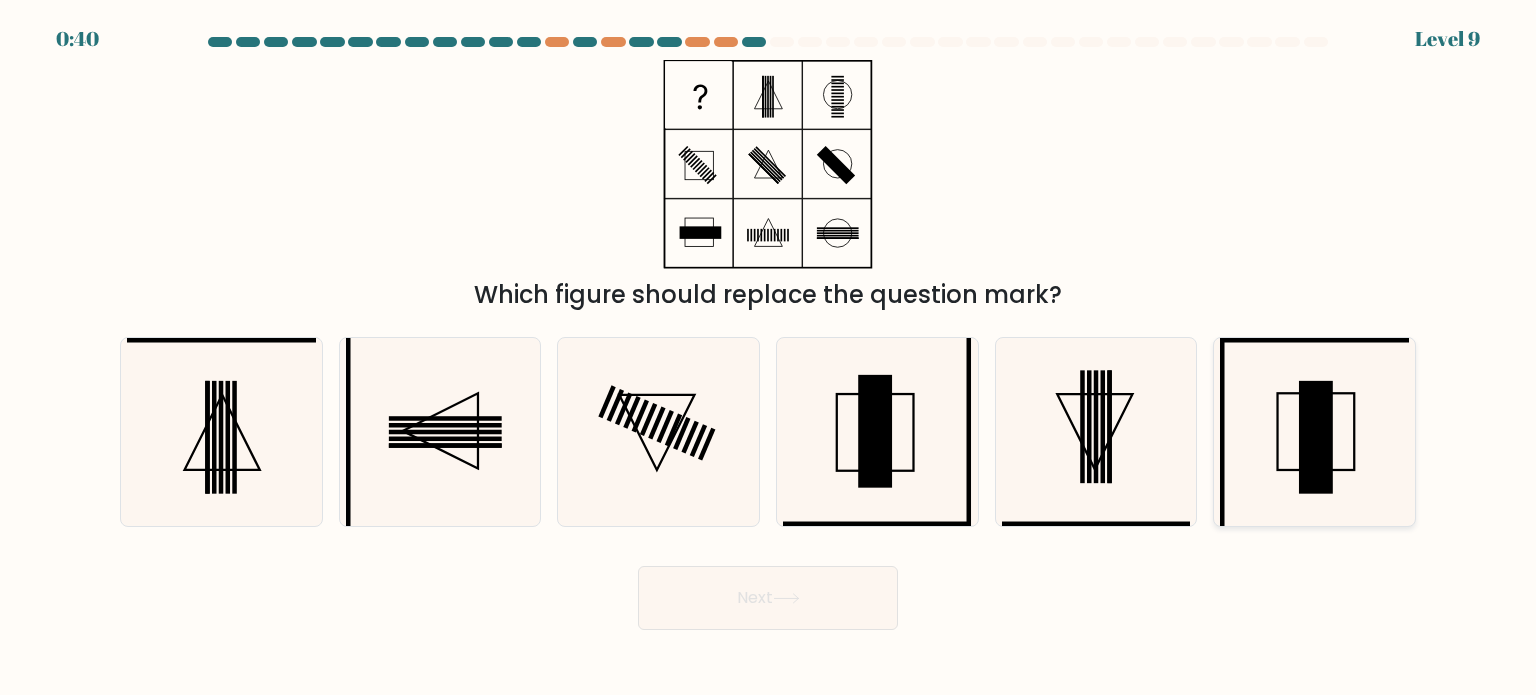 click 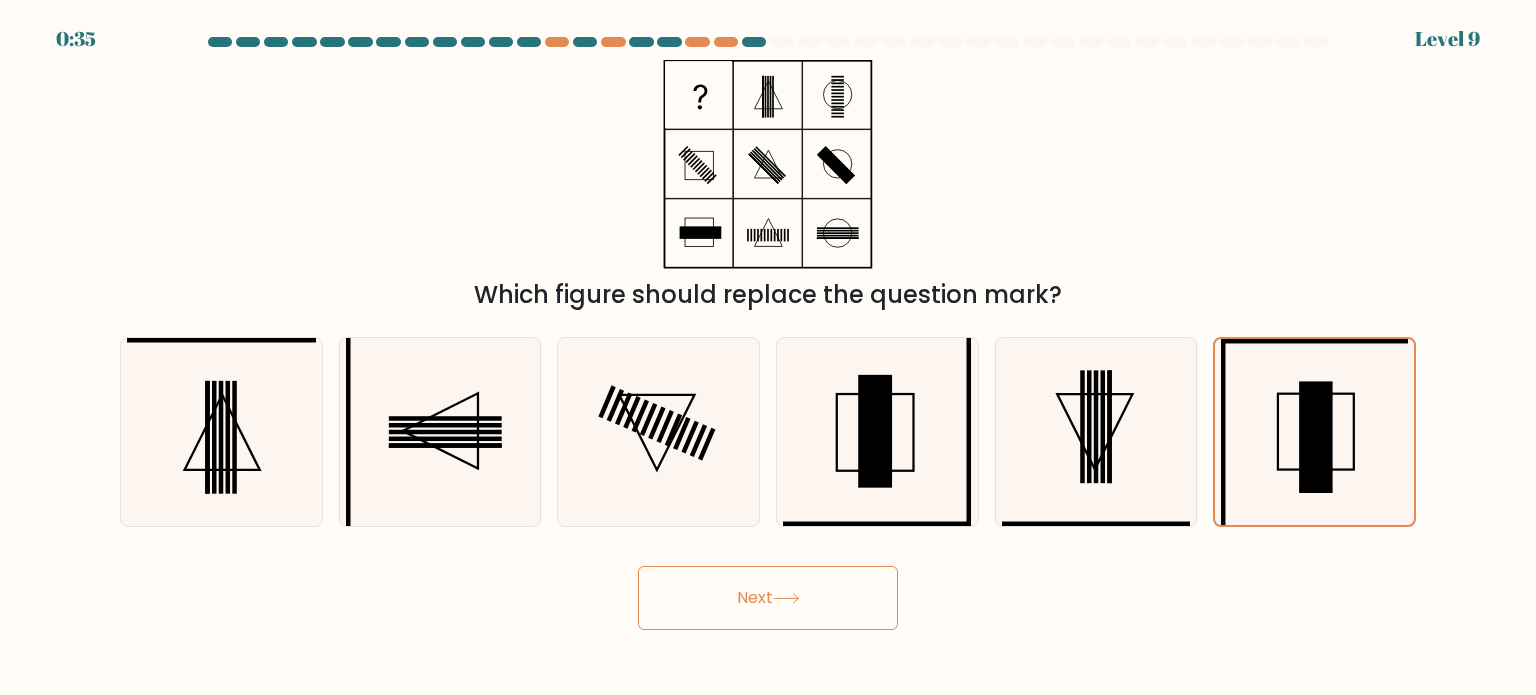 click on "Next" at bounding box center (768, 598) 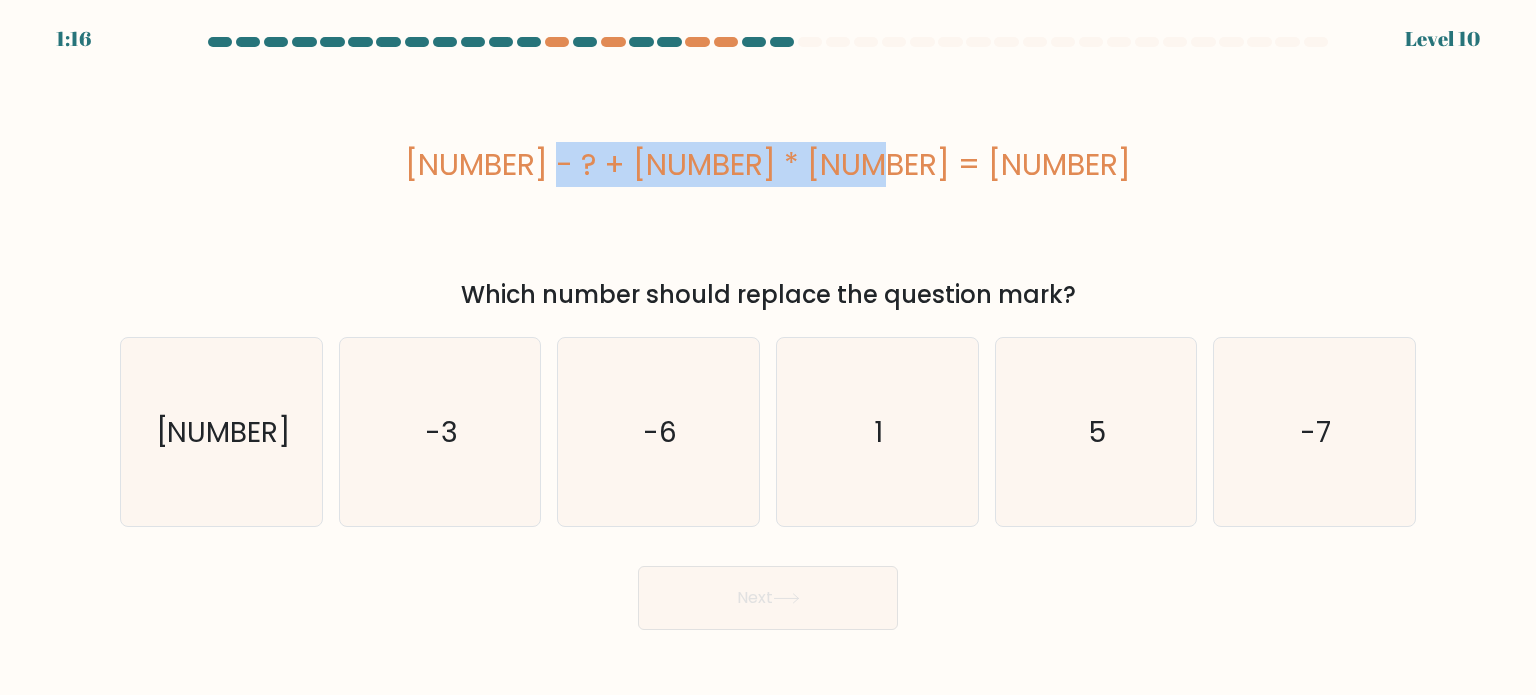 drag, startPoint x: 624, startPoint y: 157, endPoint x: 928, endPoint y: 170, distance: 304.27783 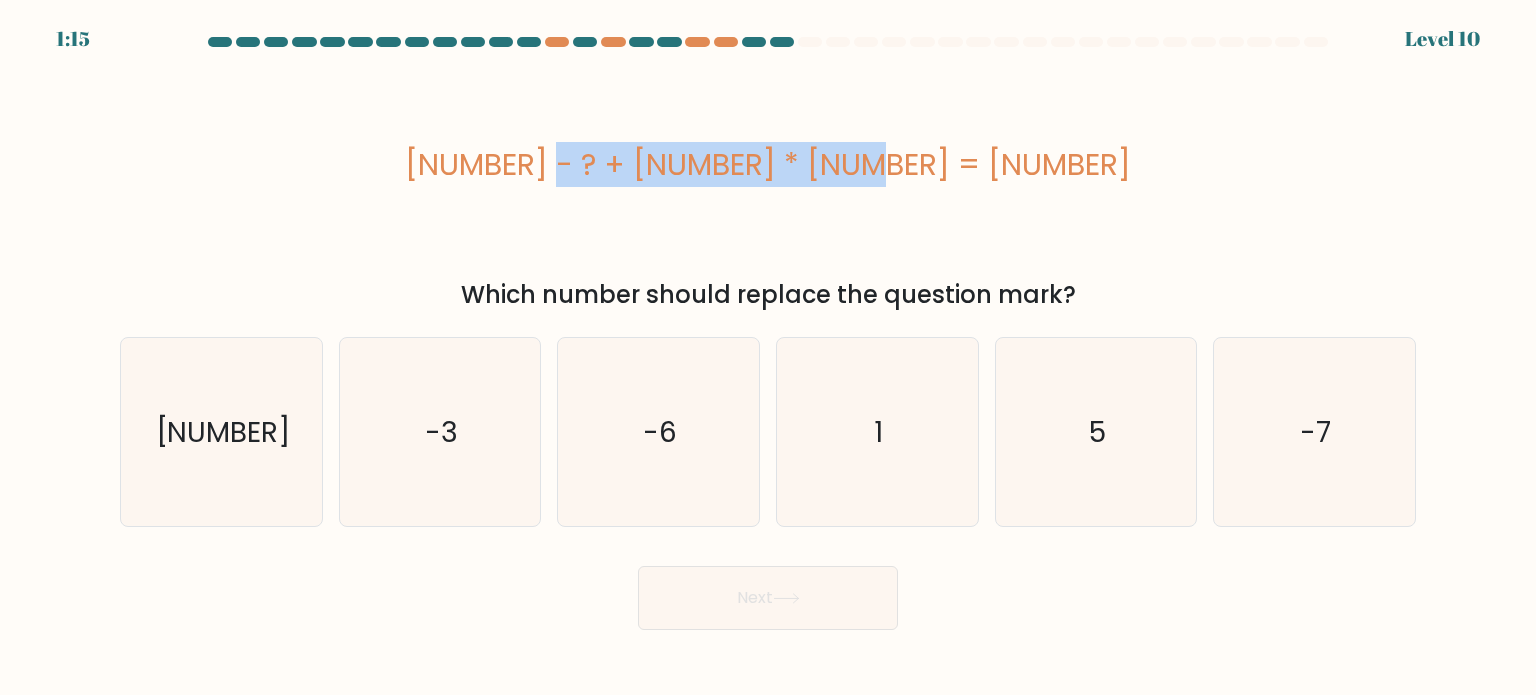 click on "11 - ? + 5 * 34 = 176" at bounding box center (768, 164) 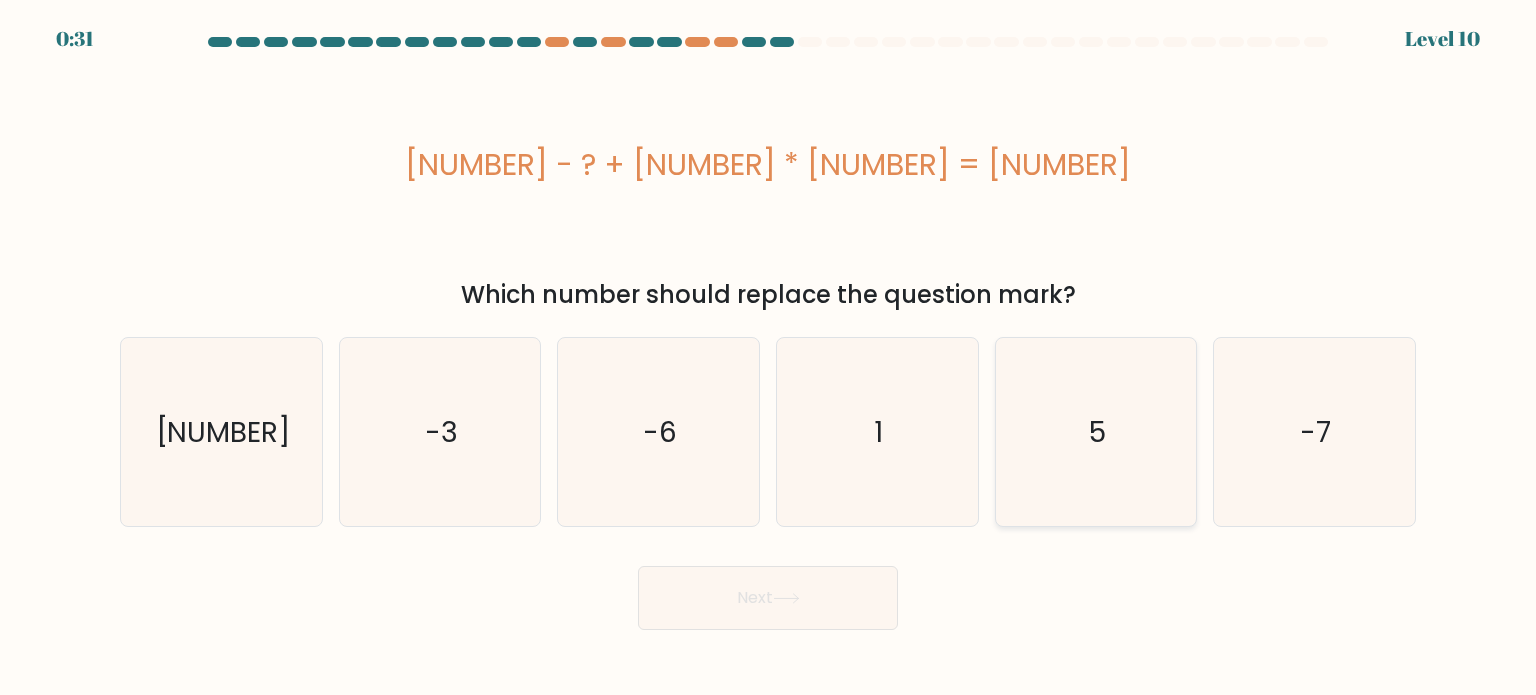 click on "5" 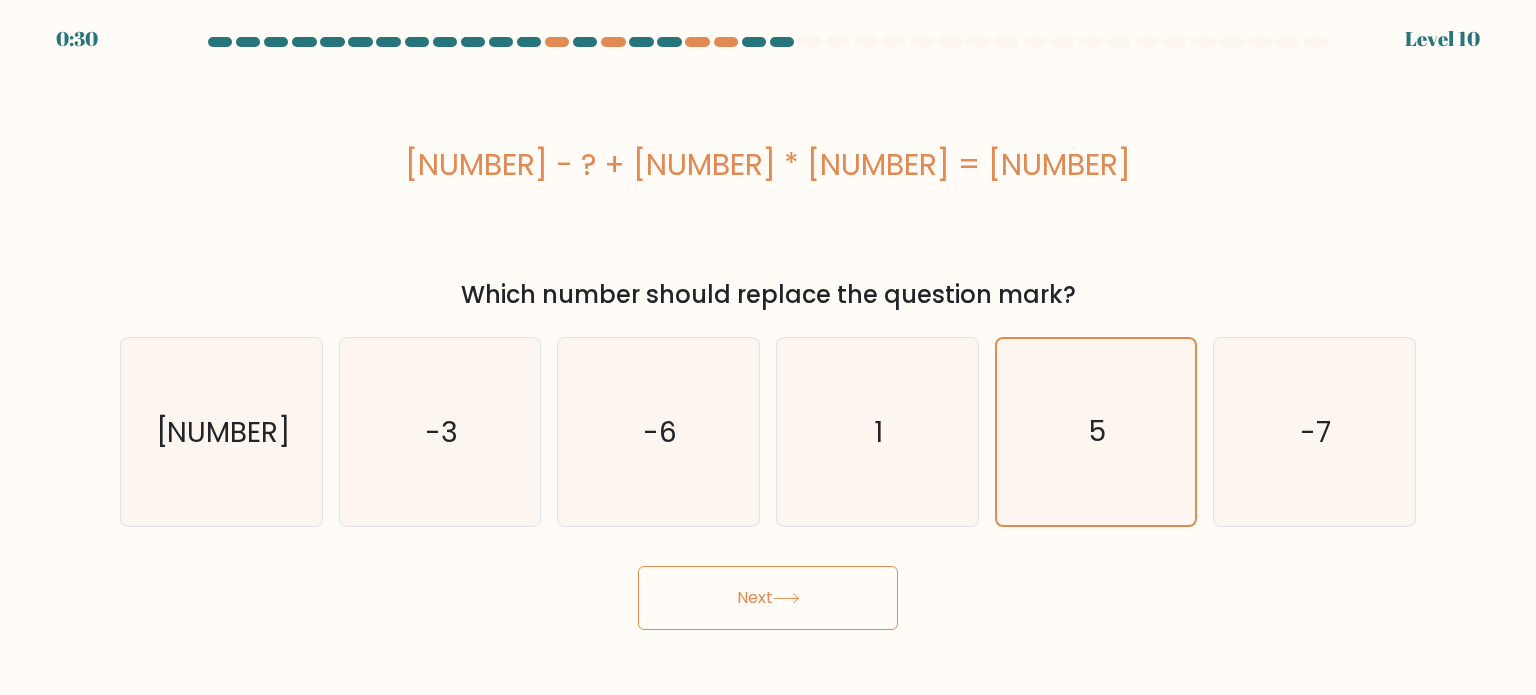 click on "Next" at bounding box center [768, 598] 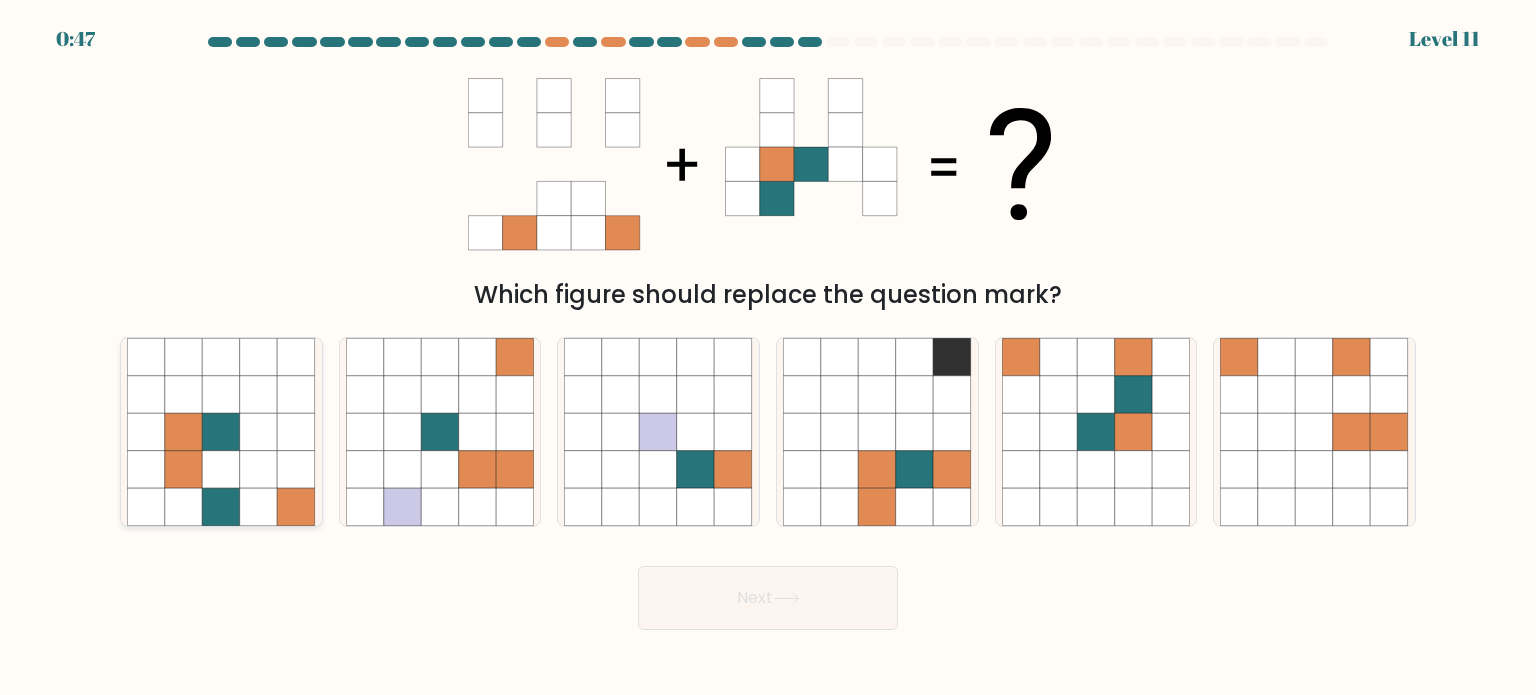 click 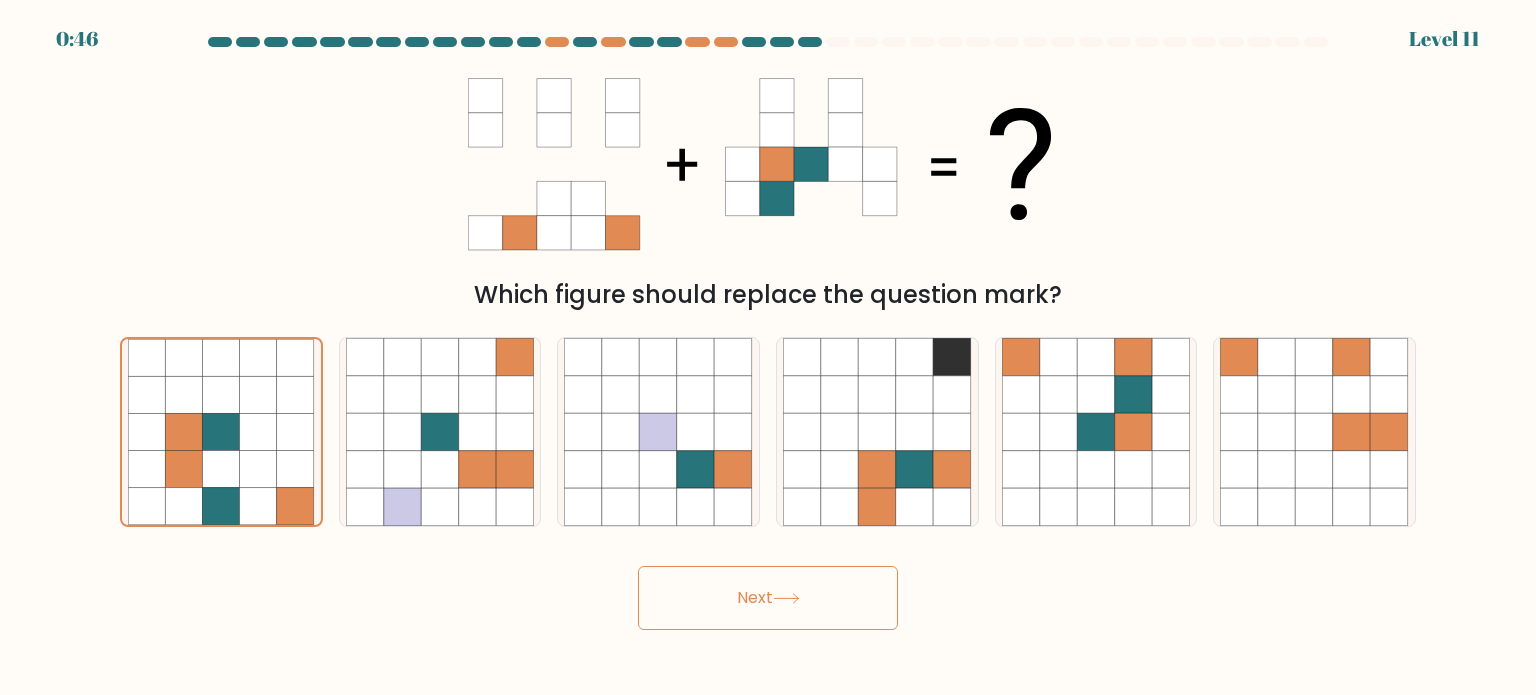 click on "Next" at bounding box center [768, 598] 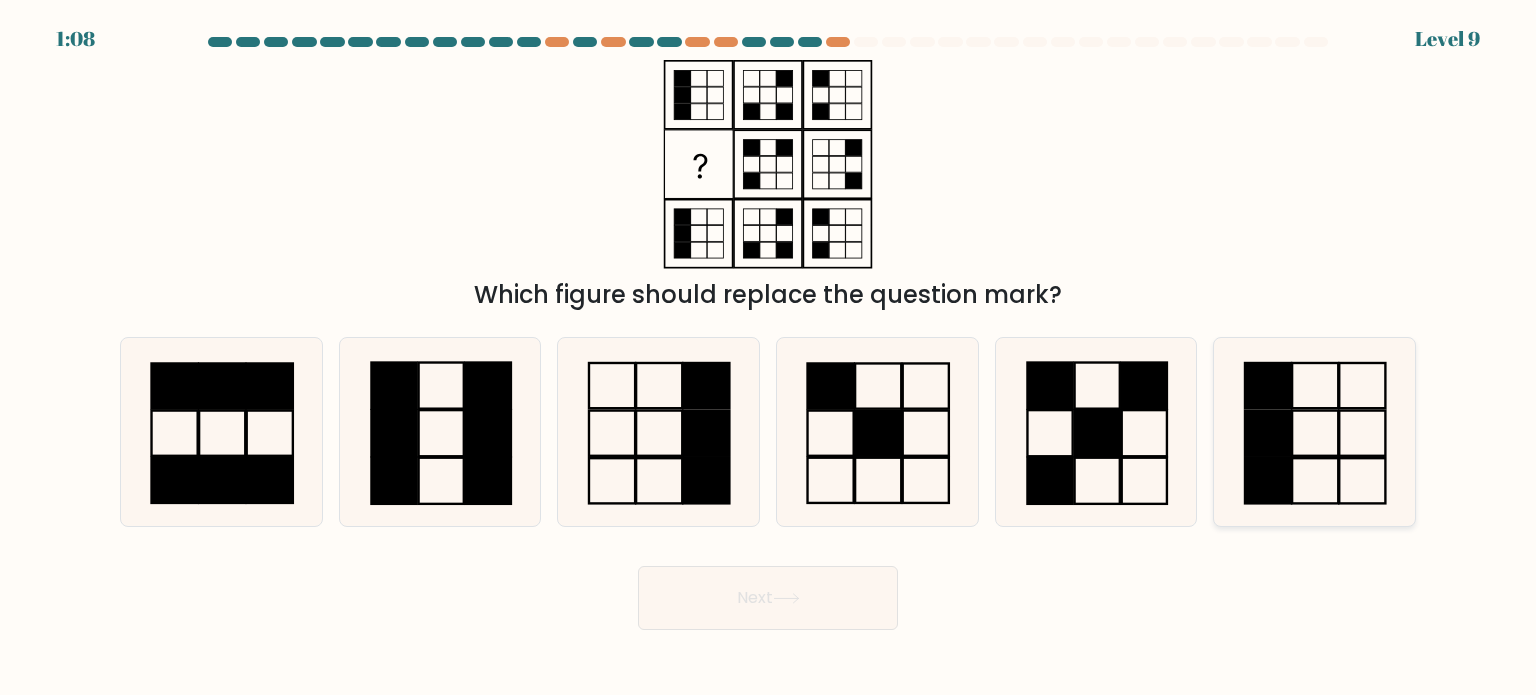 click 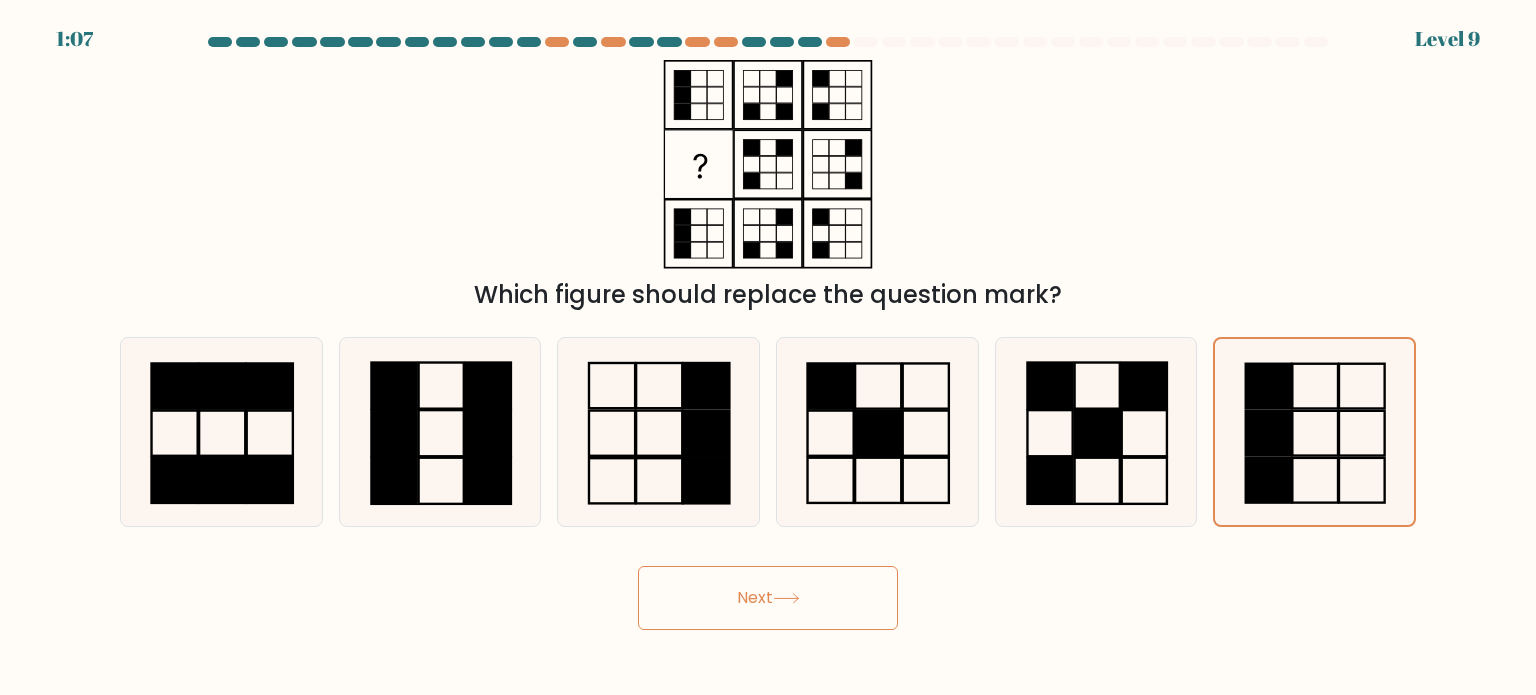click on "Next" at bounding box center (768, 598) 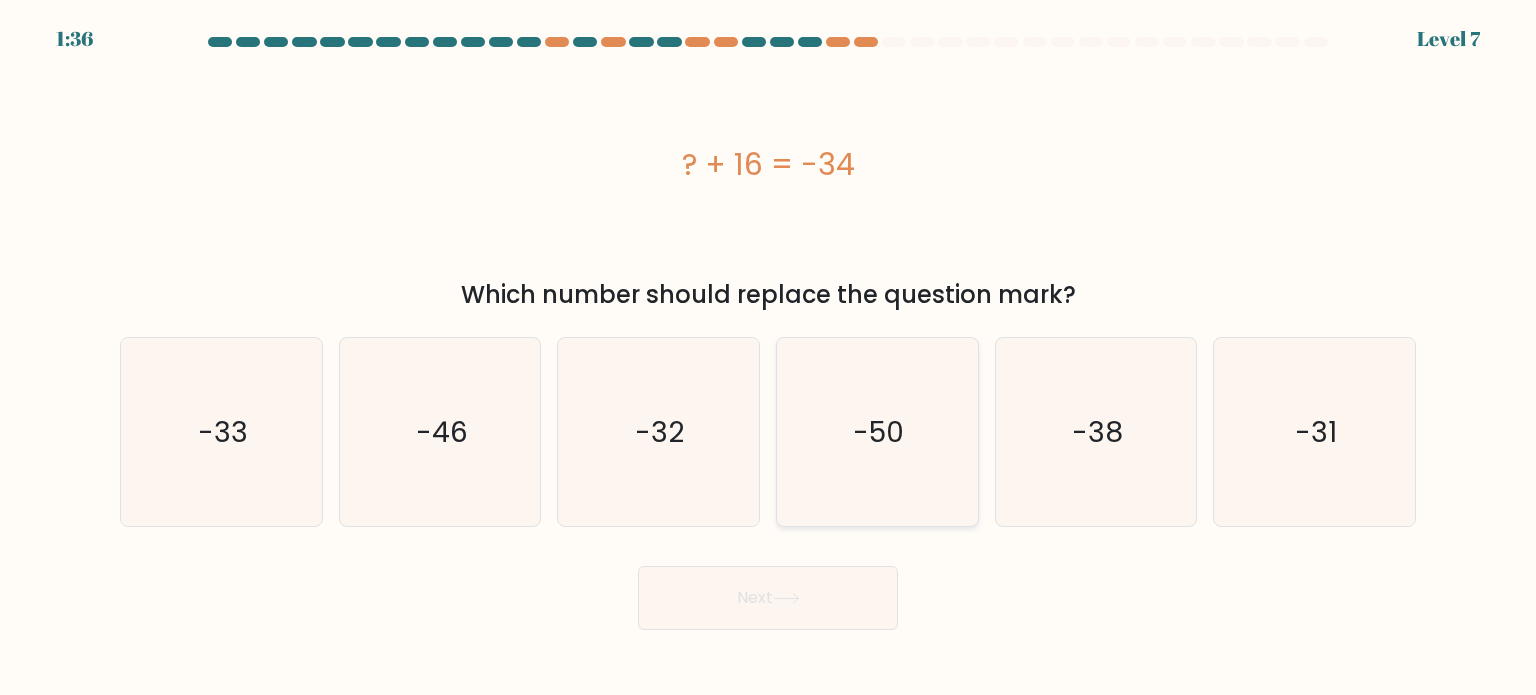 click on "-50" 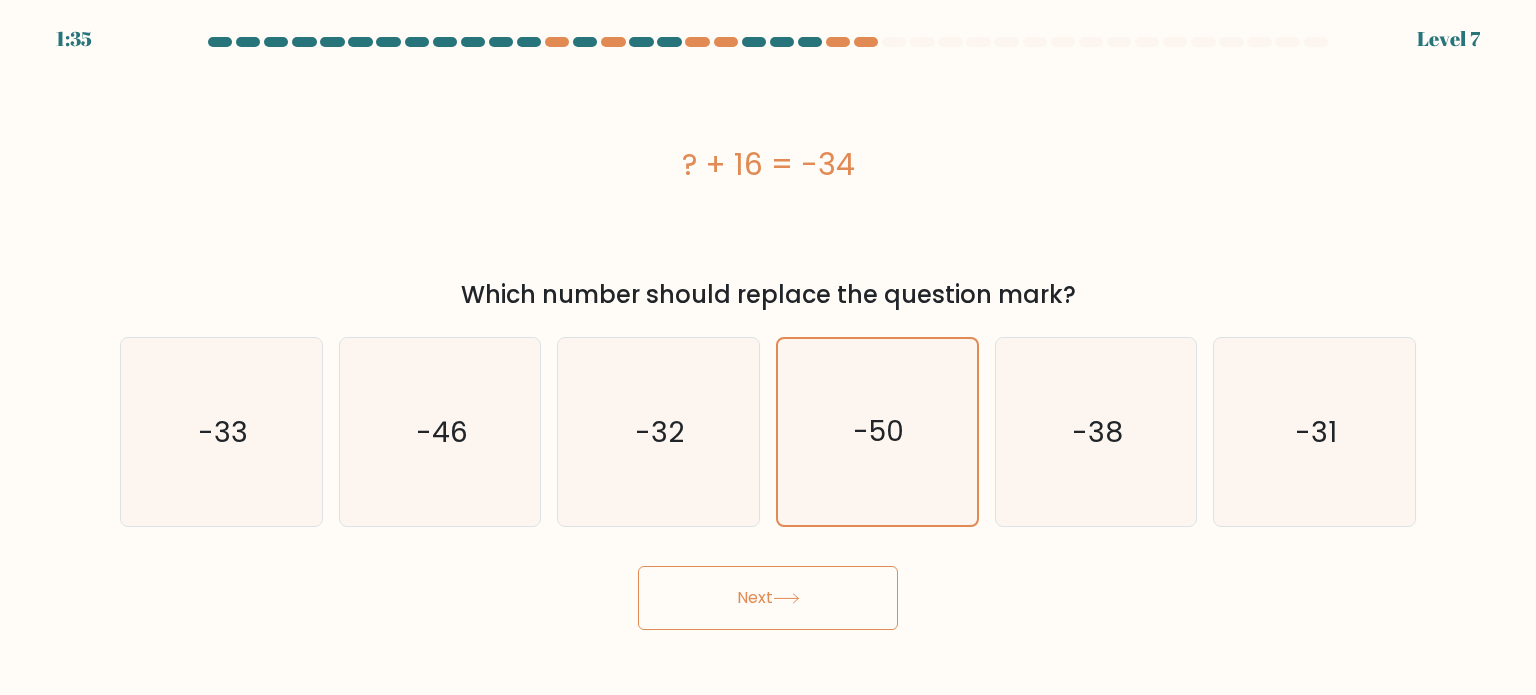 click on "Next" at bounding box center [768, 598] 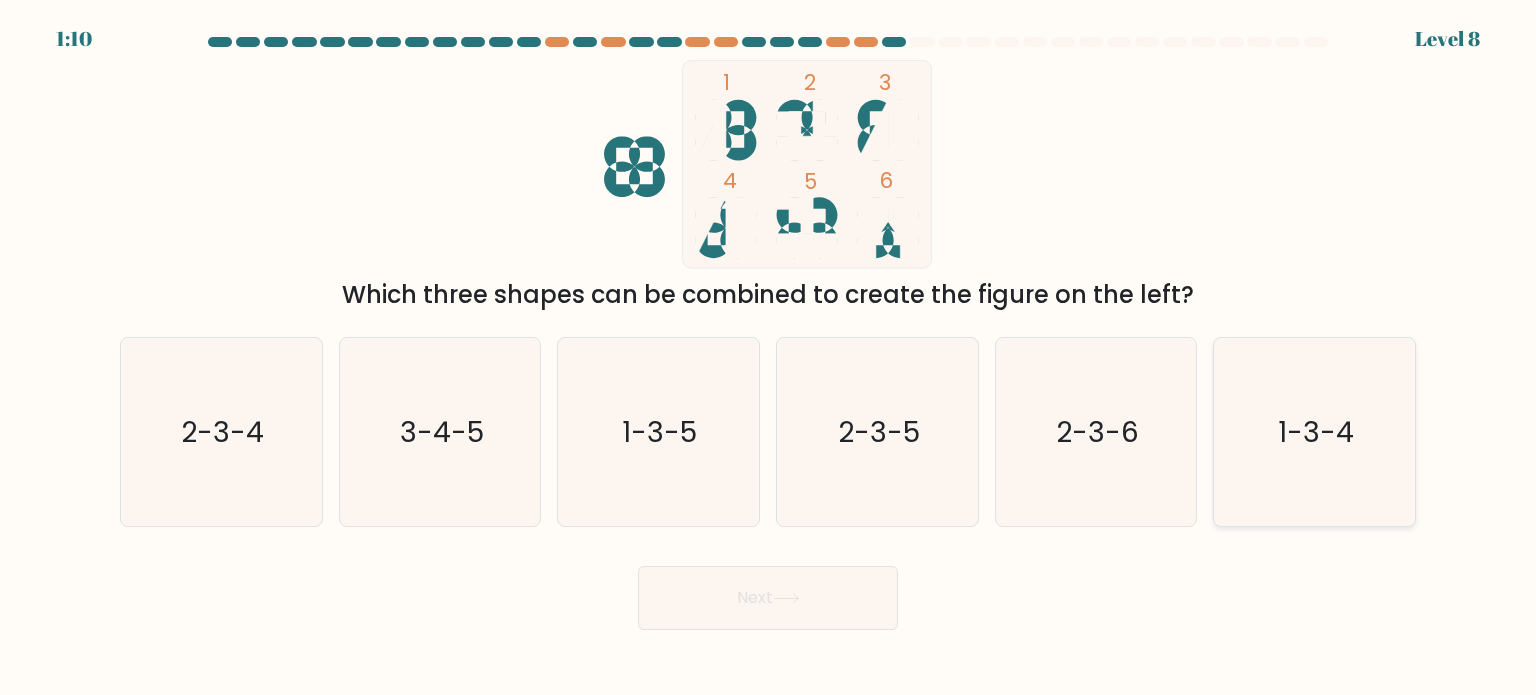 click on "1-3-4" 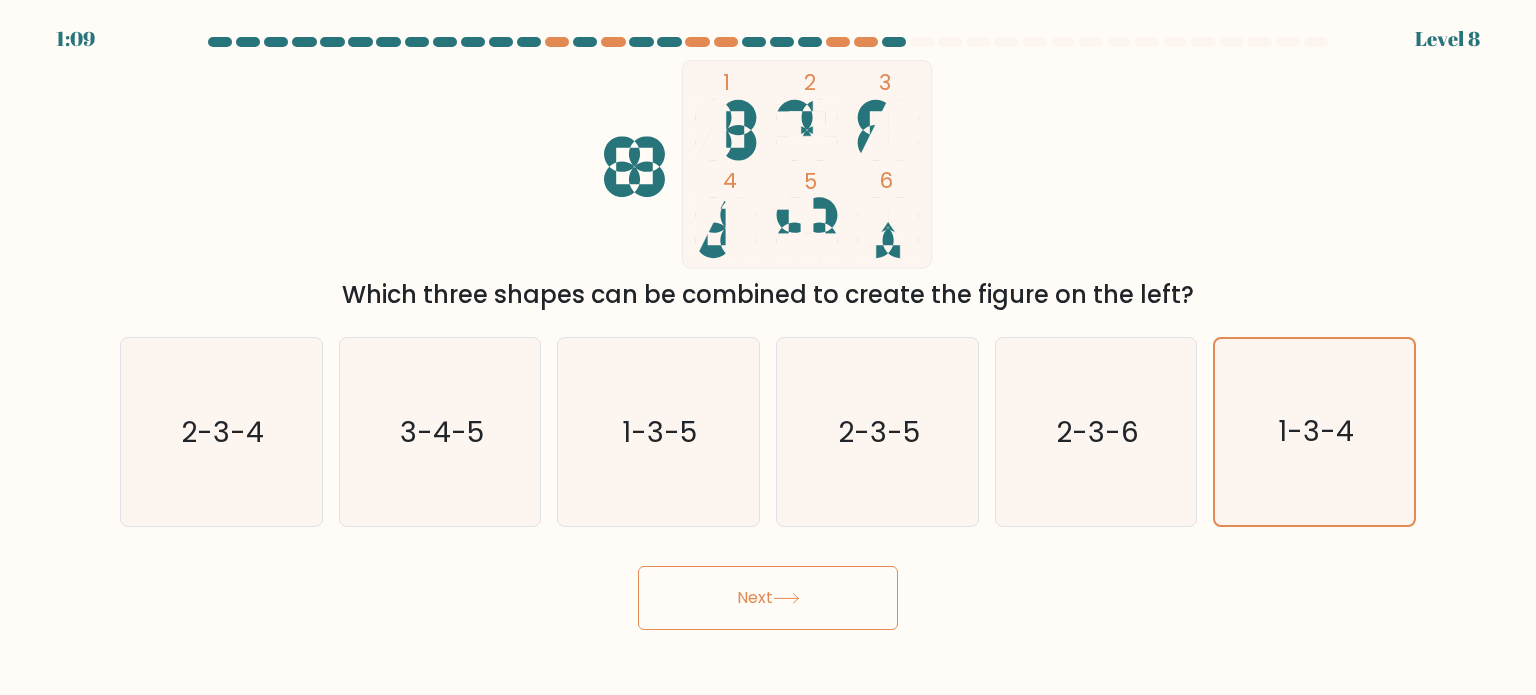 click on "Next" at bounding box center [768, 598] 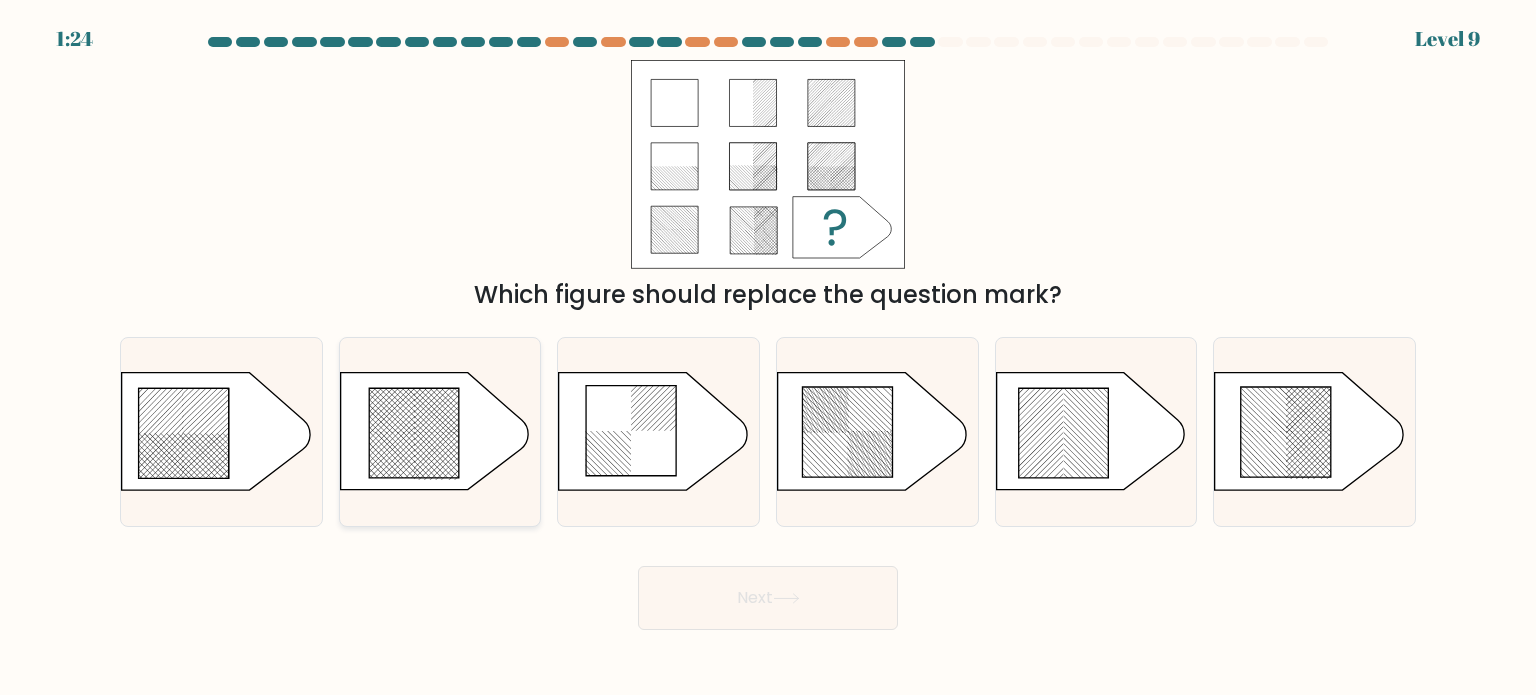 click 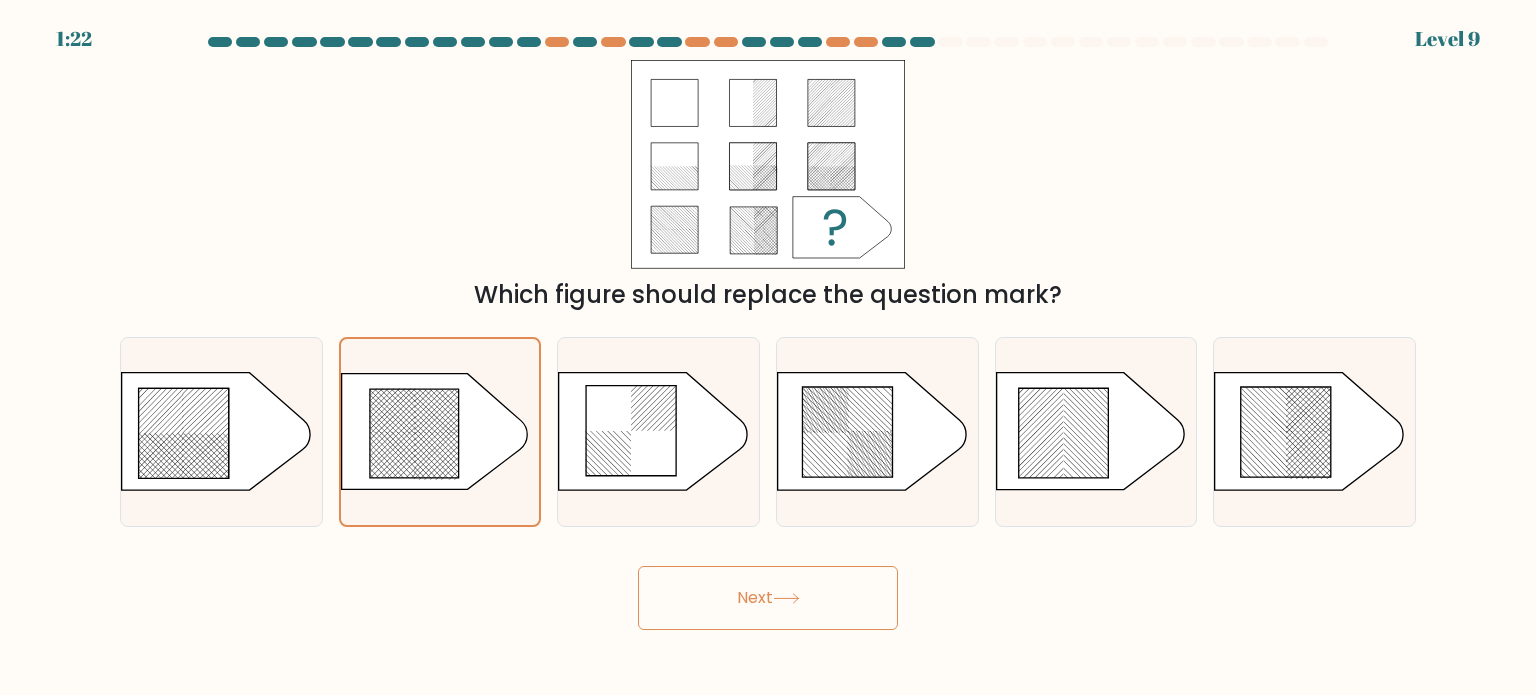 click on "Next" at bounding box center (768, 598) 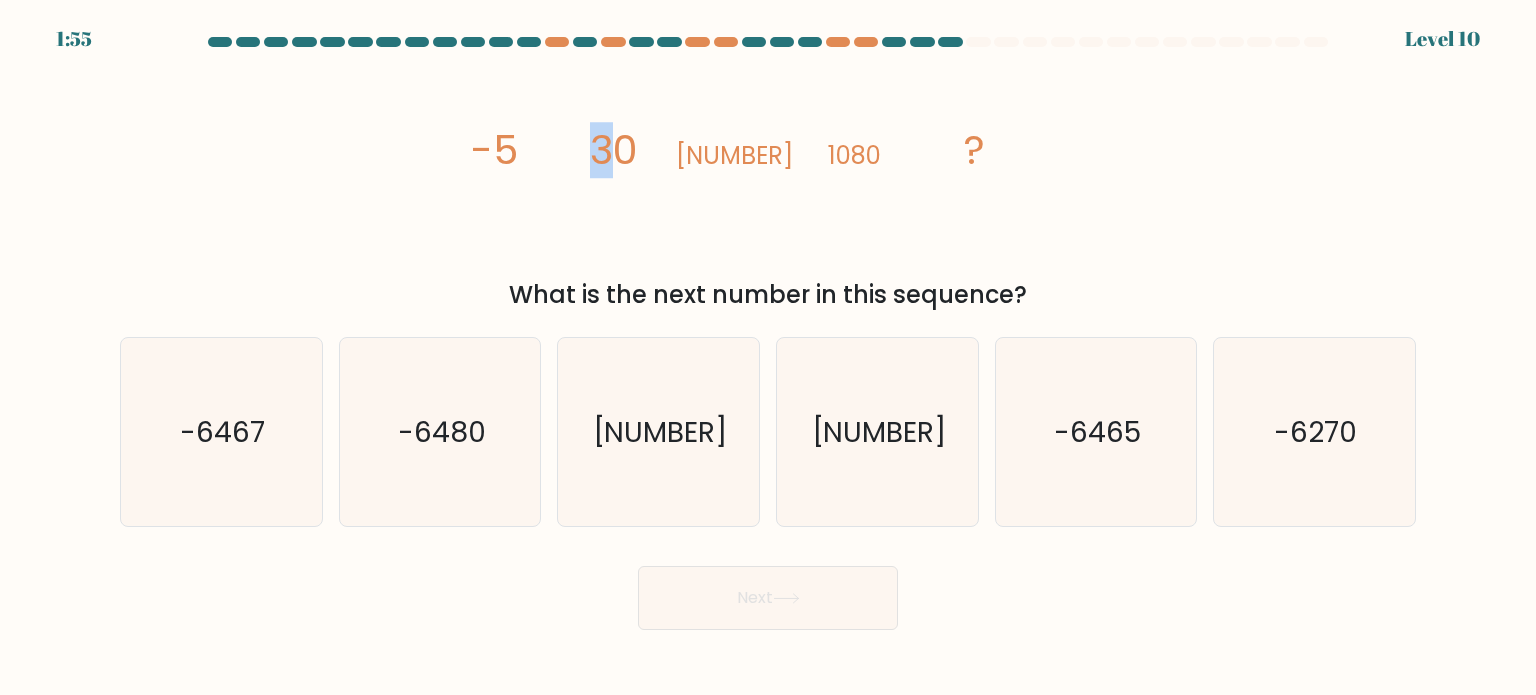 drag, startPoint x: 592, startPoint y: 151, endPoint x: 582, endPoint y: 149, distance: 10.198039 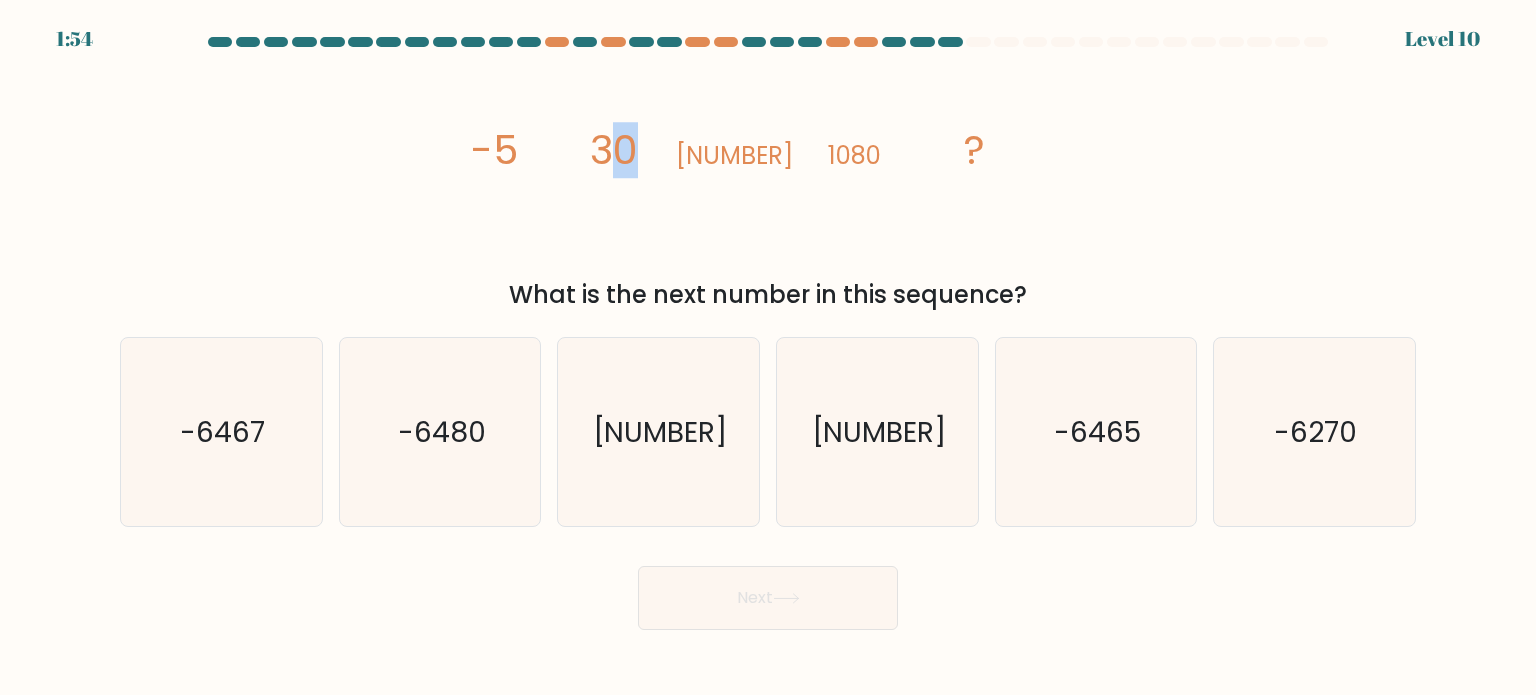 click on "30" 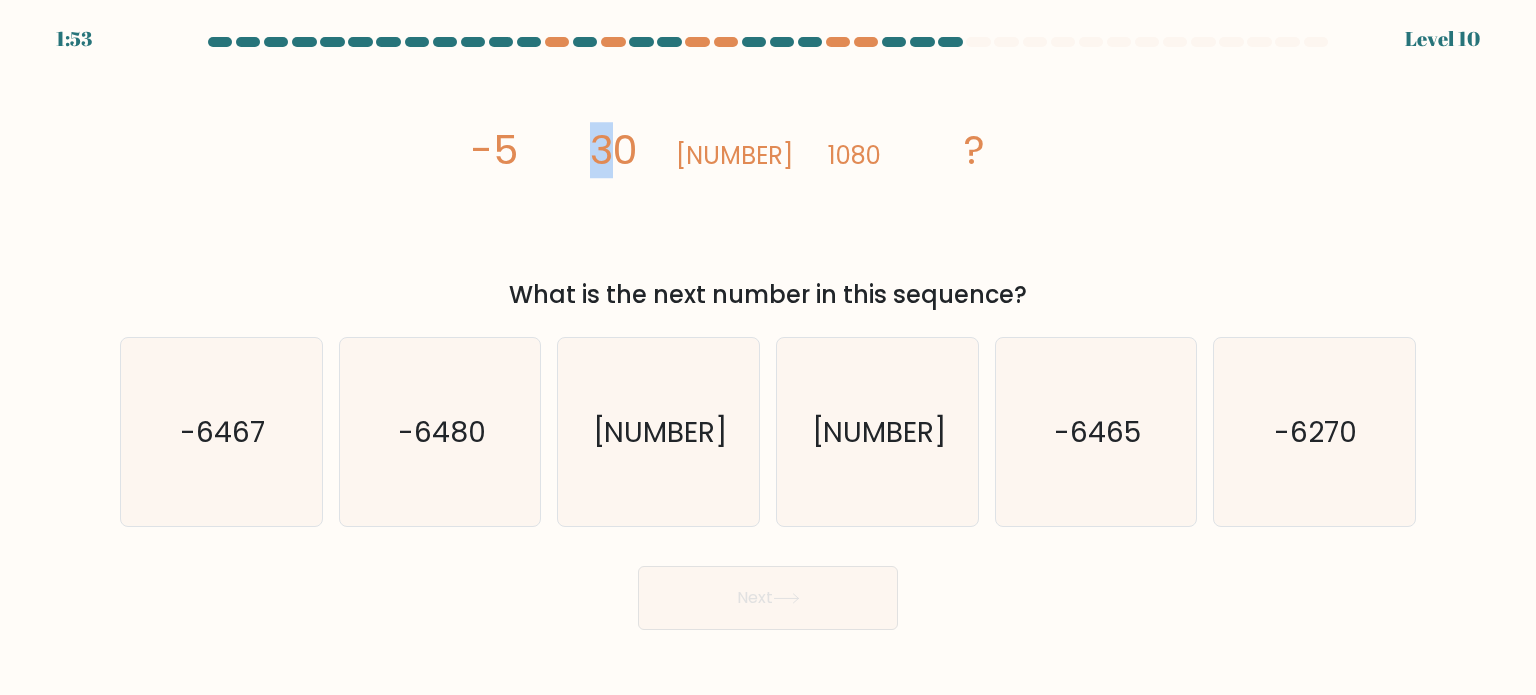drag, startPoint x: 599, startPoint y: 154, endPoint x: 623, endPoint y: 154, distance: 24 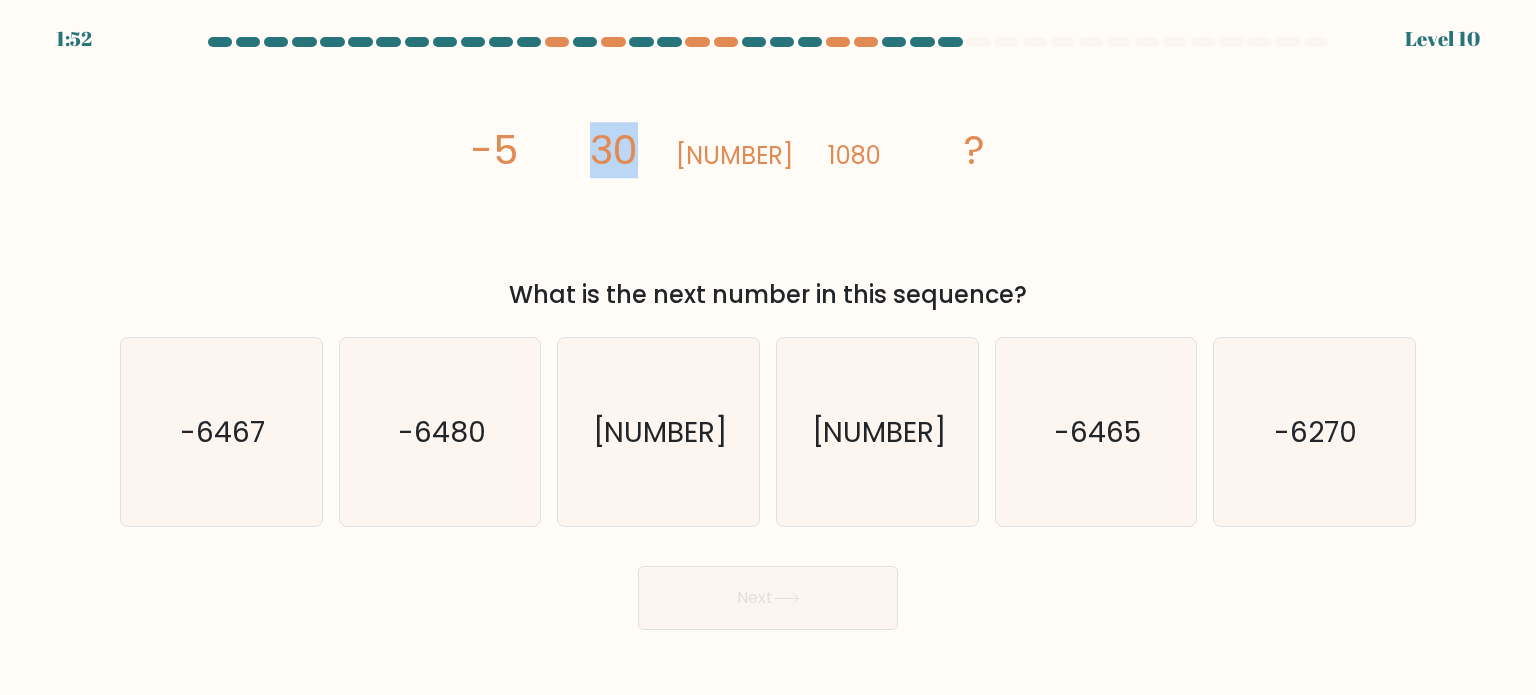 drag, startPoint x: 635, startPoint y: 161, endPoint x: 590, endPoint y: 162, distance: 45.01111 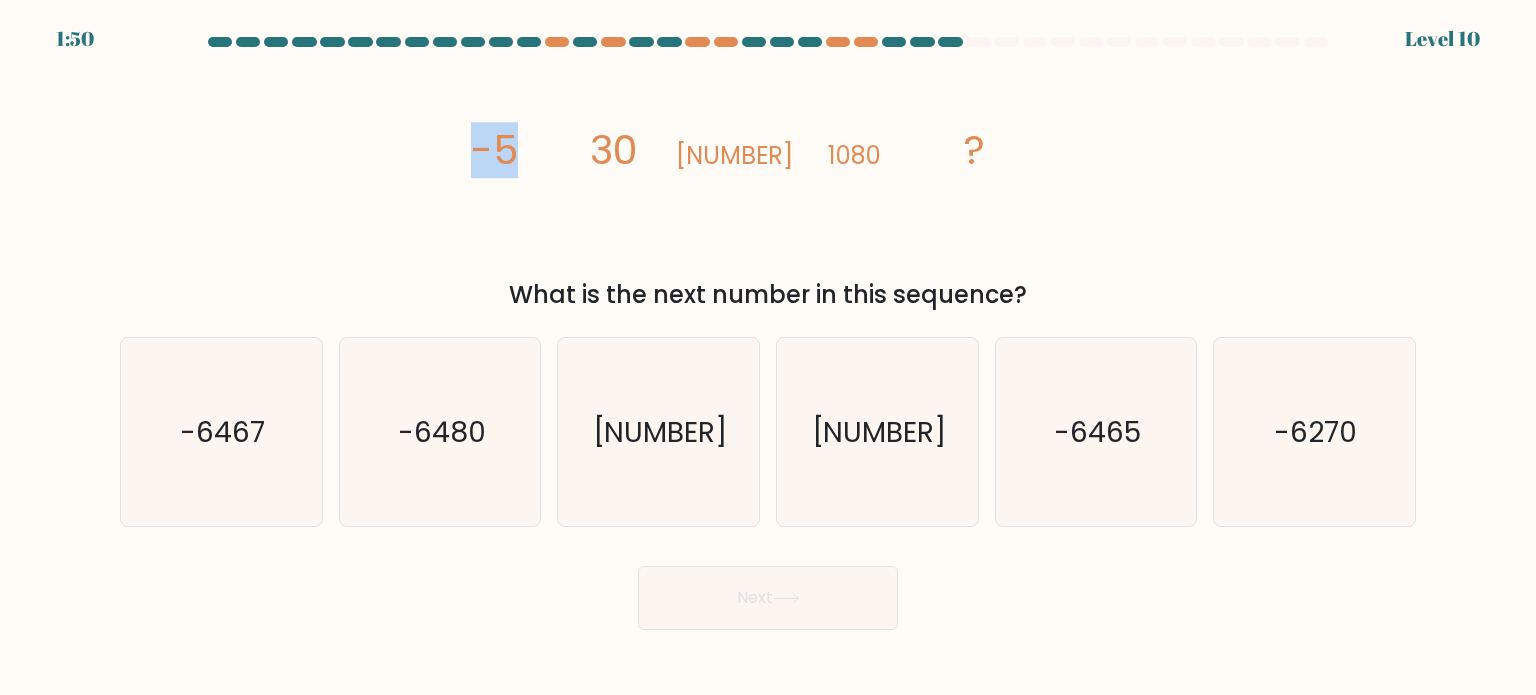 drag, startPoint x: 477, startPoint y: 150, endPoint x: 565, endPoint y: 165, distance: 89.26926 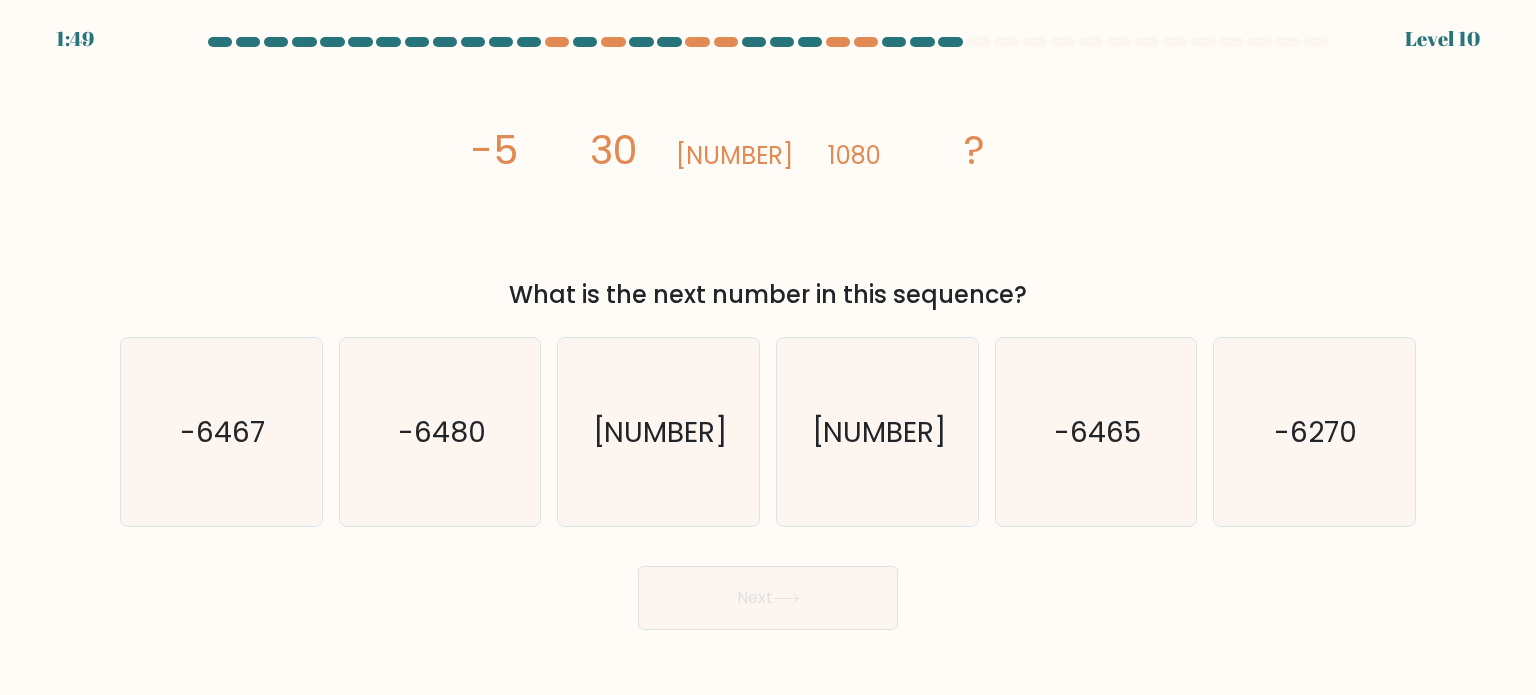 click on "30" 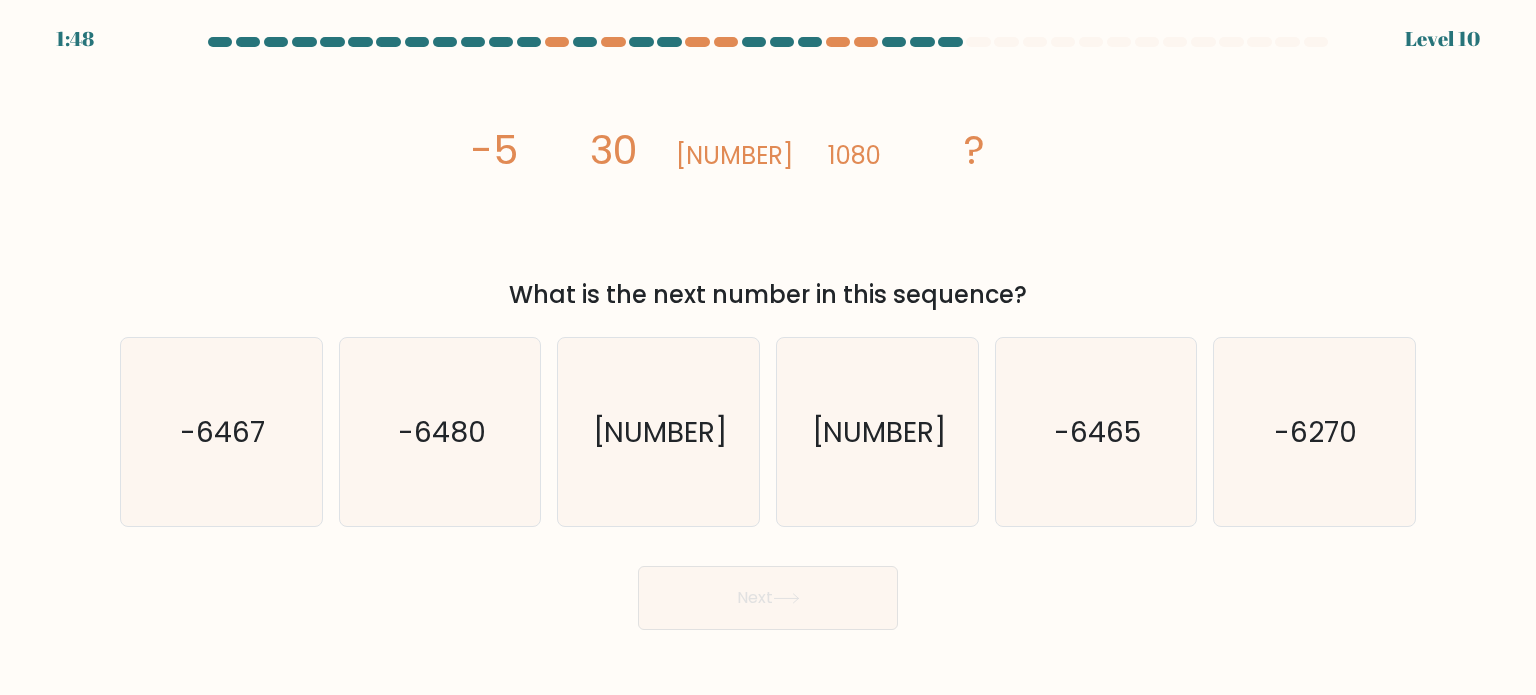 click on "30" 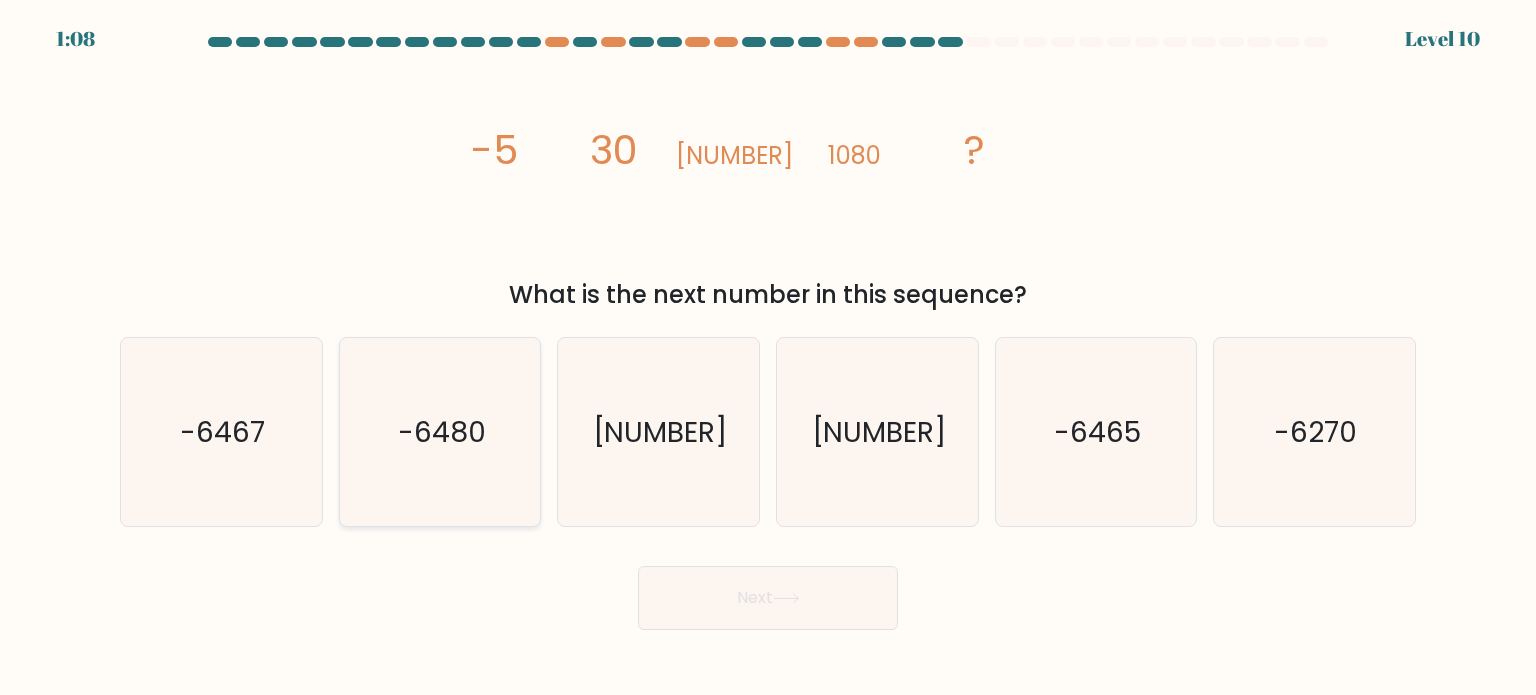 click on "-6480" 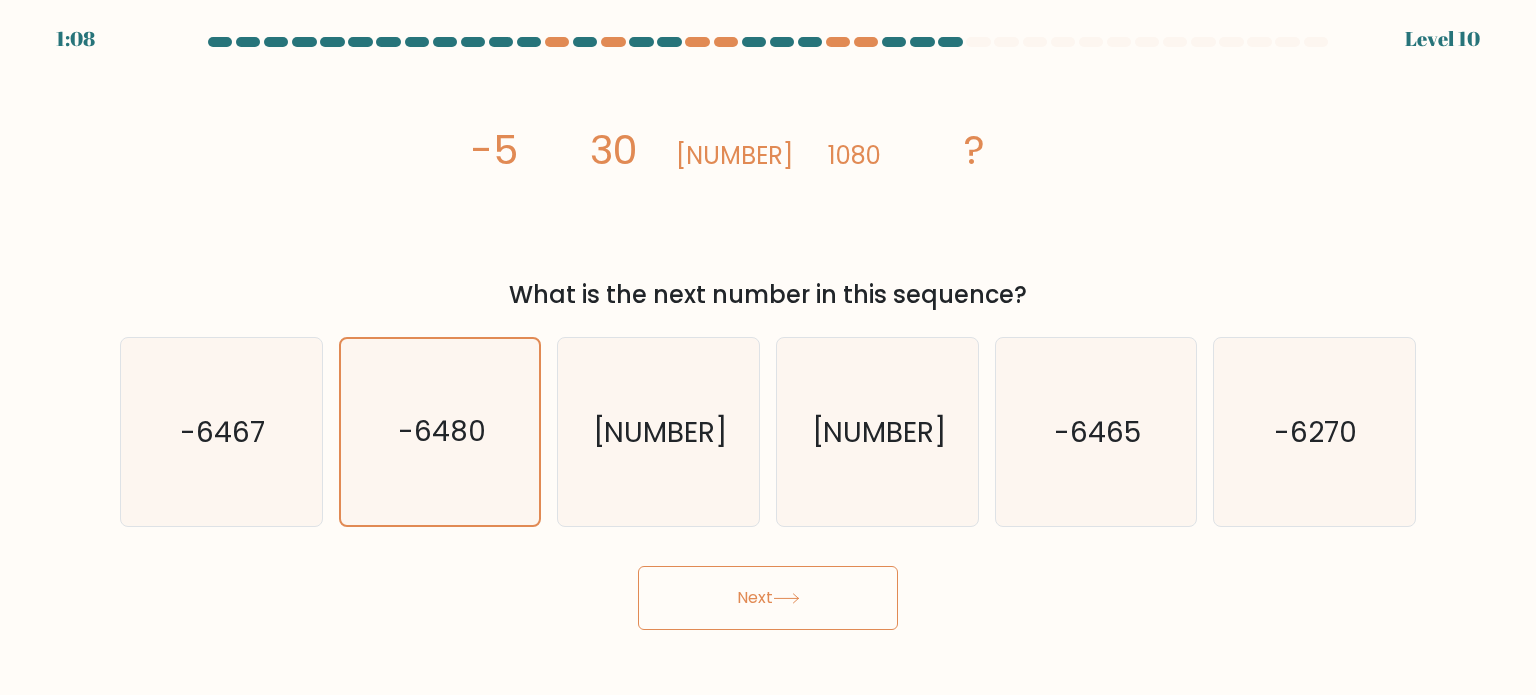 click on "Next" at bounding box center (768, 598) 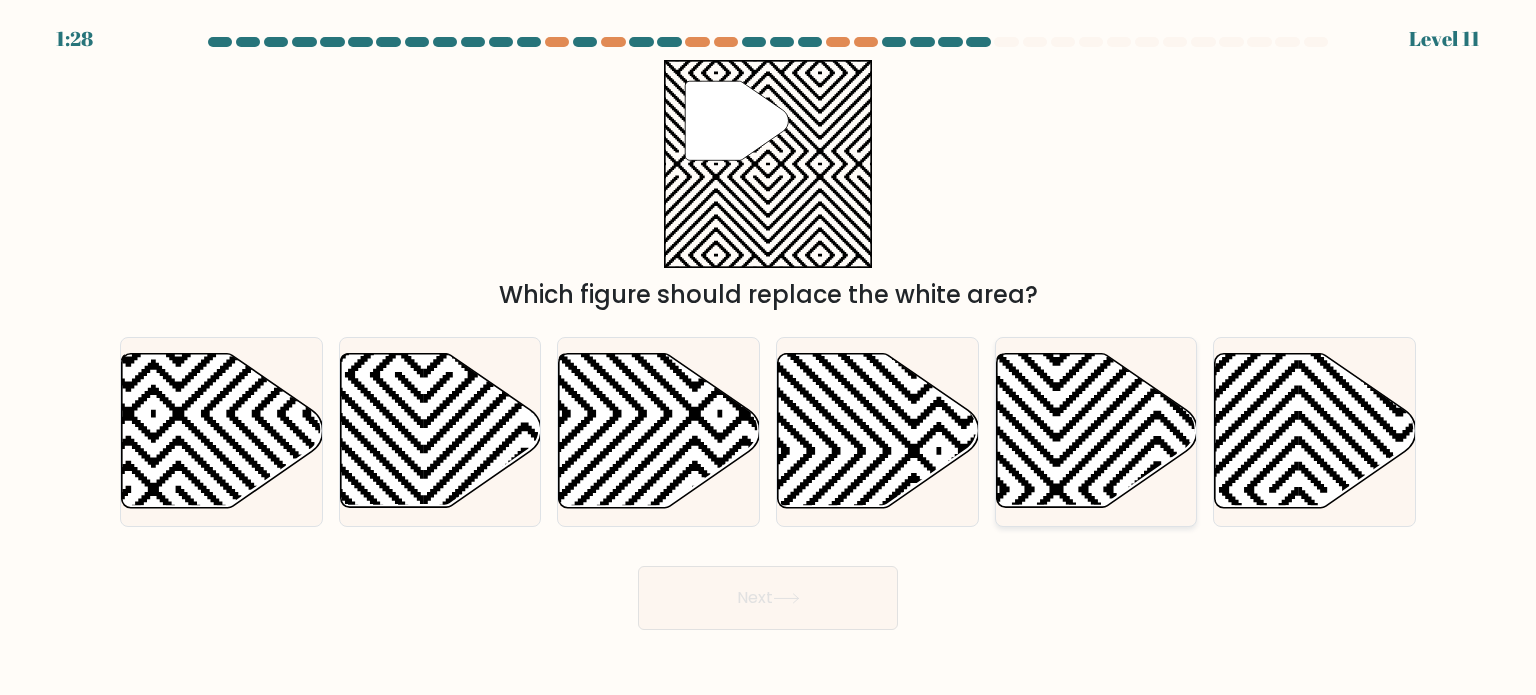 click 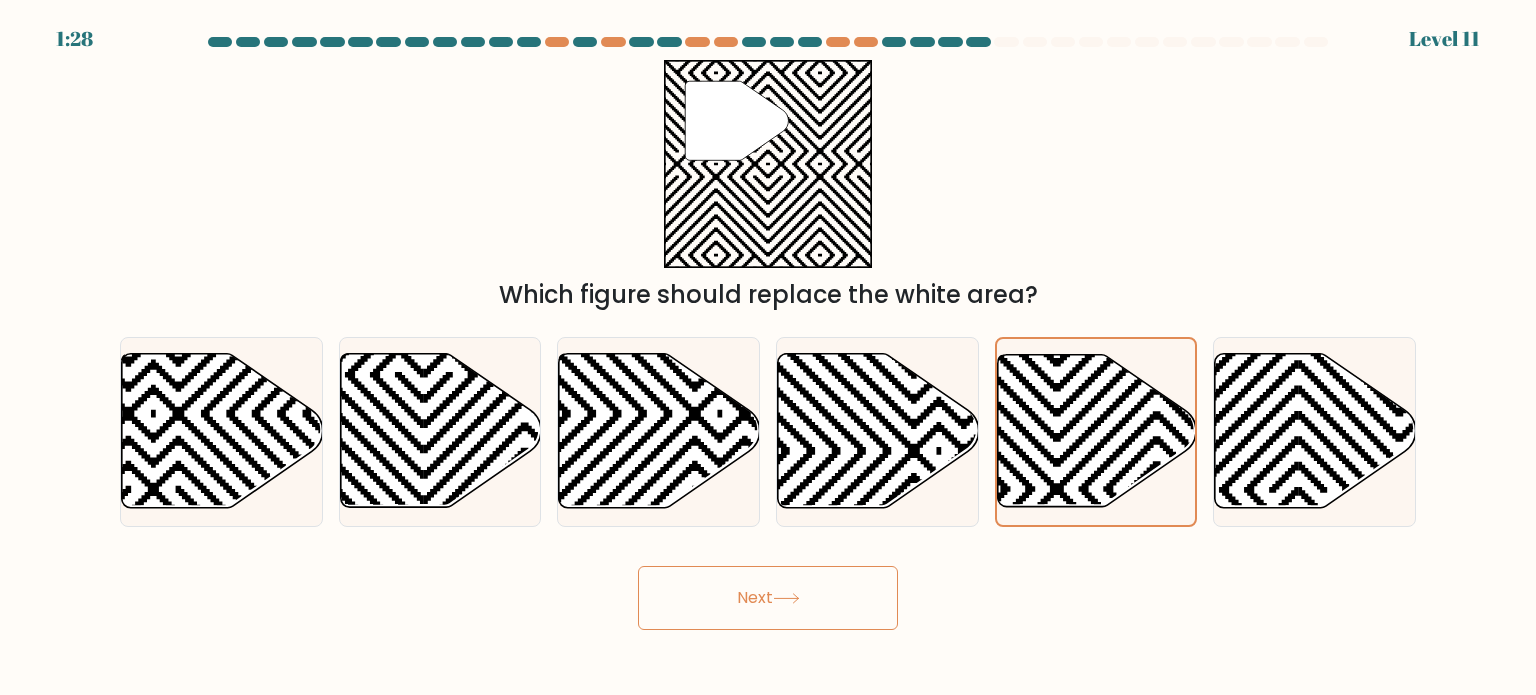 click on "Next" at bounding box center [768, 598] 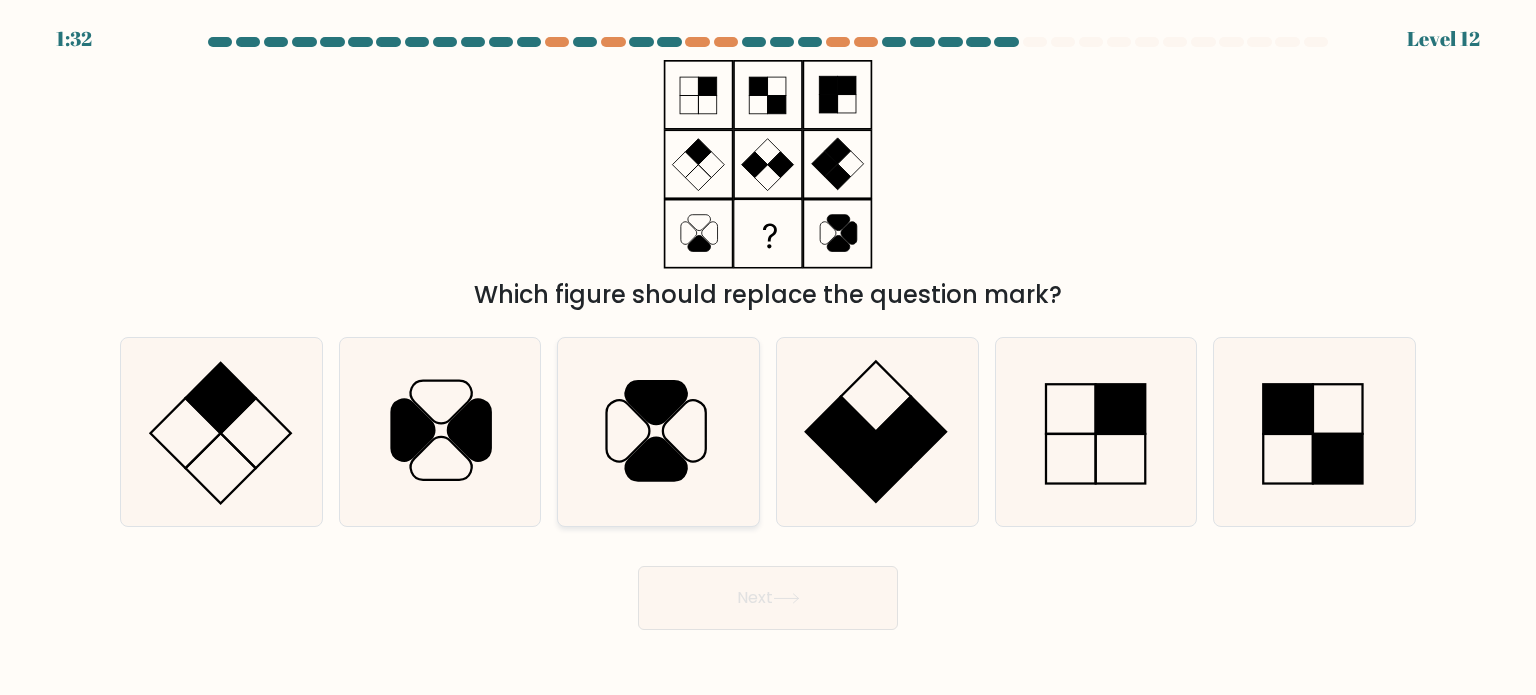 click 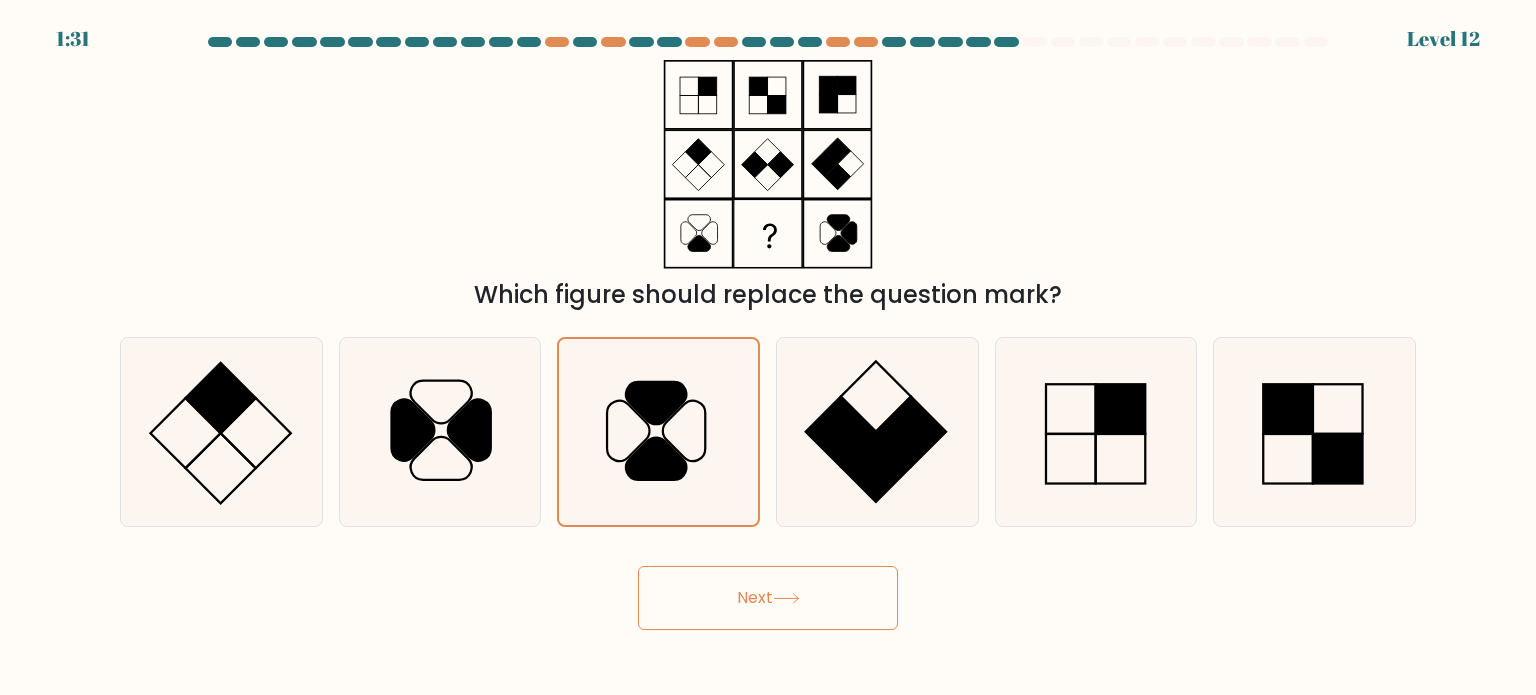click on "Next" at bounding box center [768, 598] 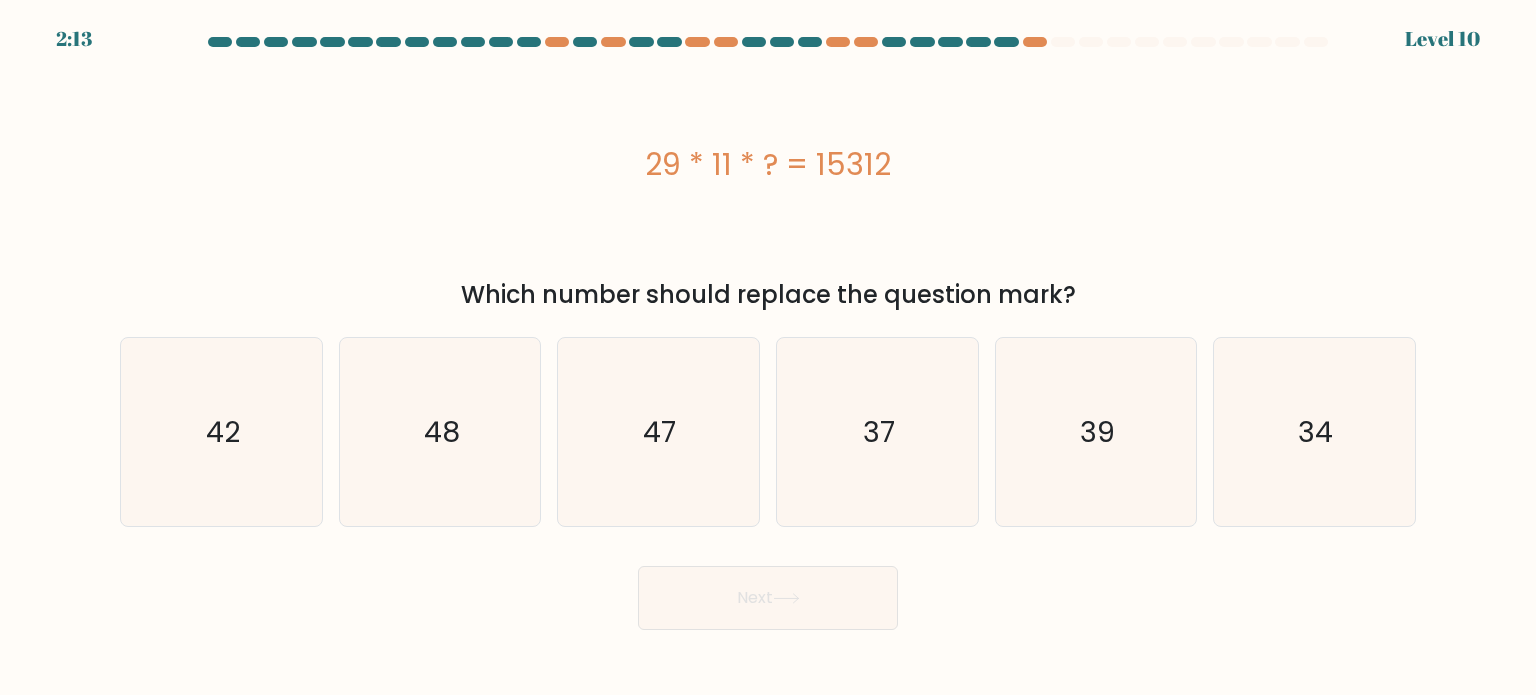 drag, startPoint x: 633, startPoint y: 160, endPoint x: 998, endPoint y: 162, distance: 365.0055 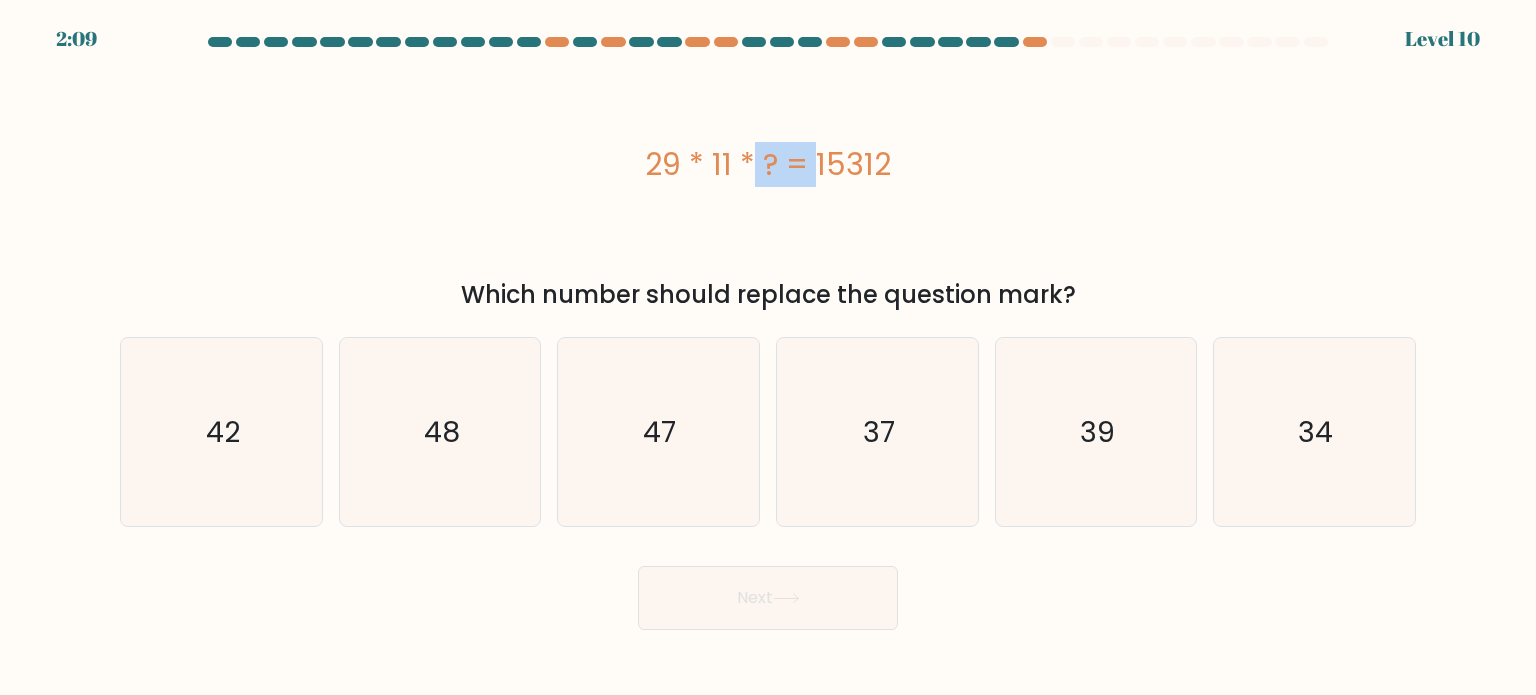 drag, startPoint x: 713, startPoint y: 163, endPoint x: 643, endPoint y: 164, distance: 70.00714 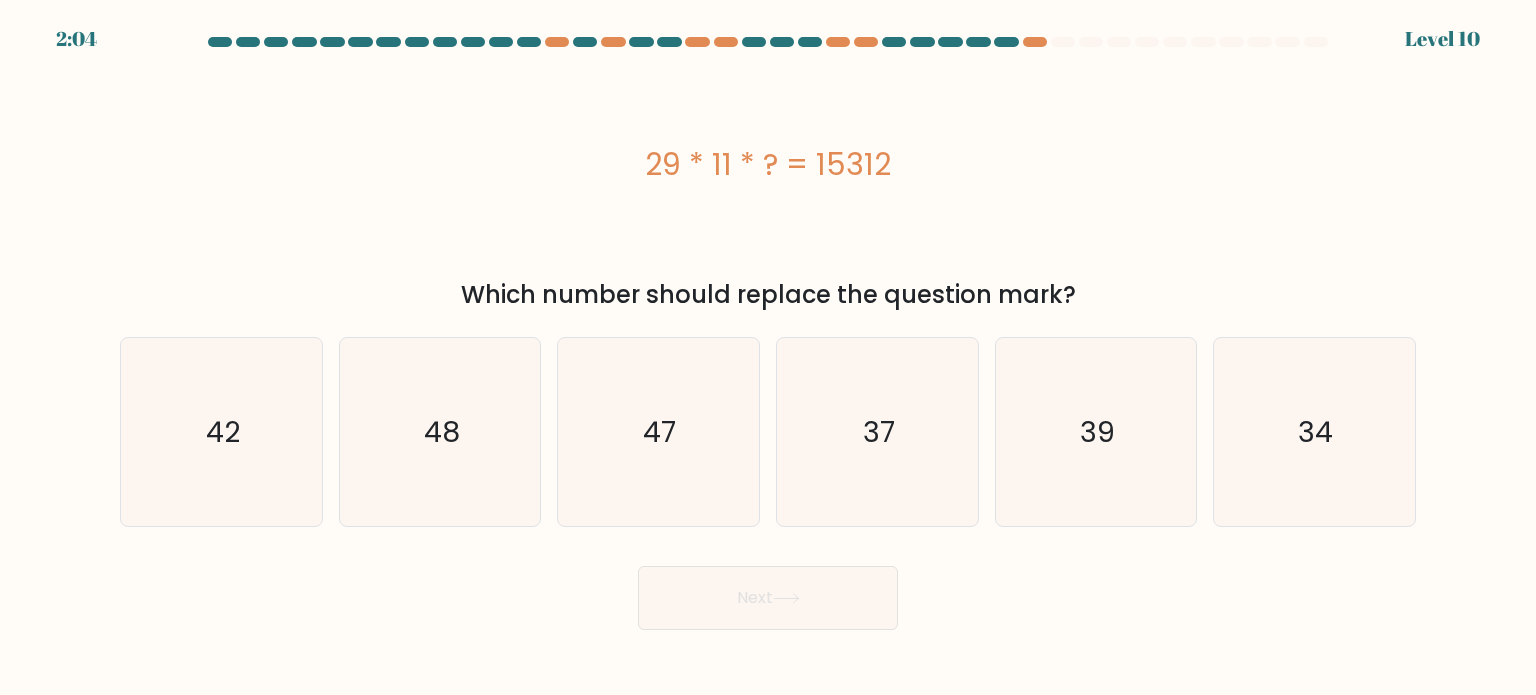 click on "29 * 11 * ? = 15312" at bounding box center [768, 164] 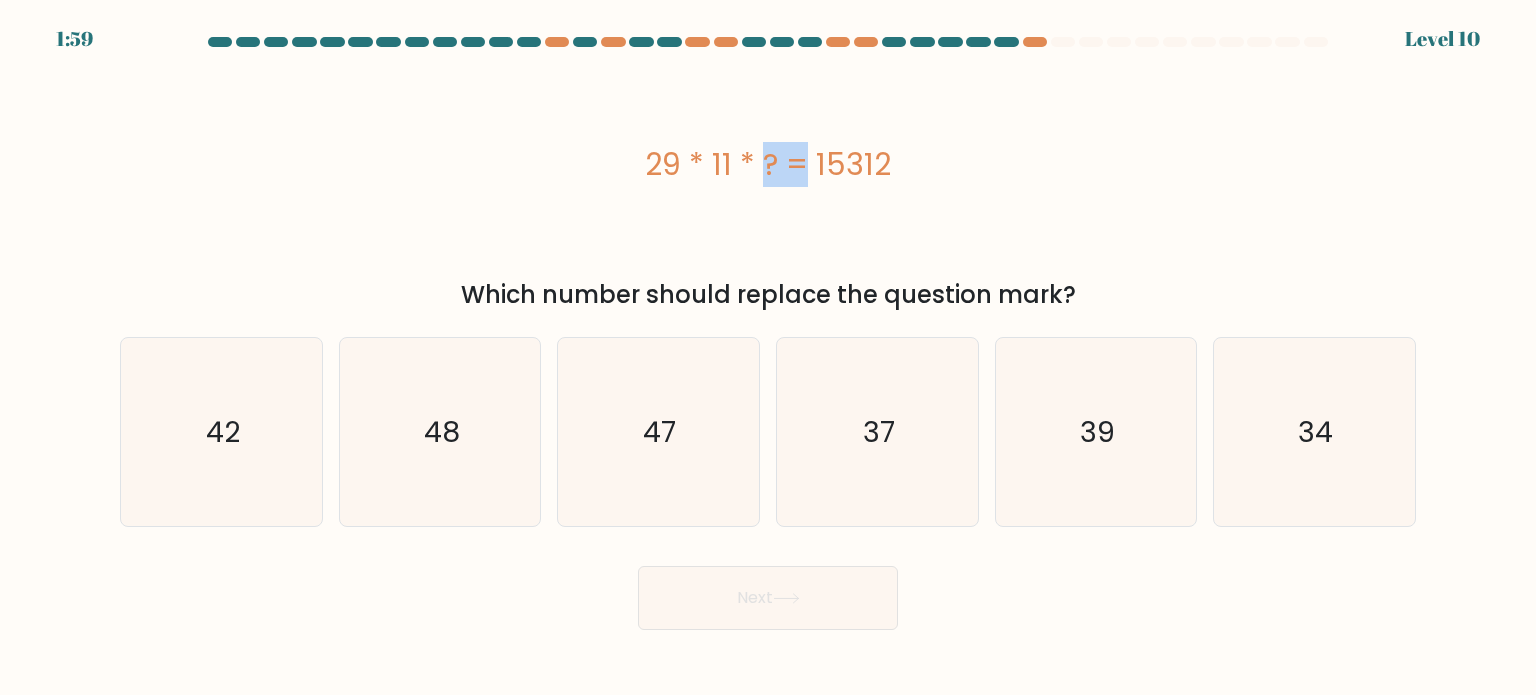 drag, startPoint x: 705, startPoint y: 170, endPoint x: 660, endPoint y: 167, distance: 45.099888 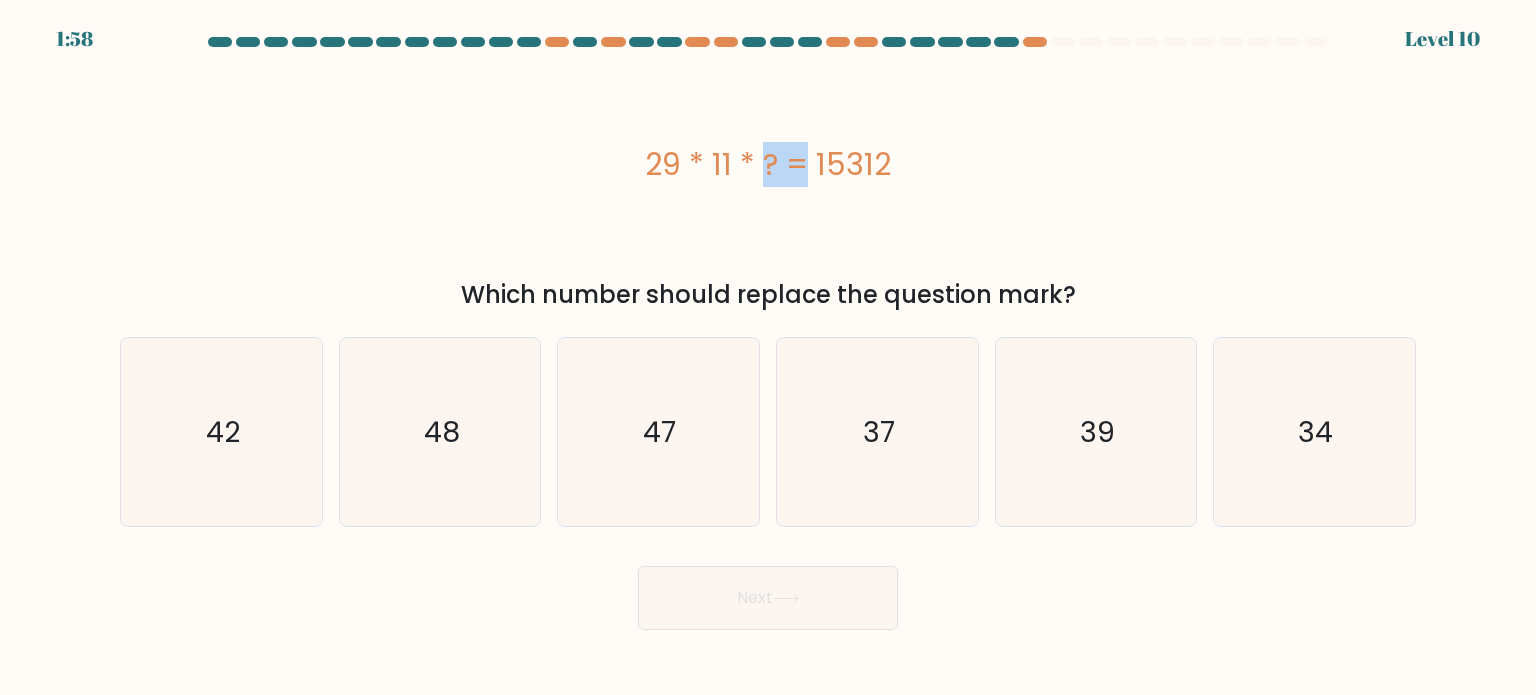 click on "29 * 11 * ? = 15312" at bounding box center (768, 164) 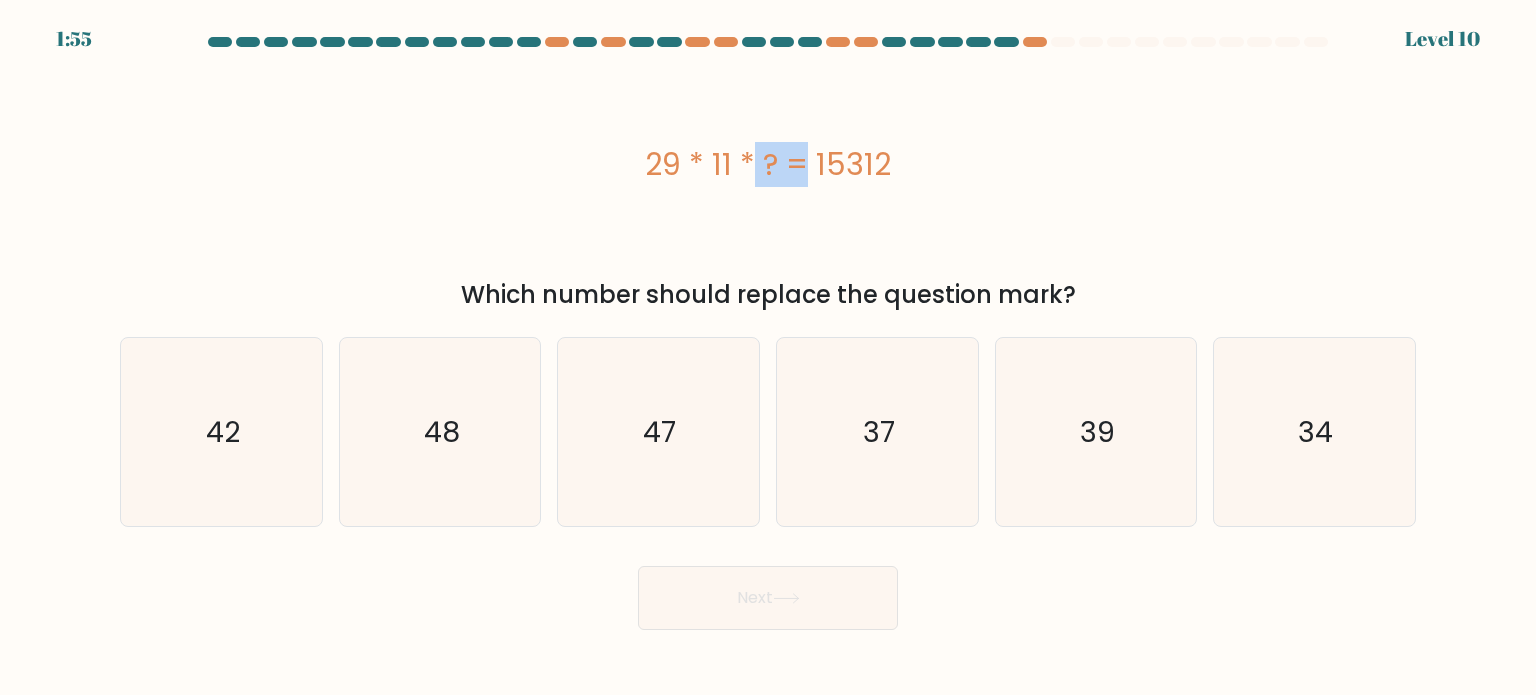 drag, startPoint x: 644, startPoint y: 170, endPoint x: 703, endPoint y: 175, distance: 59.211487 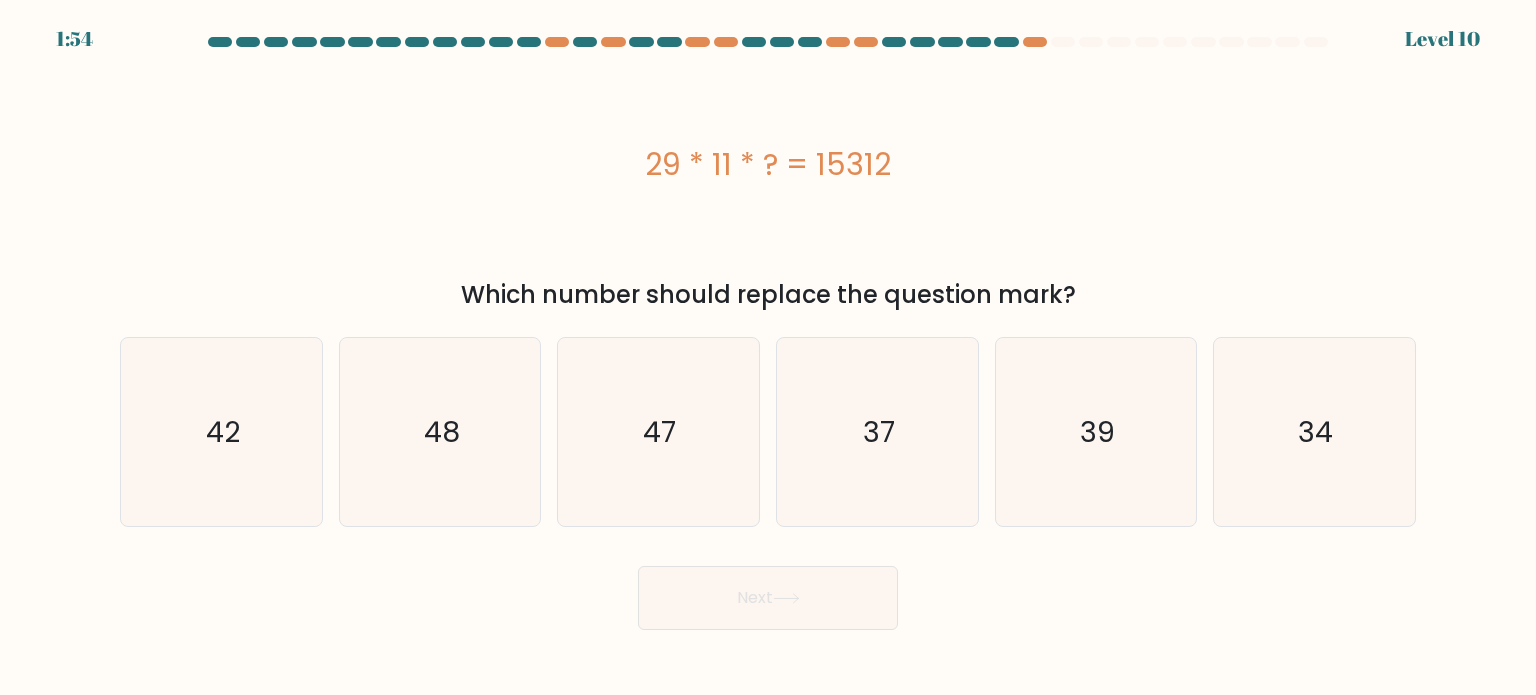 click on "29 * 11 * ? = 15312" at bounding box center (768, 164) 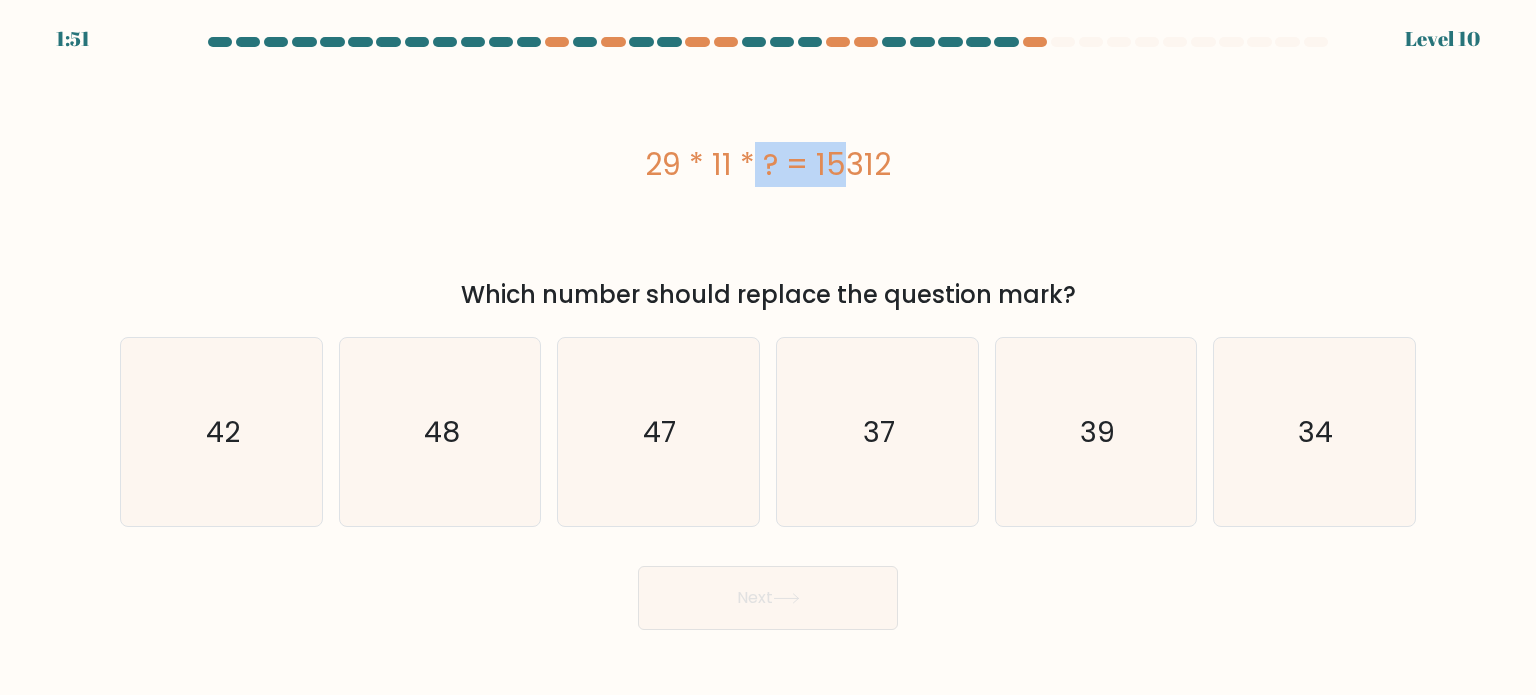 drag, startPoint x: 732, startPoint y: 171, endPoint x: 647, endPoint y: 171, distance: 85 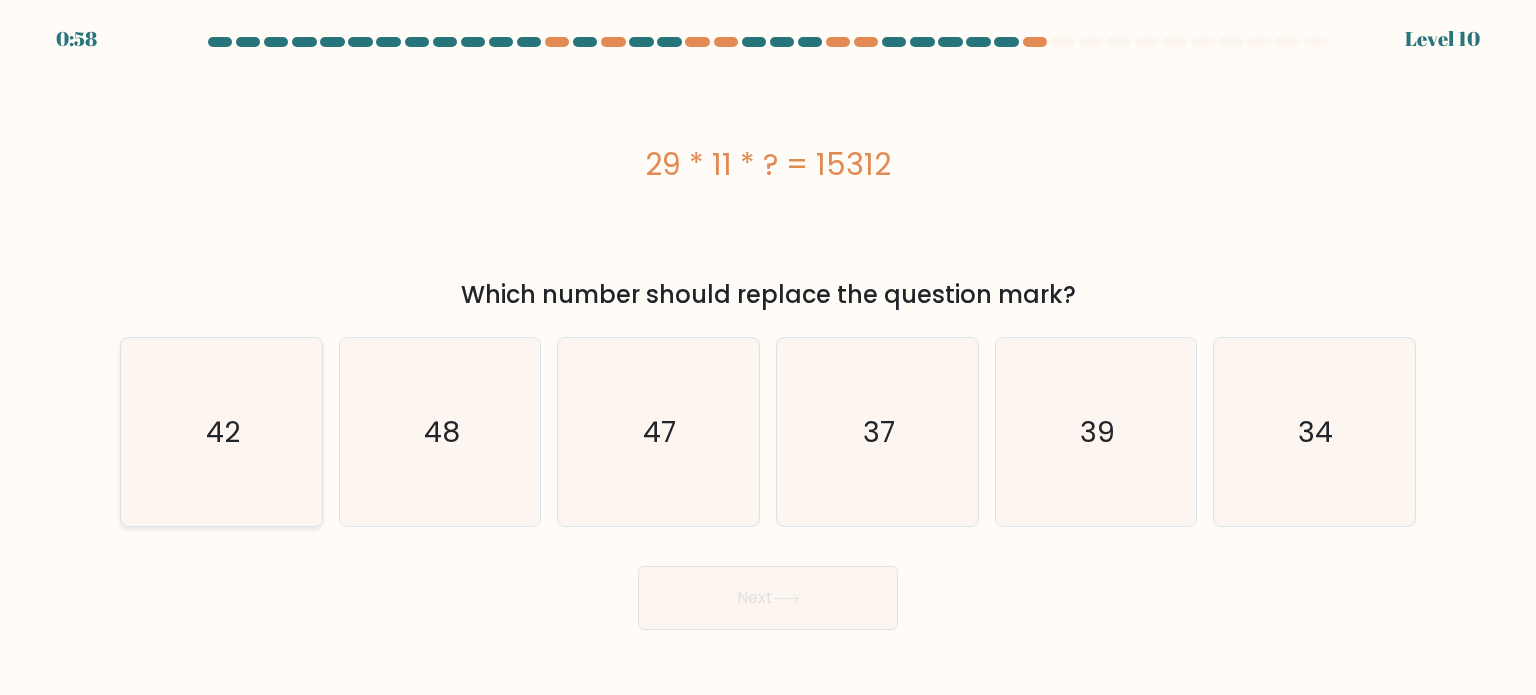 click on "42" 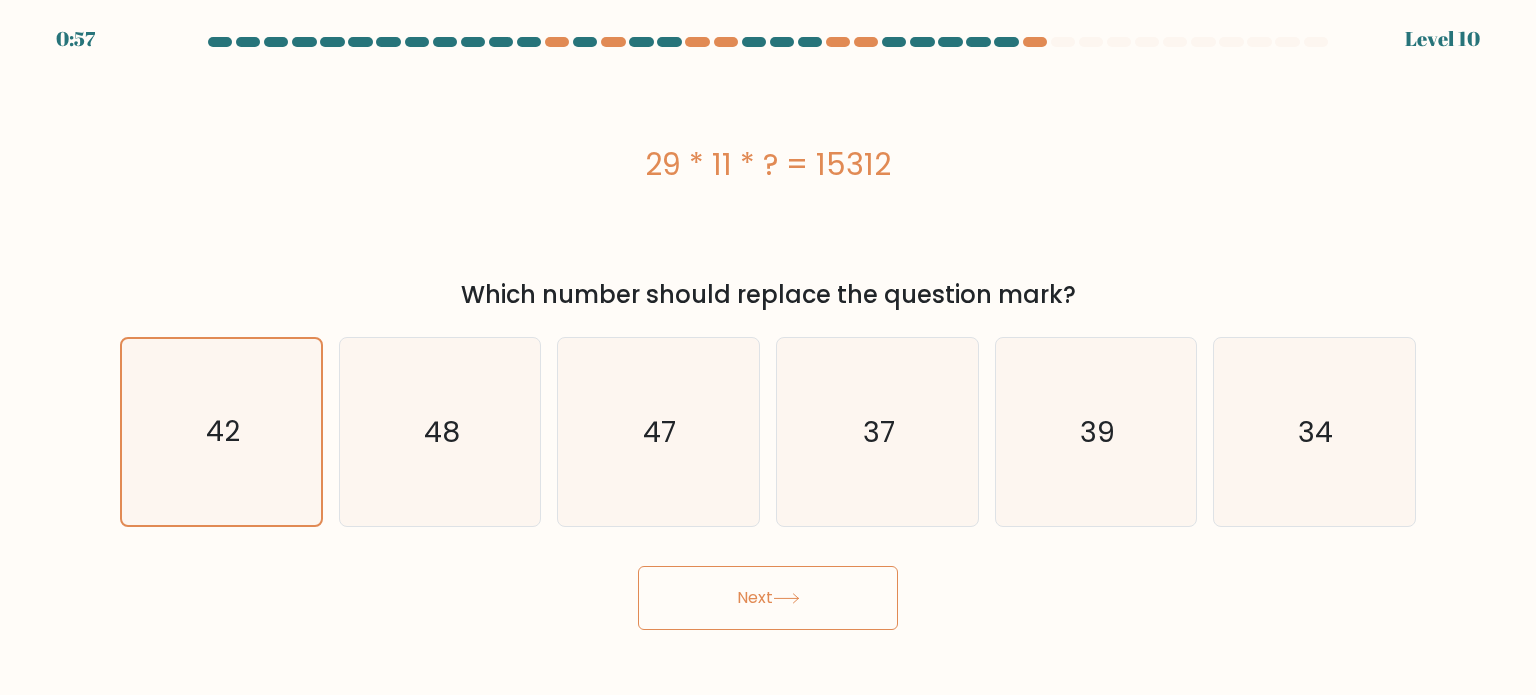 click on "Next" at bounding box center (768, 598) 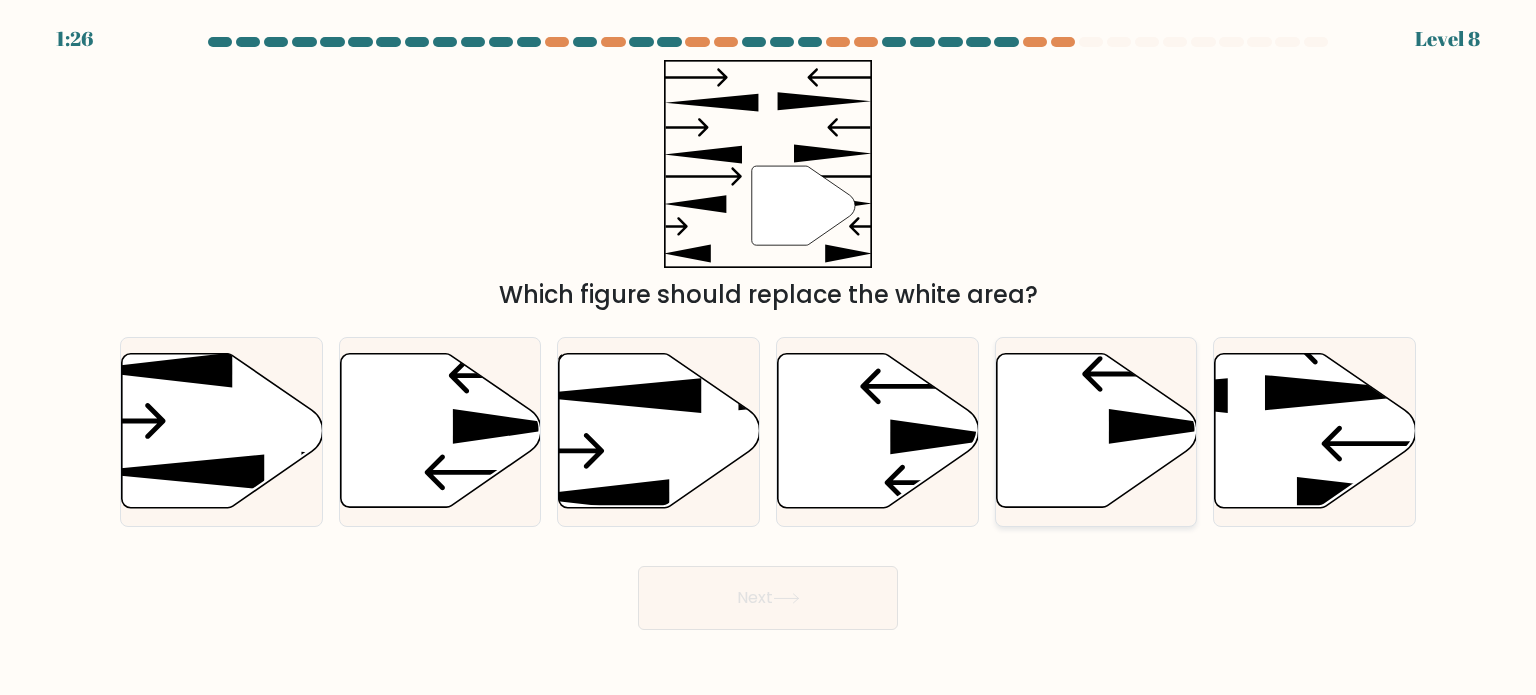 click 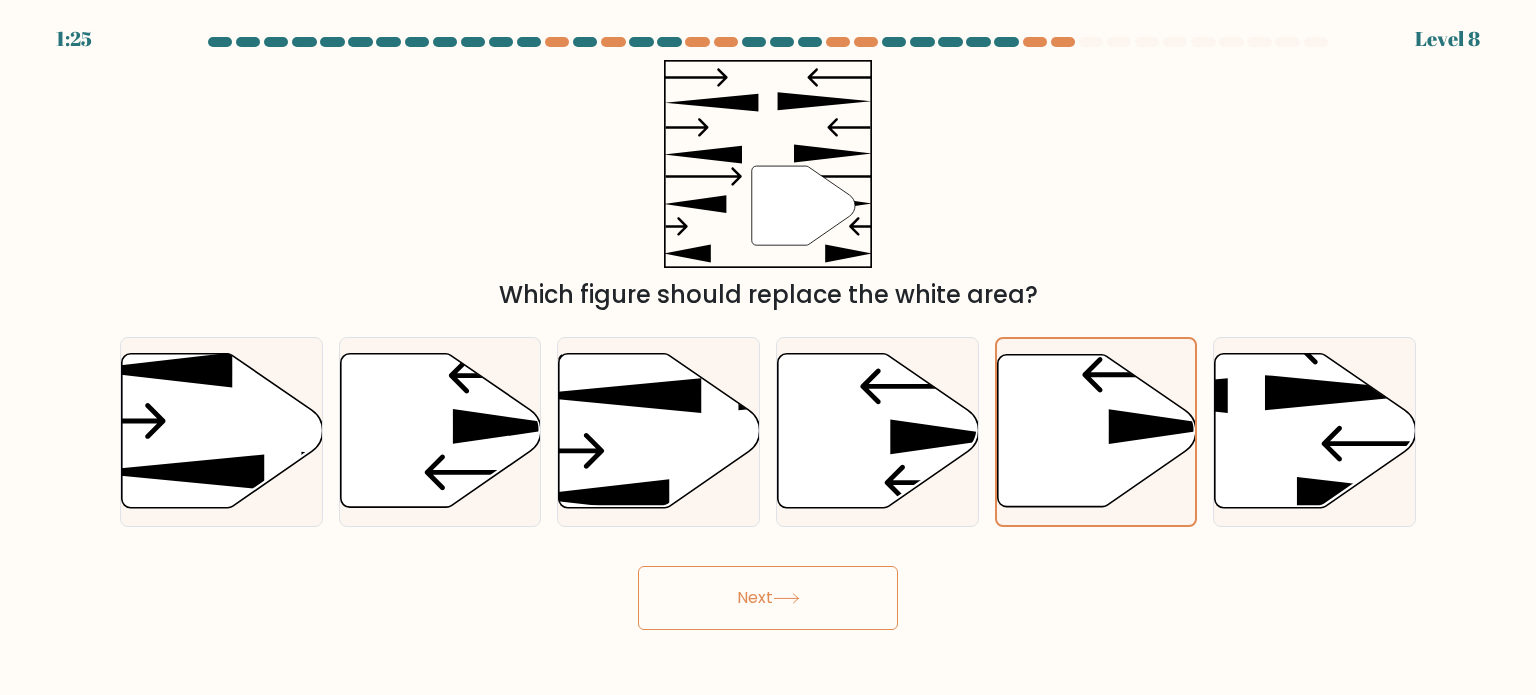 click on "Next" at bounding box center (768, 598) 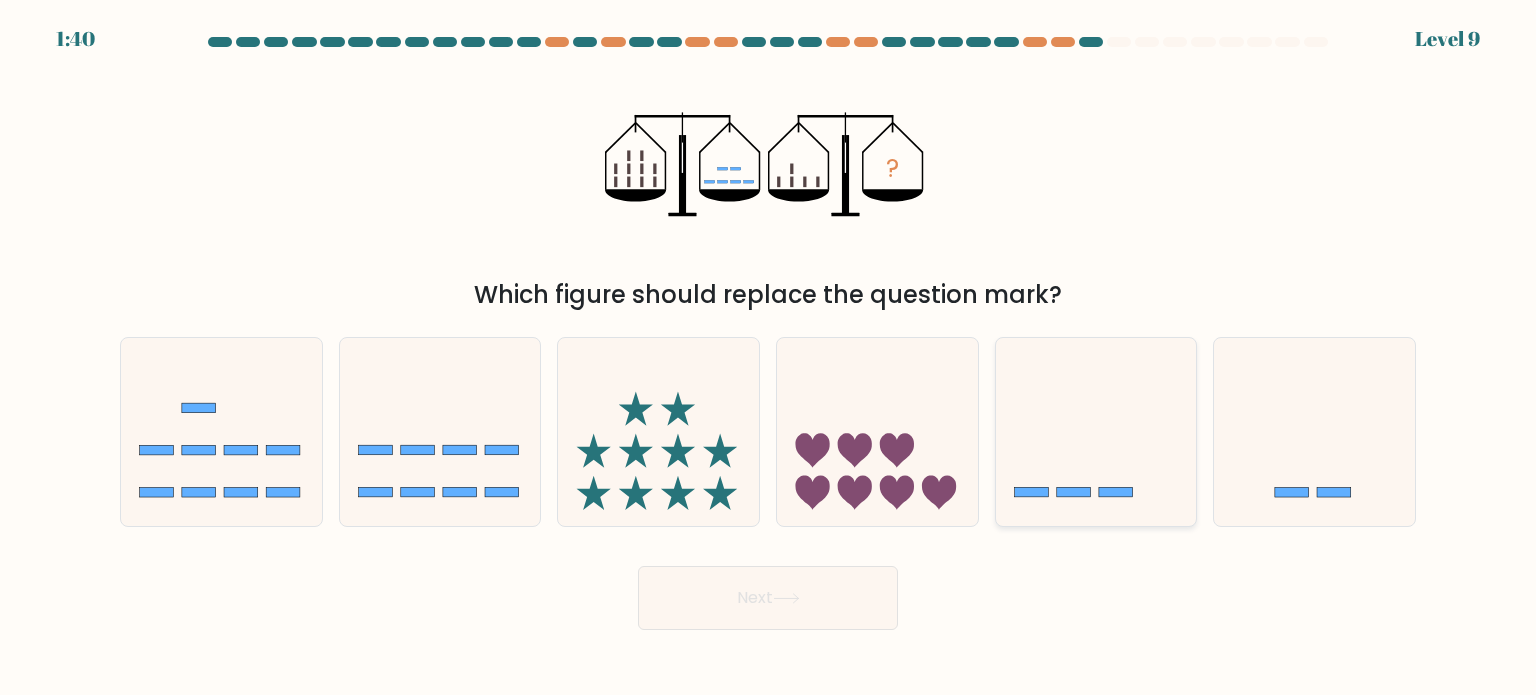 click 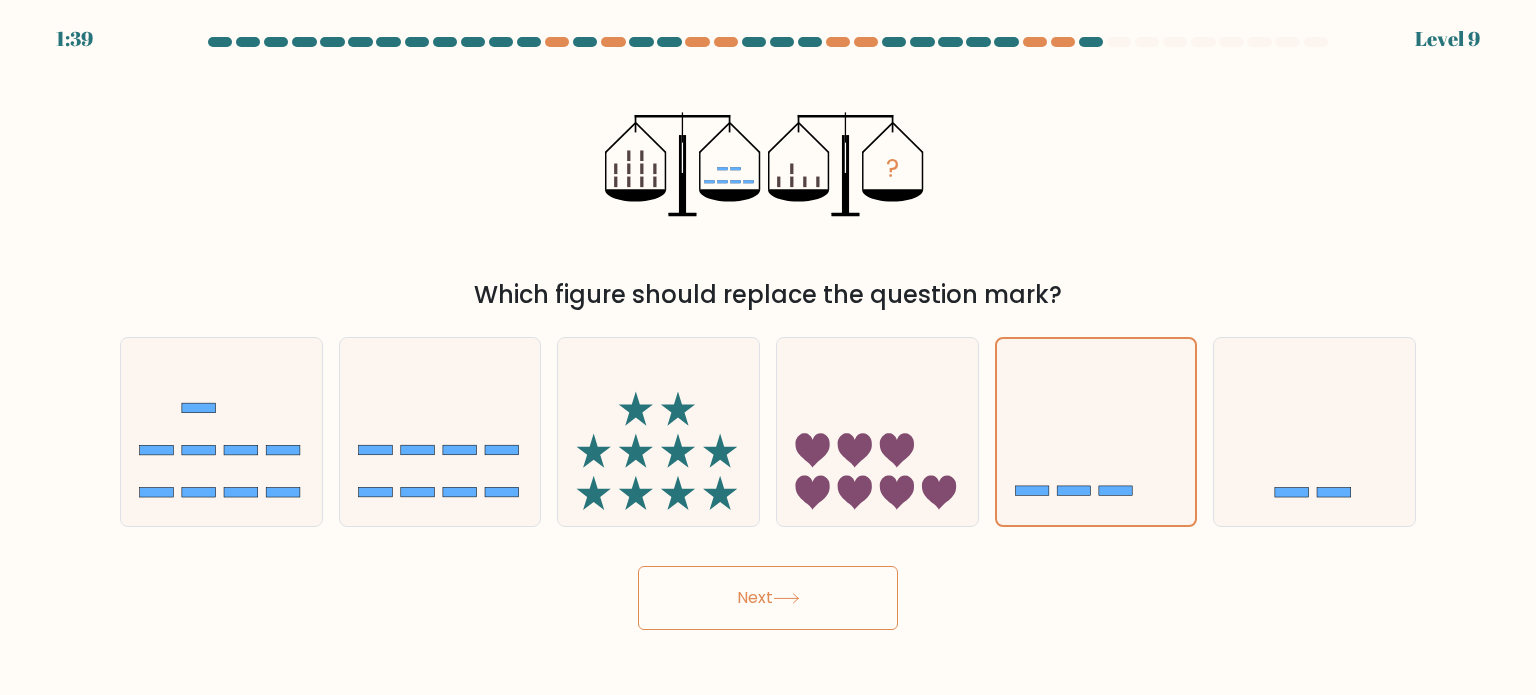 click on "Next" at bounding box center (768, 598) 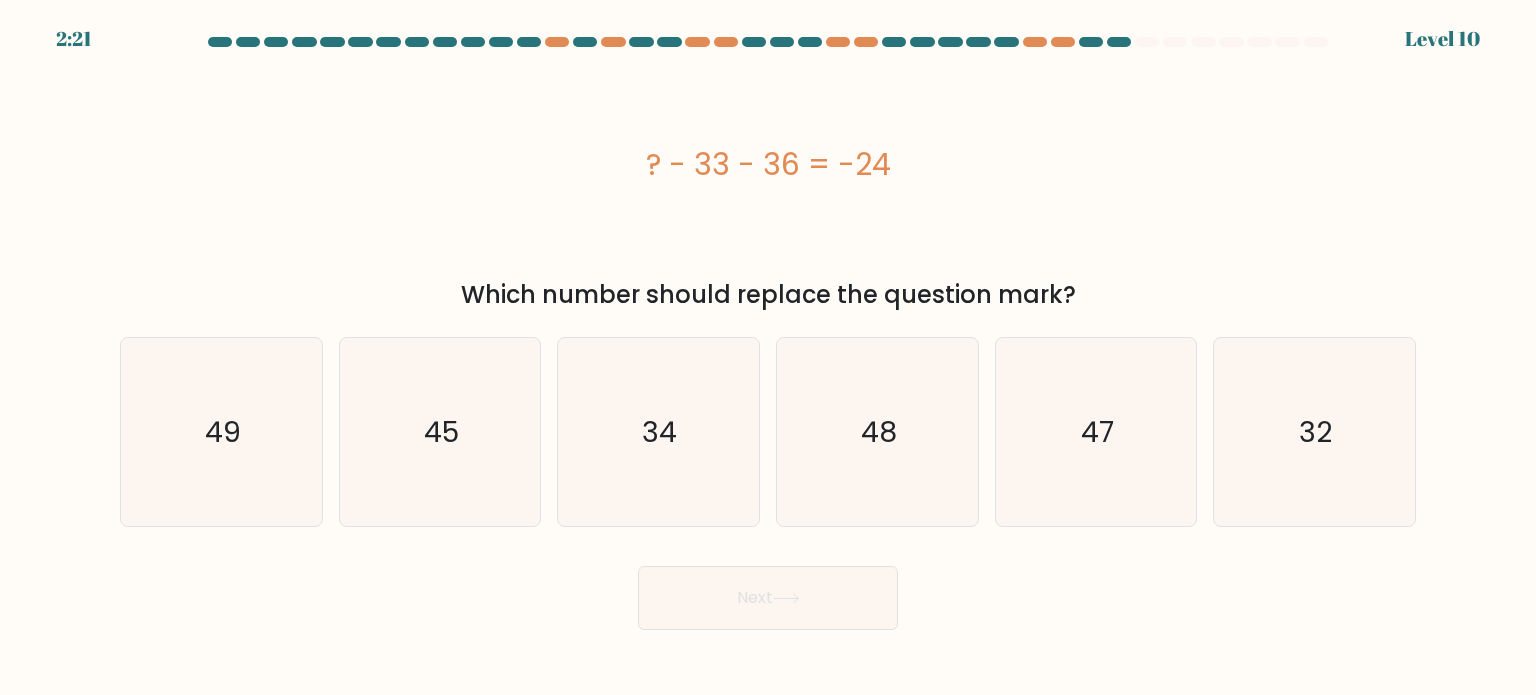 drag, startPoint x: 789, startPoint y: 170, endPoint x: 806, endPoint y: 174, distance: 17.464249 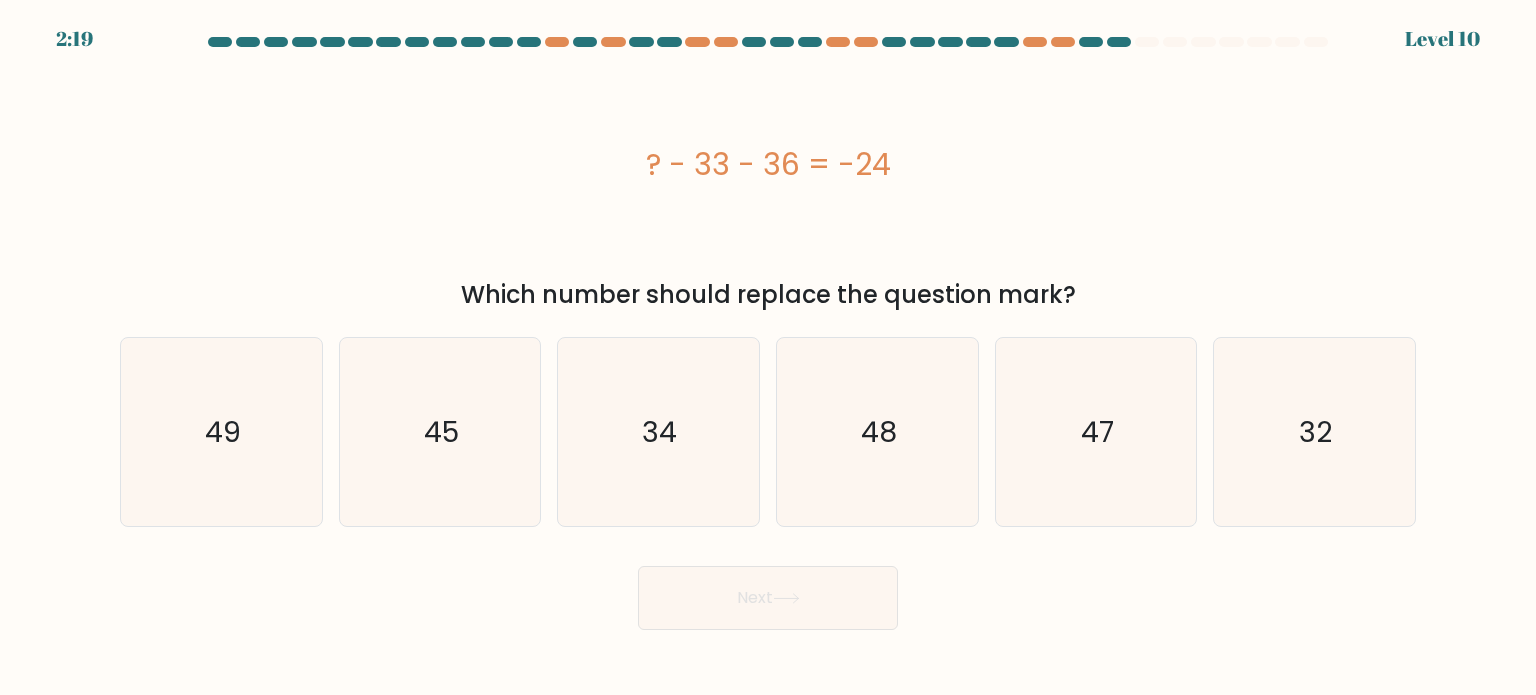 drag, startPoint x: 730, startPoint y: 159, endPoint x: 799, endPoint y: 171, distance: 70.035706 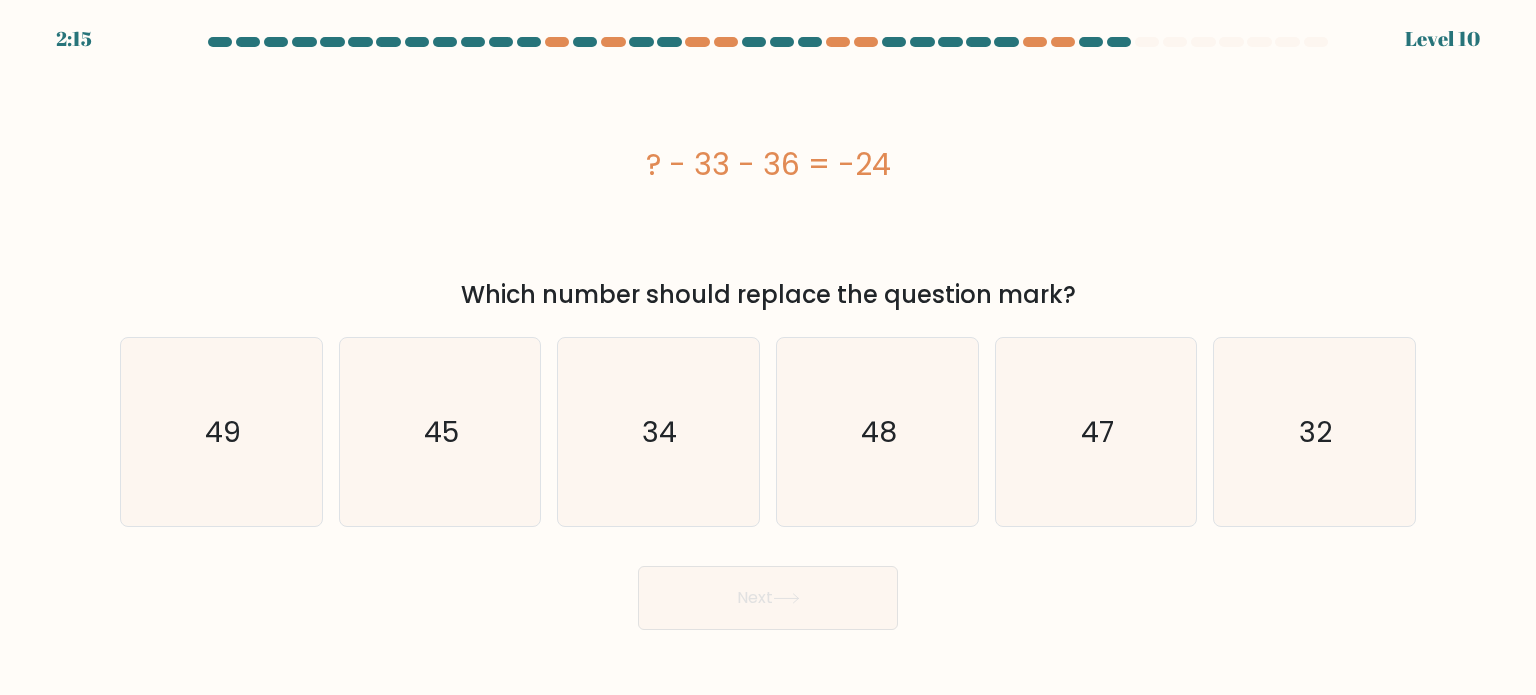 click on "? - 33 - 36 = -24" at bounding box center [768, 164] 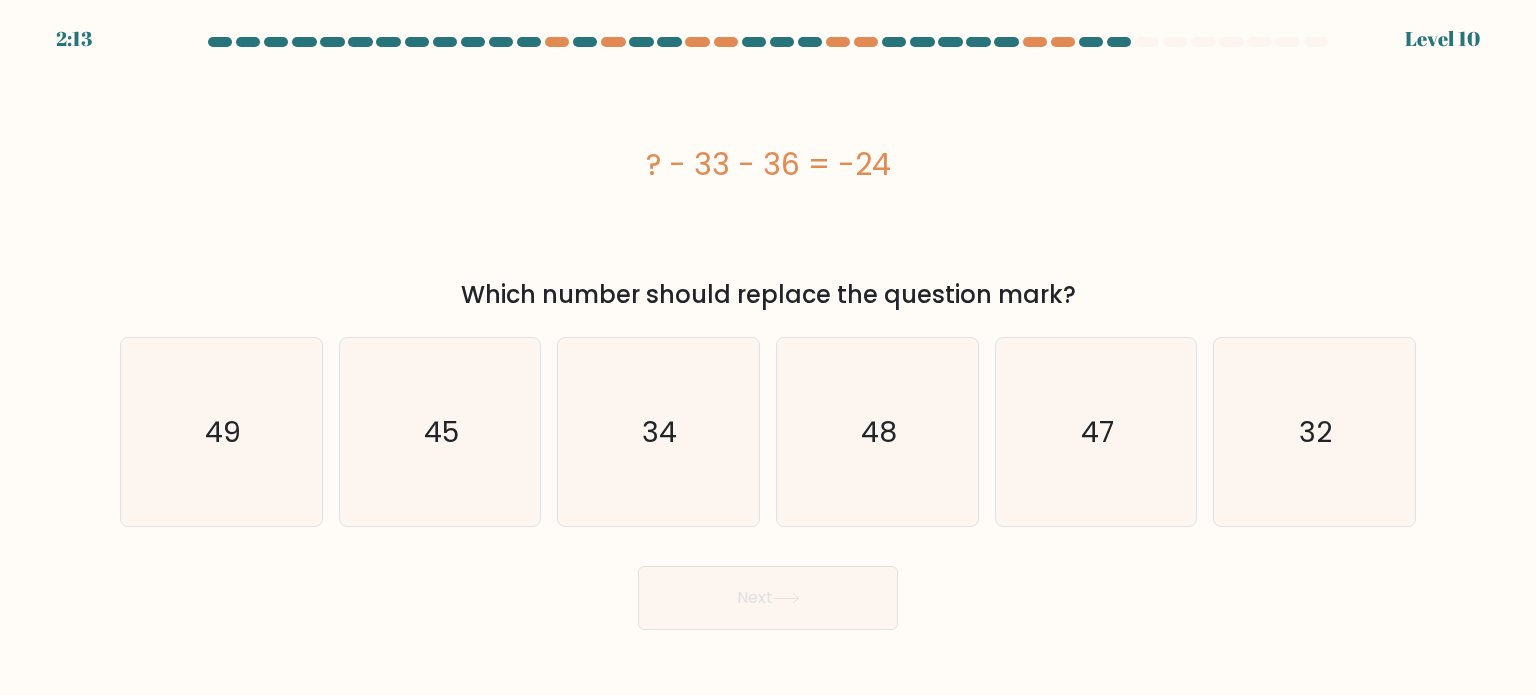 drag, startPoint x: 794, startPoint y: 167, endPoint x: 771, endPoint y: 169, distance: 23.086792 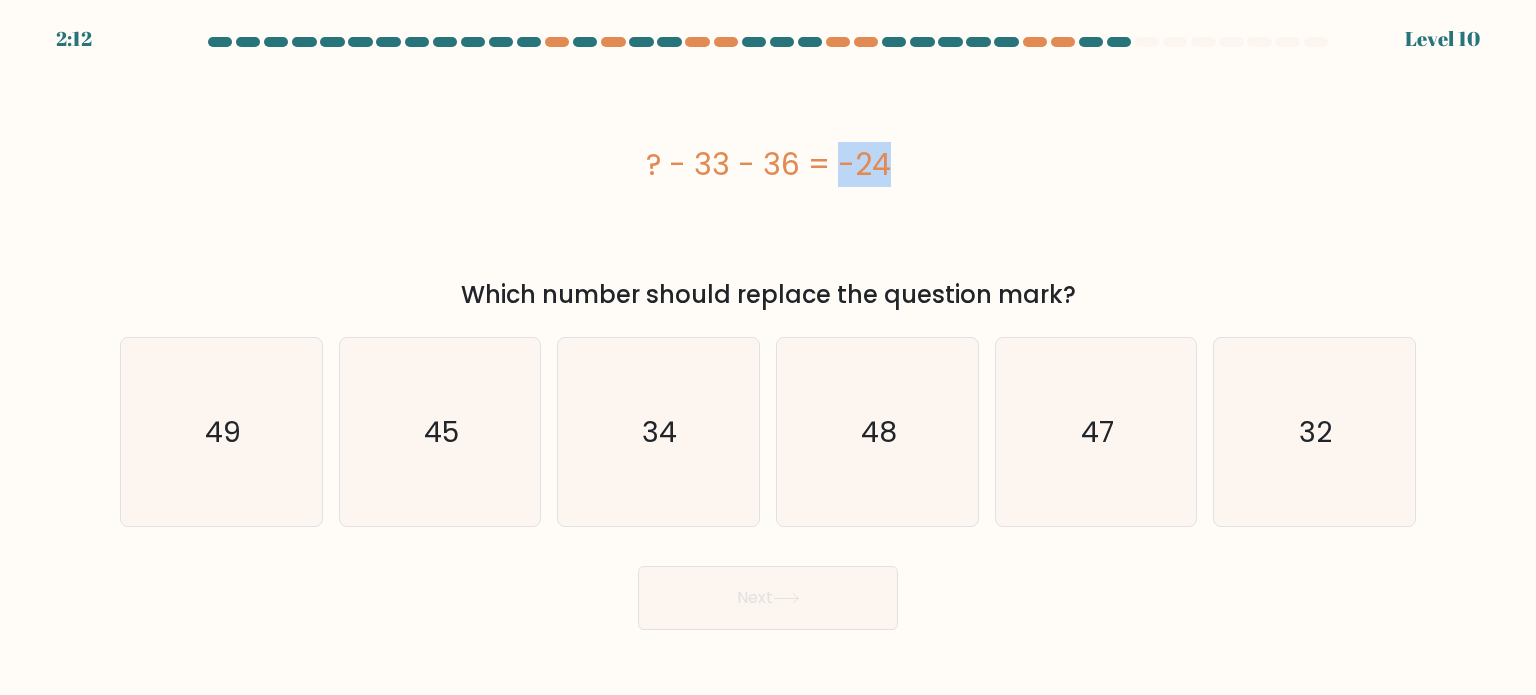 drag, startPoint x: 706, startPoint y: 163, endPoint x: 748, endPoint y: 172, distance: 42.953465 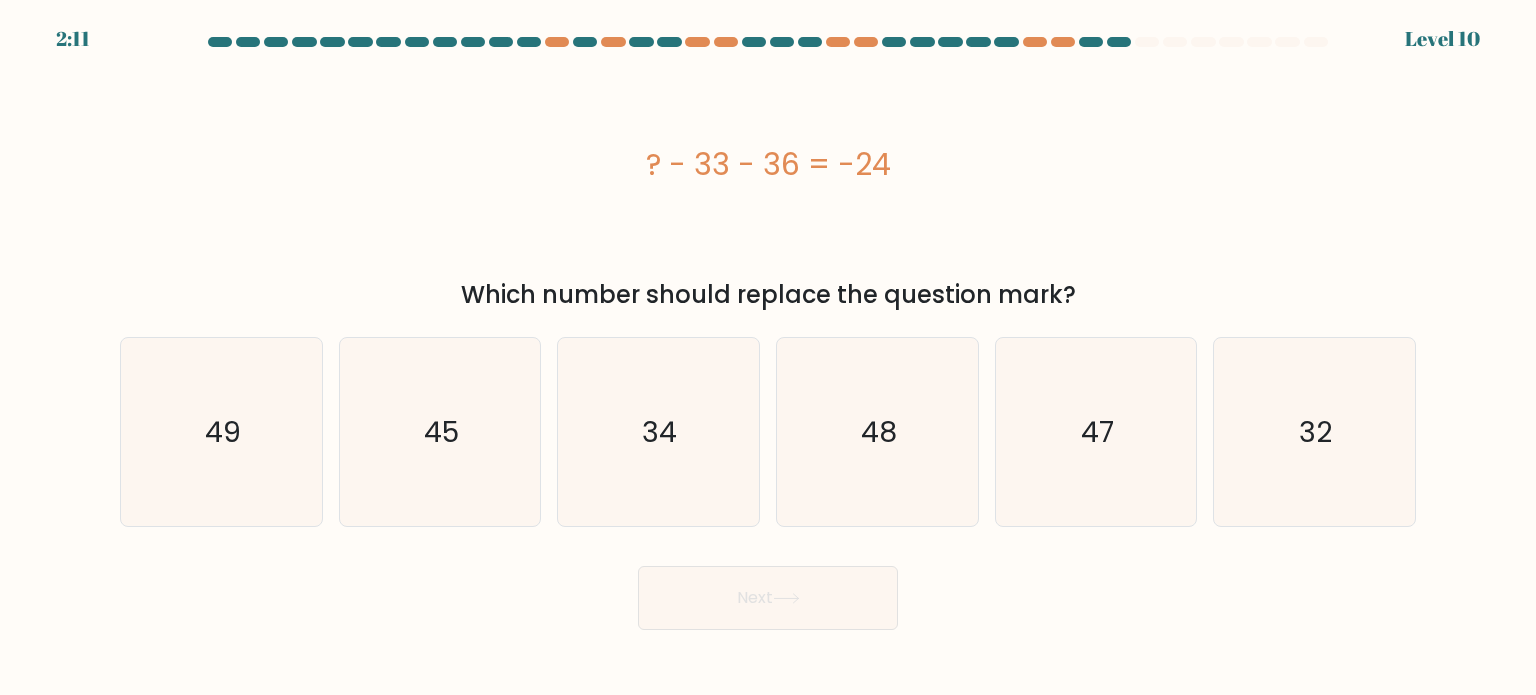 click on "? - 33 - 36 = -24" at bounding box center [768, 164] 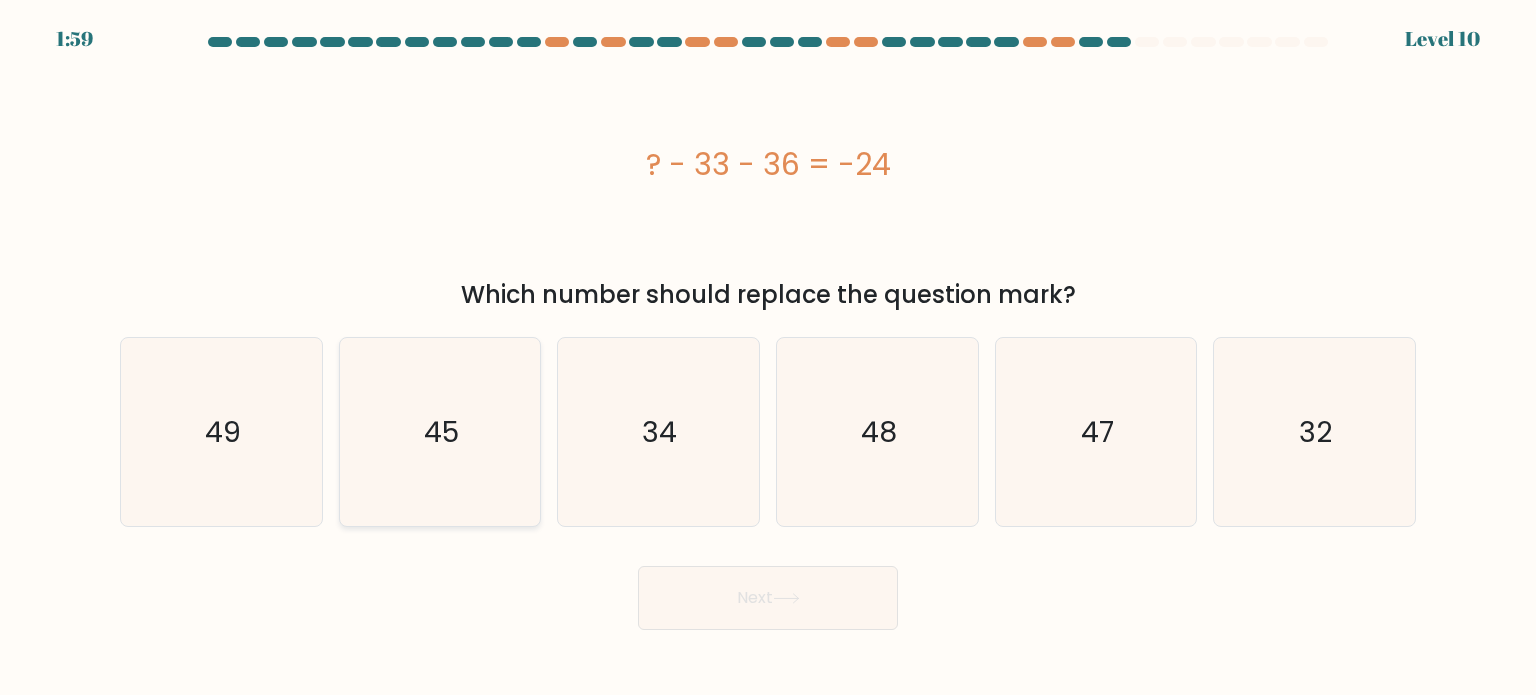 click on "45" 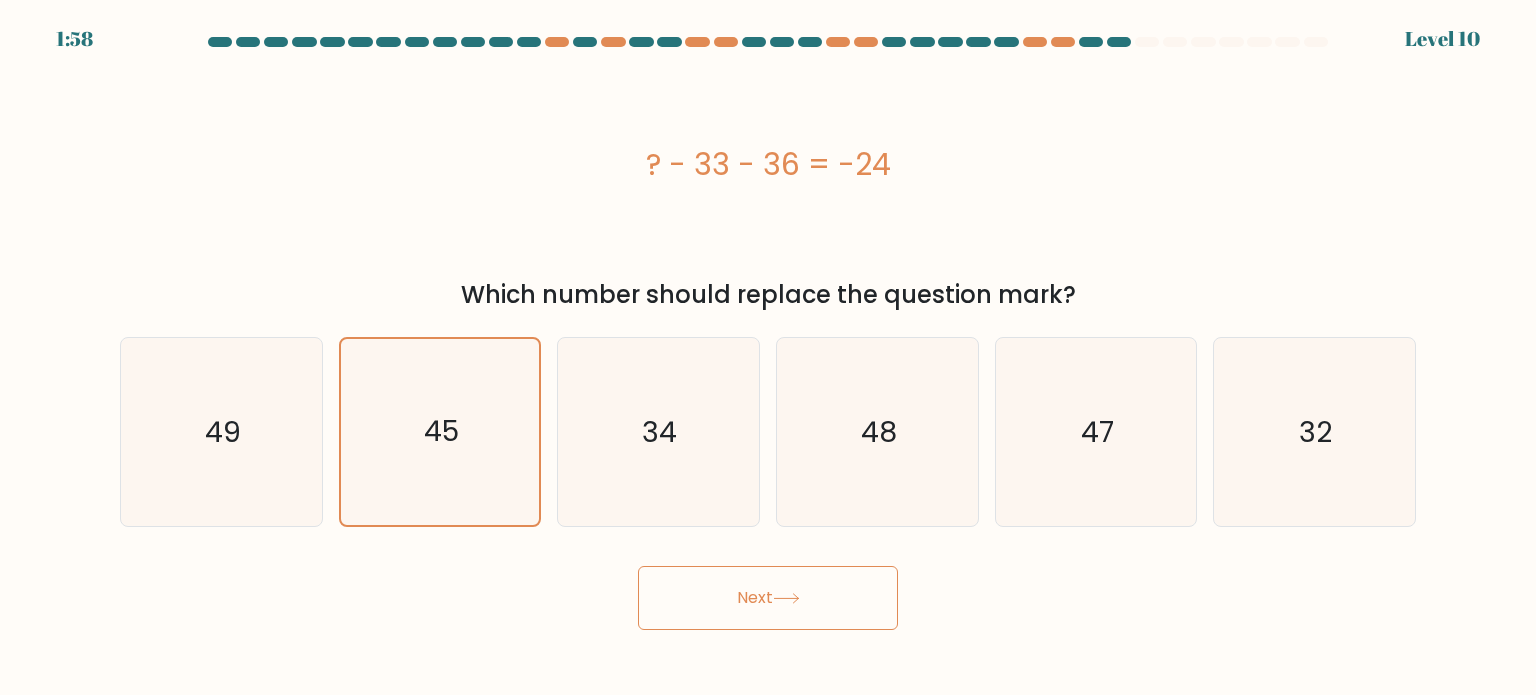 click on "Next" at bounding box center (768, 598) 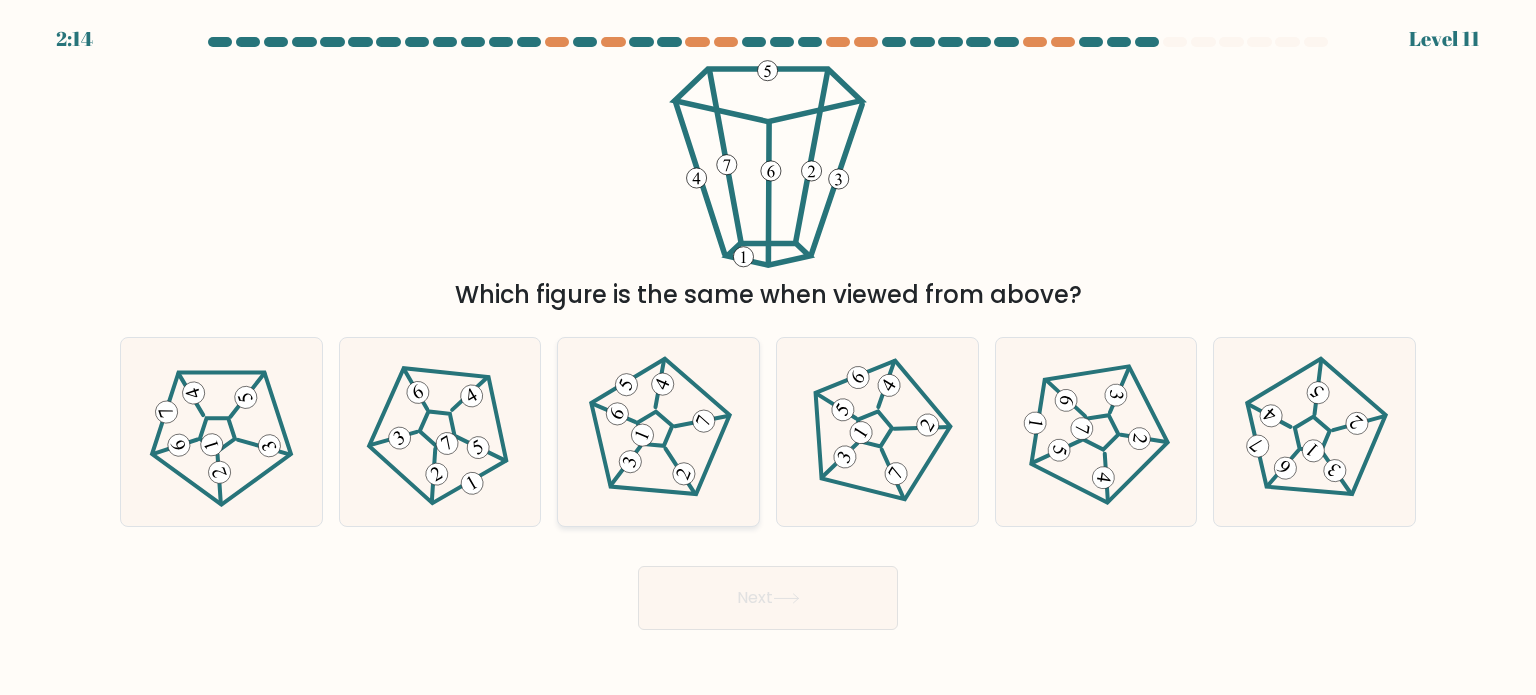 click 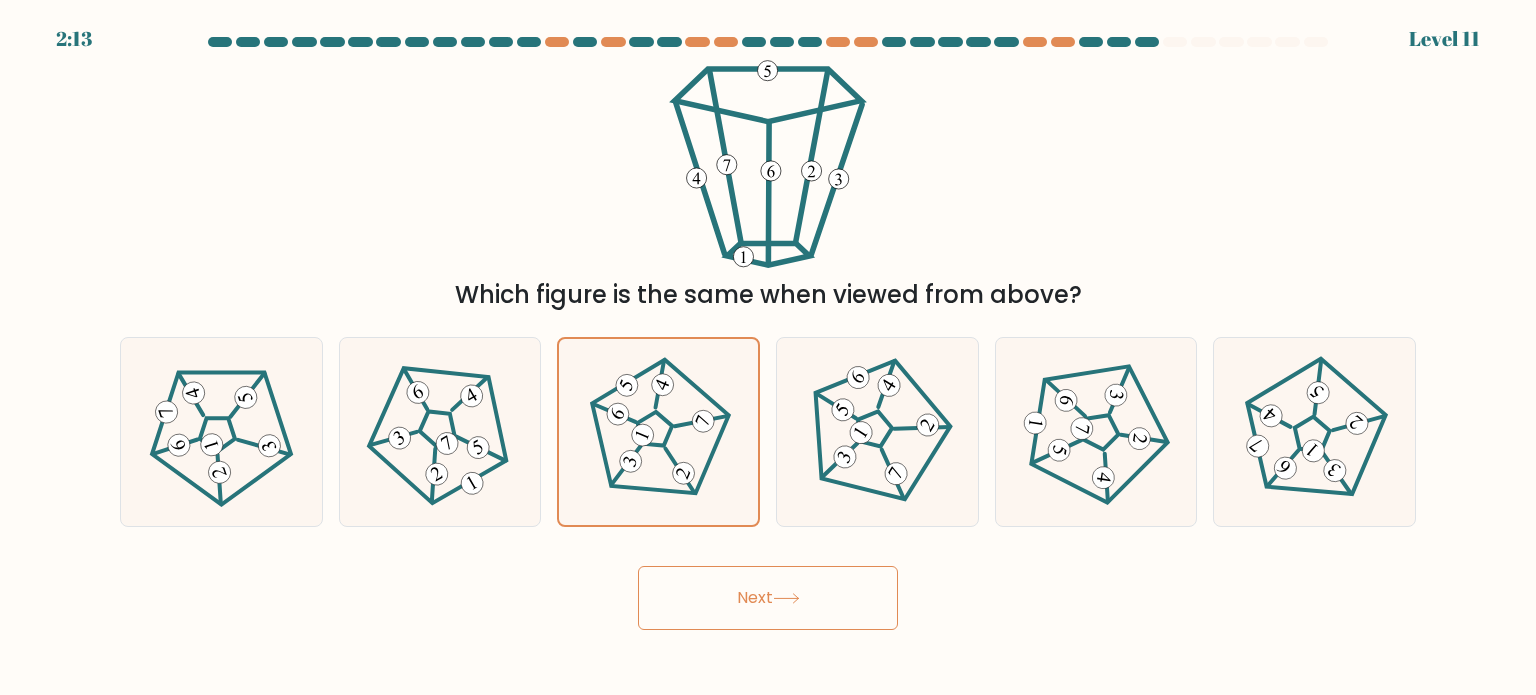 click 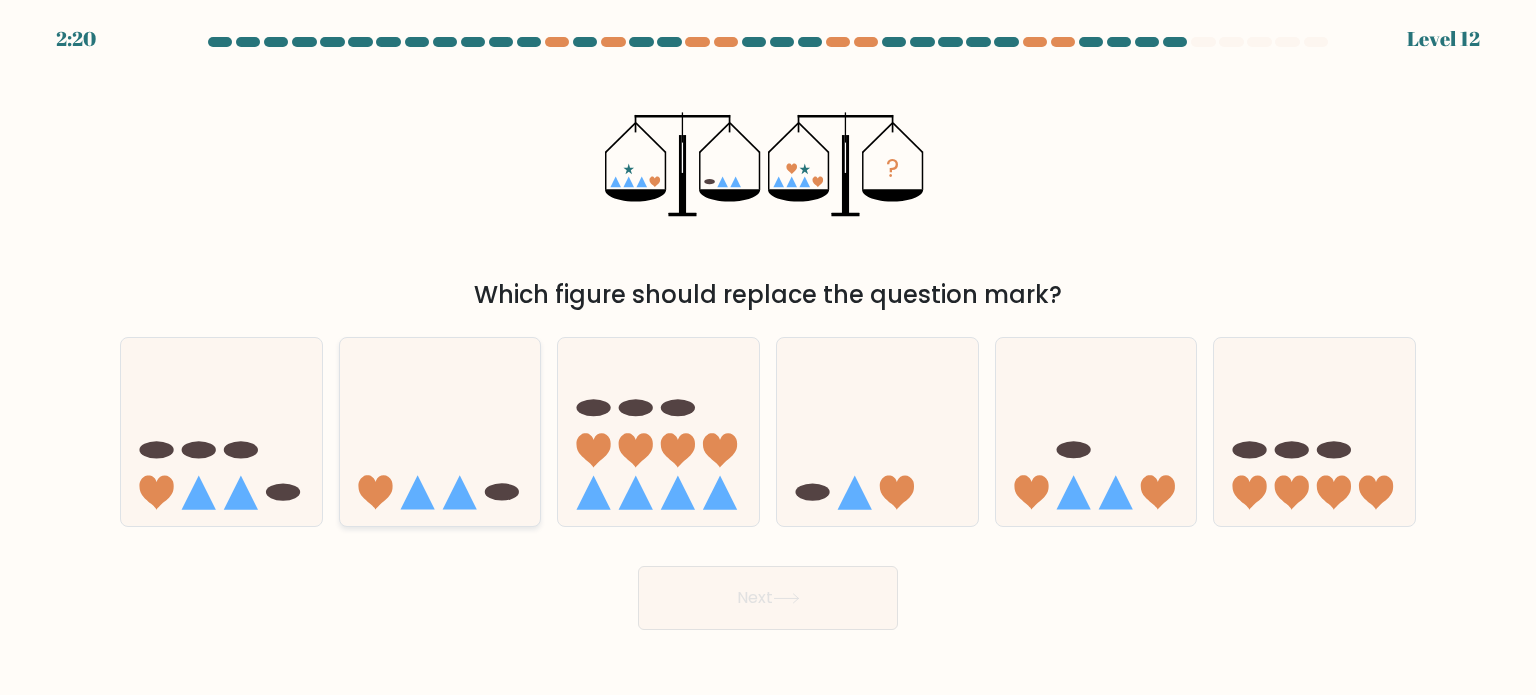 click 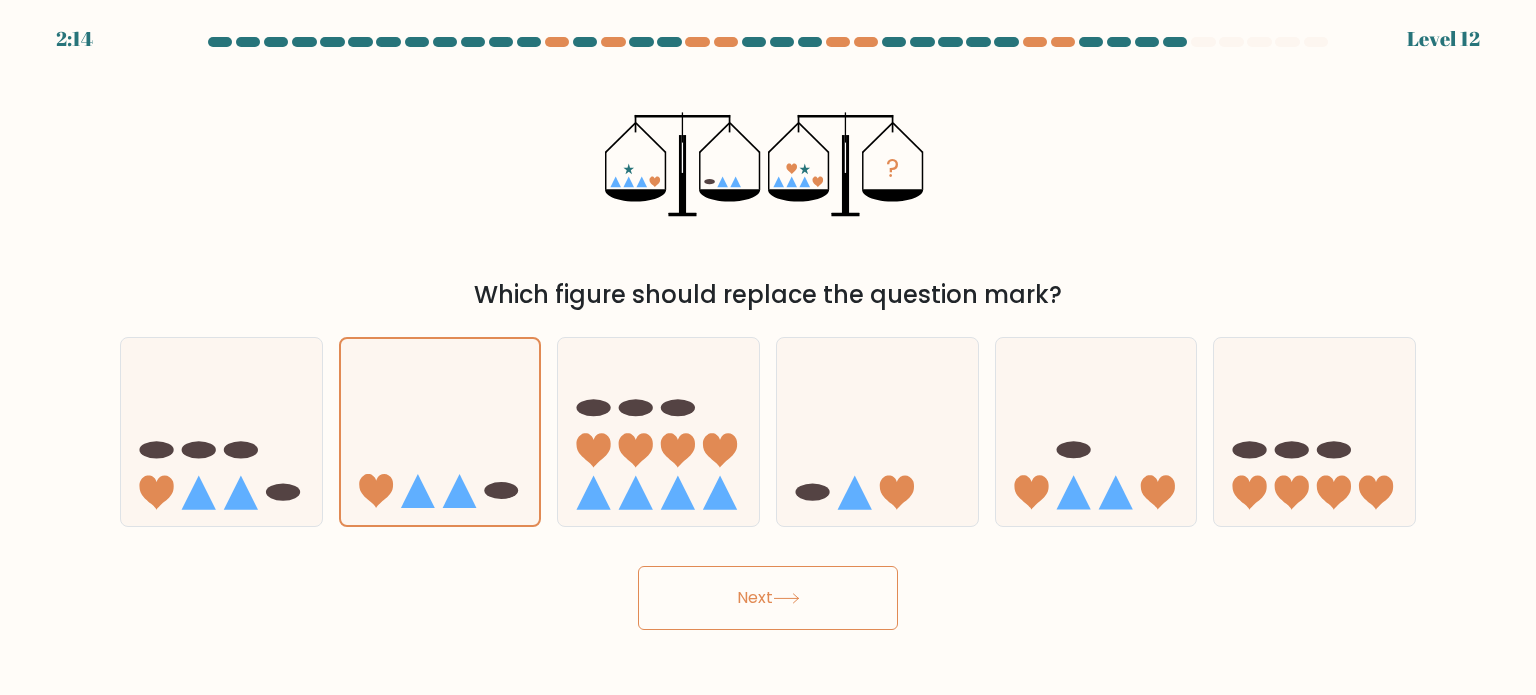 click on "Next" at bounding box center (768, 598) 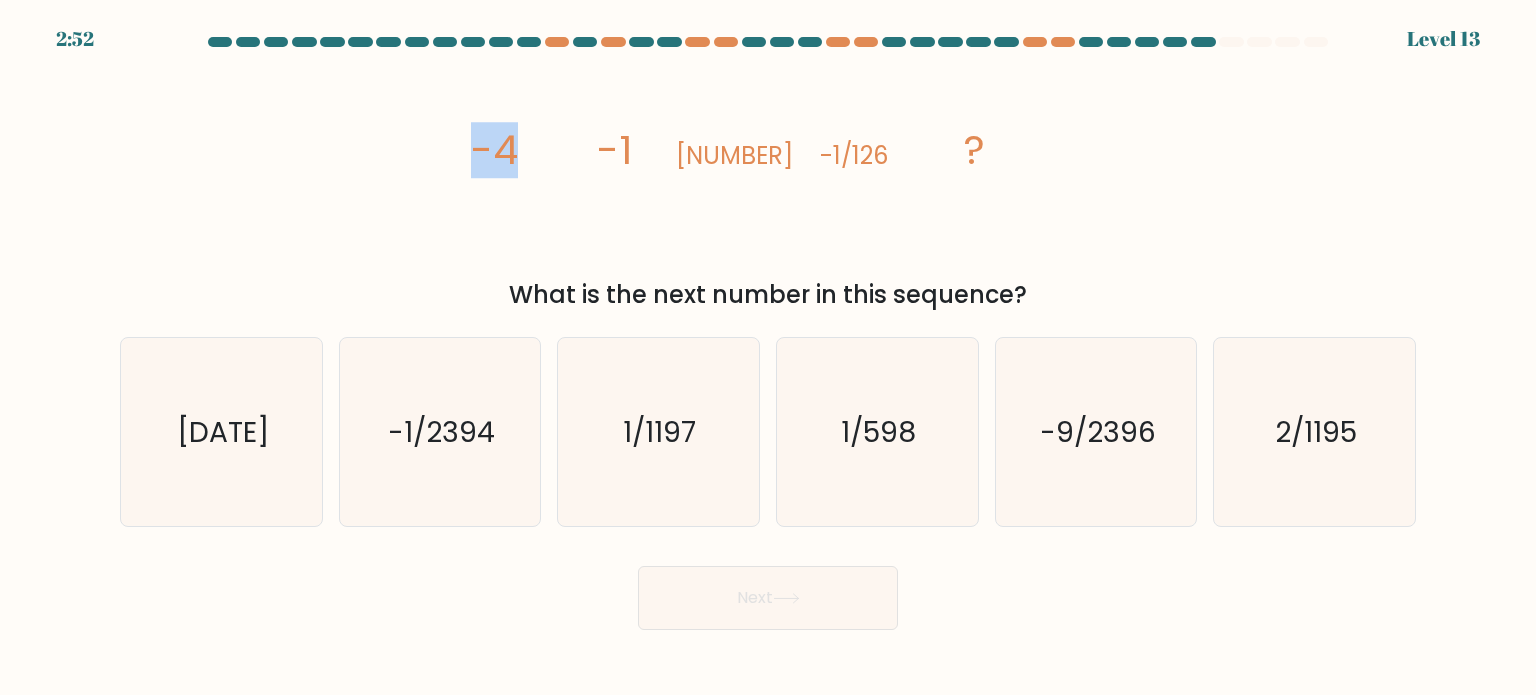 drag, startPoint x: 476, startPoint y: 154, endPoint x: 545, endPoint y: 154, distance: 69 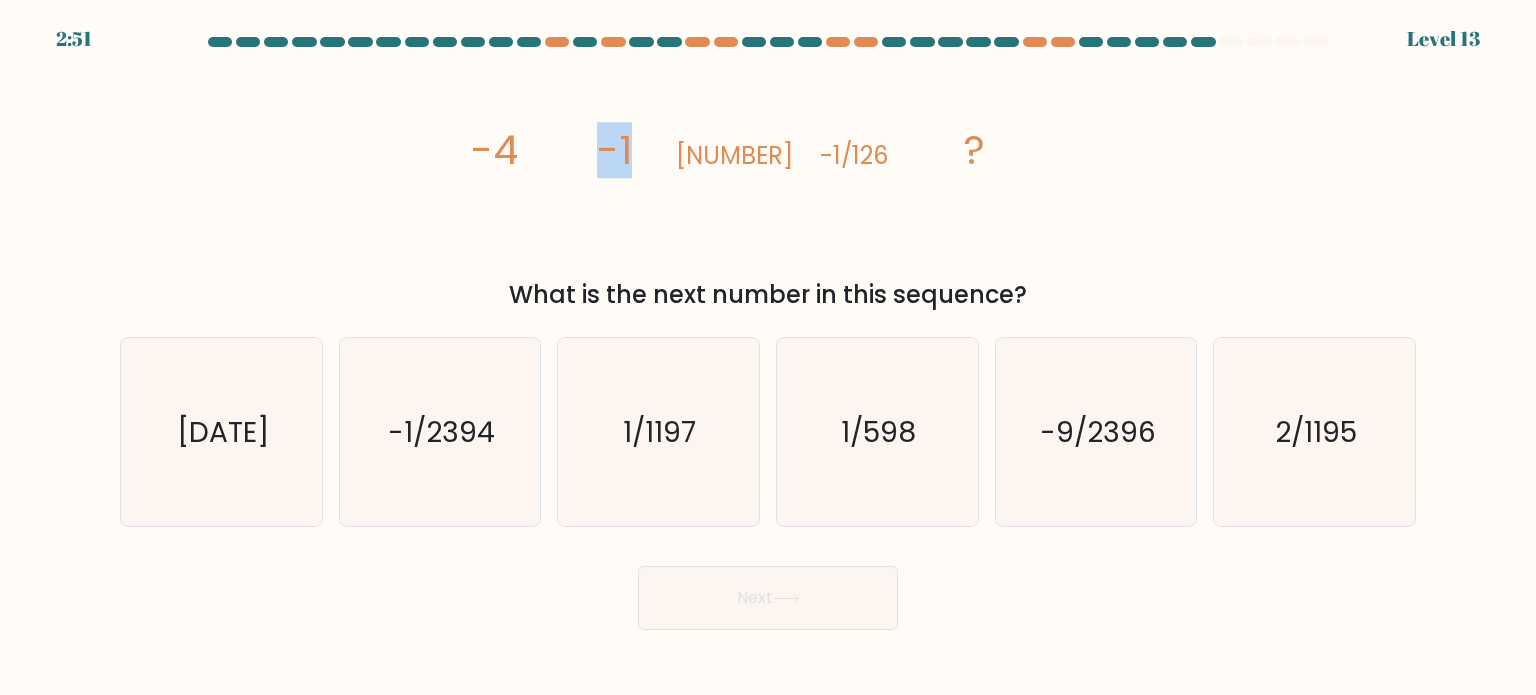 drag, startPoint x: 592, startPoint y: 148, endPoint x: 692, endPoint y: 147, distance: 100.005 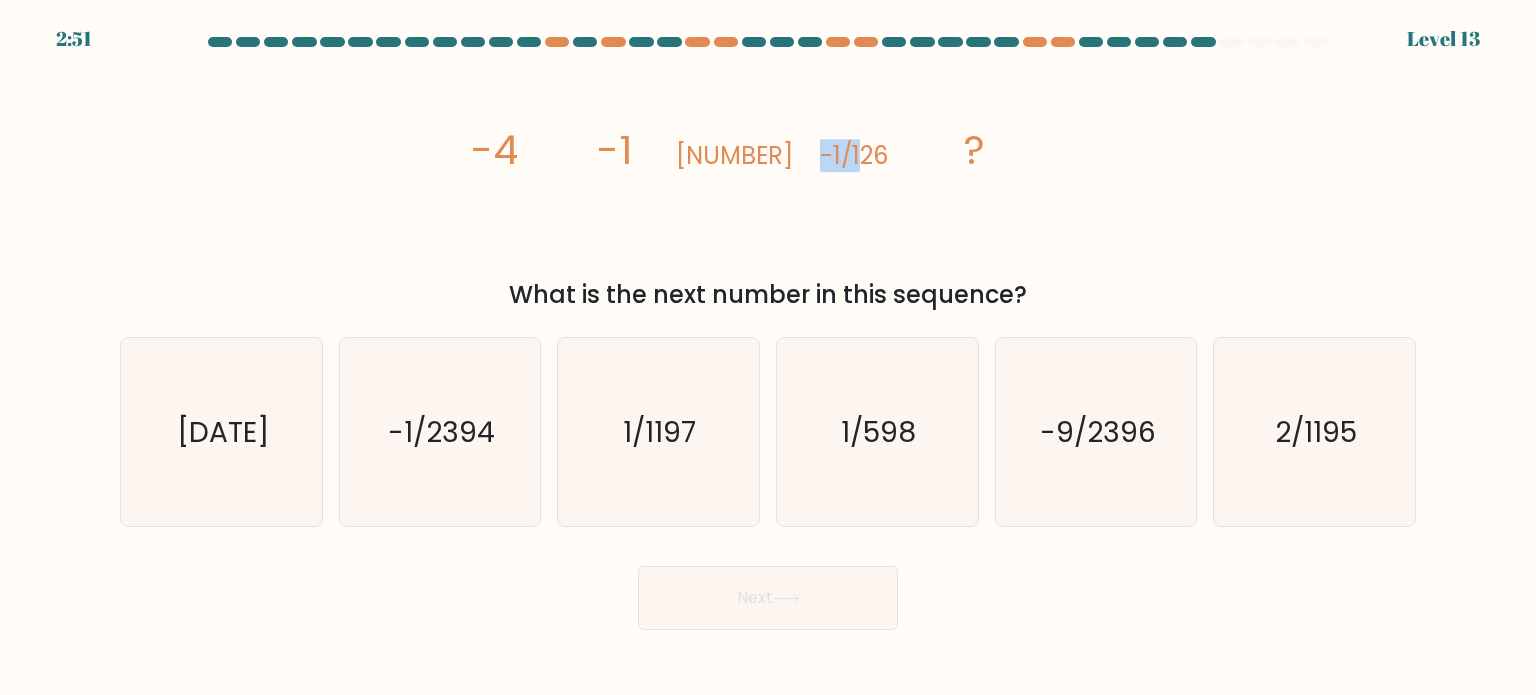 drag, startPoint x: 775, startPoint y: 159, endPoint x: 860, endPoint y: 158, distance: 85.00588 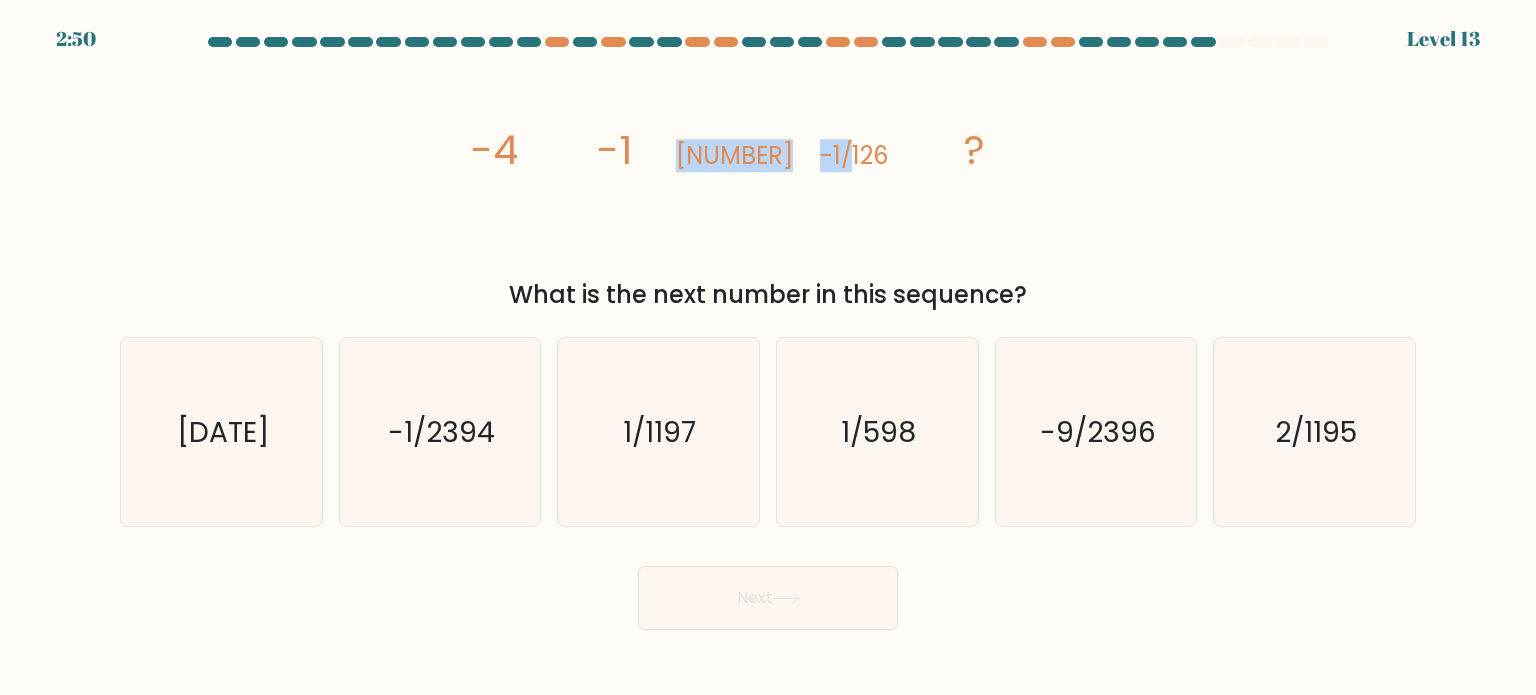 drag, startPoint x: 696, startPoint y: 153, endPoint x: 865, endPoint y: 166, distance: 169.49927 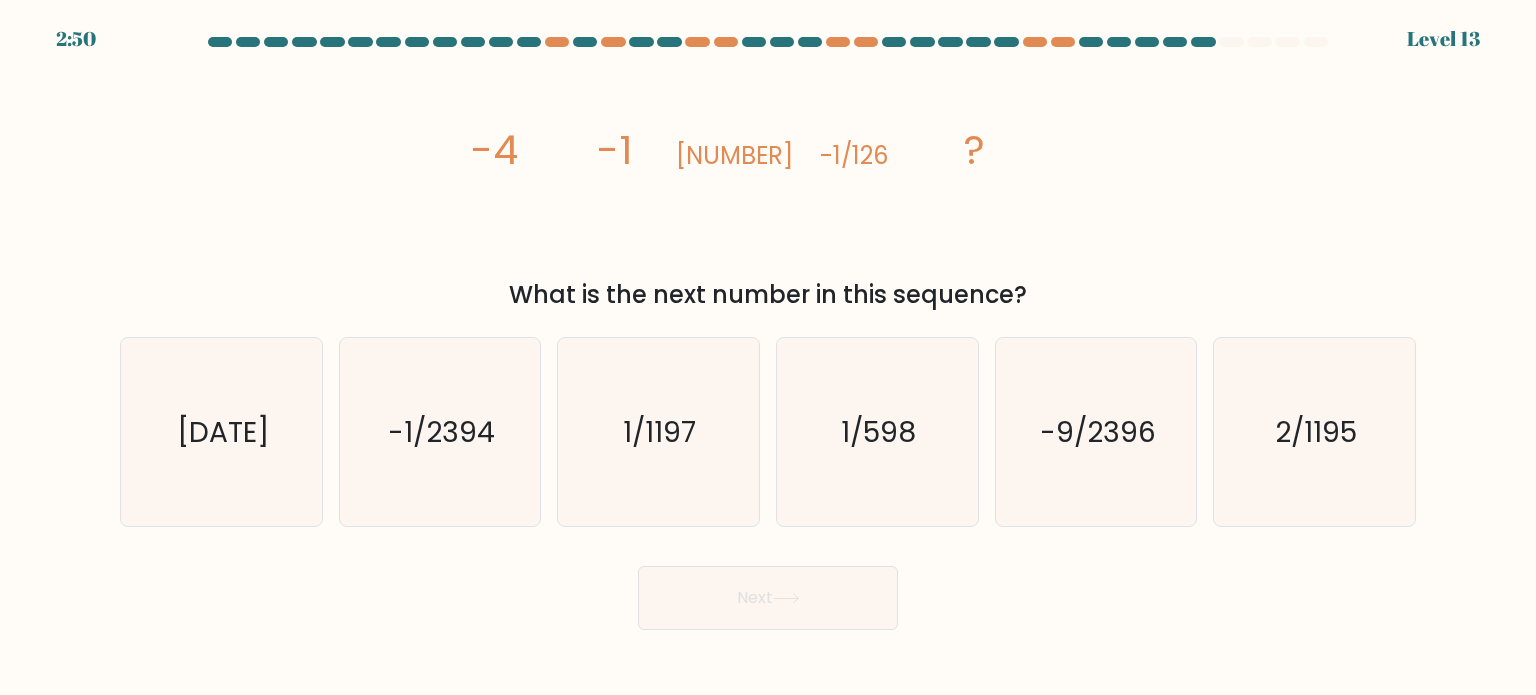 click on "image/svg+xml
-4
-1
-1/9
-1/126
?" 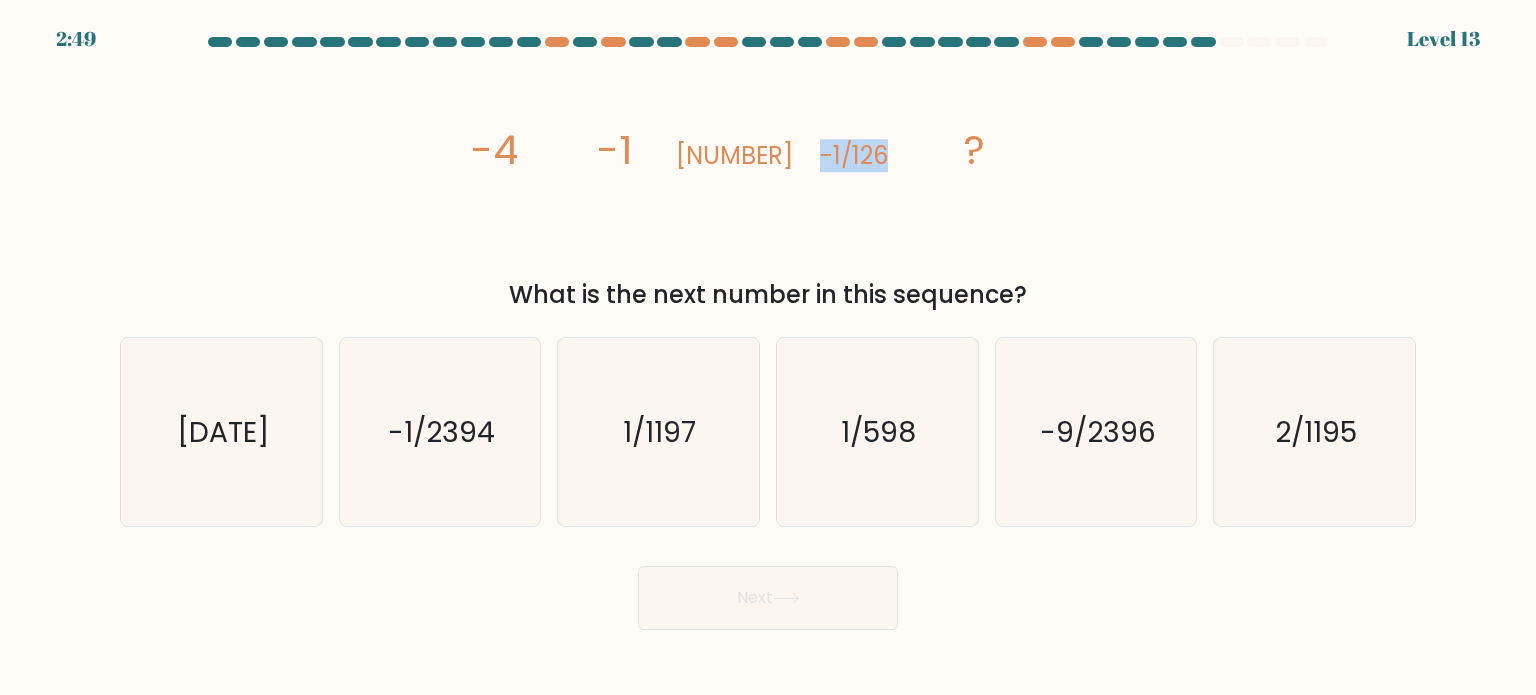 drag, startPoint x: 897, startPoint y: 167, endPoint x: 783, endPoint y: 174, distance: 114.21471 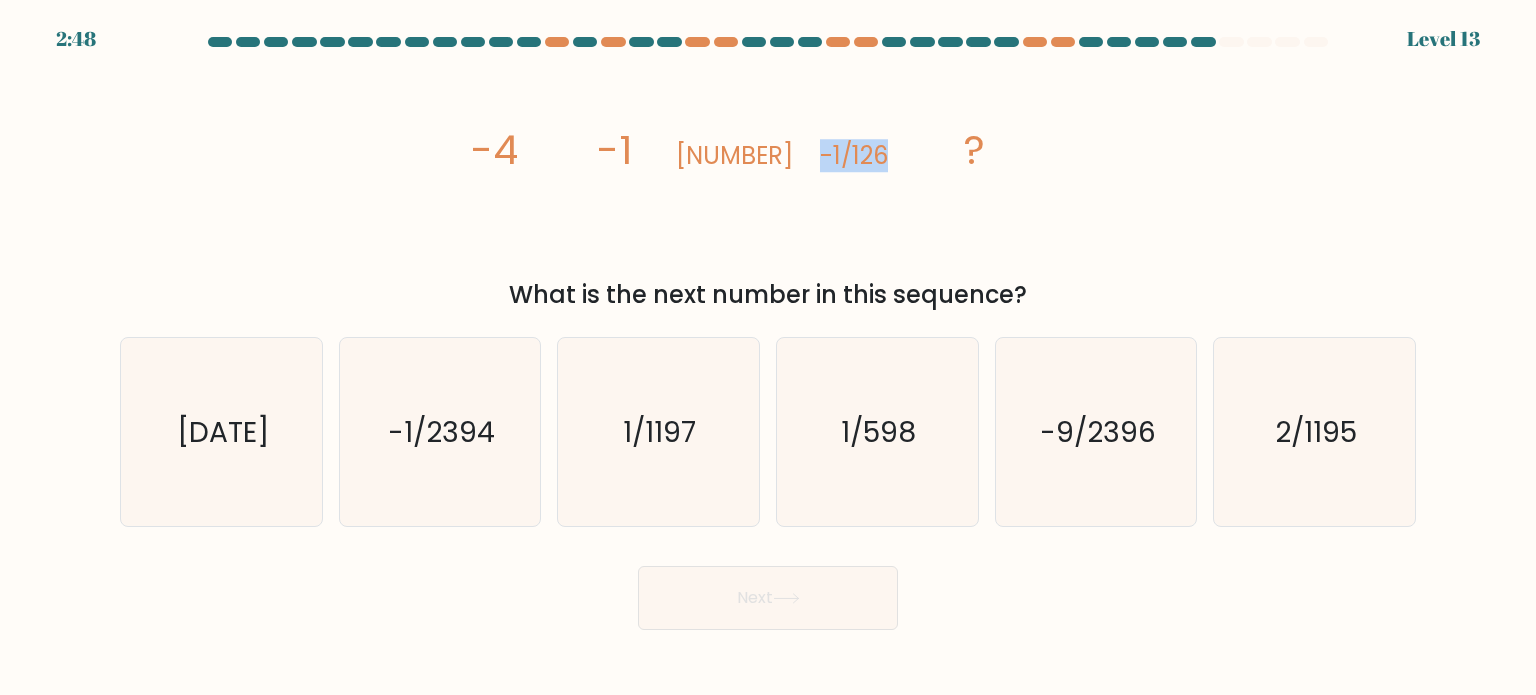click on "image/svg+xml
-4
-1
-1/9
-1/126
?" 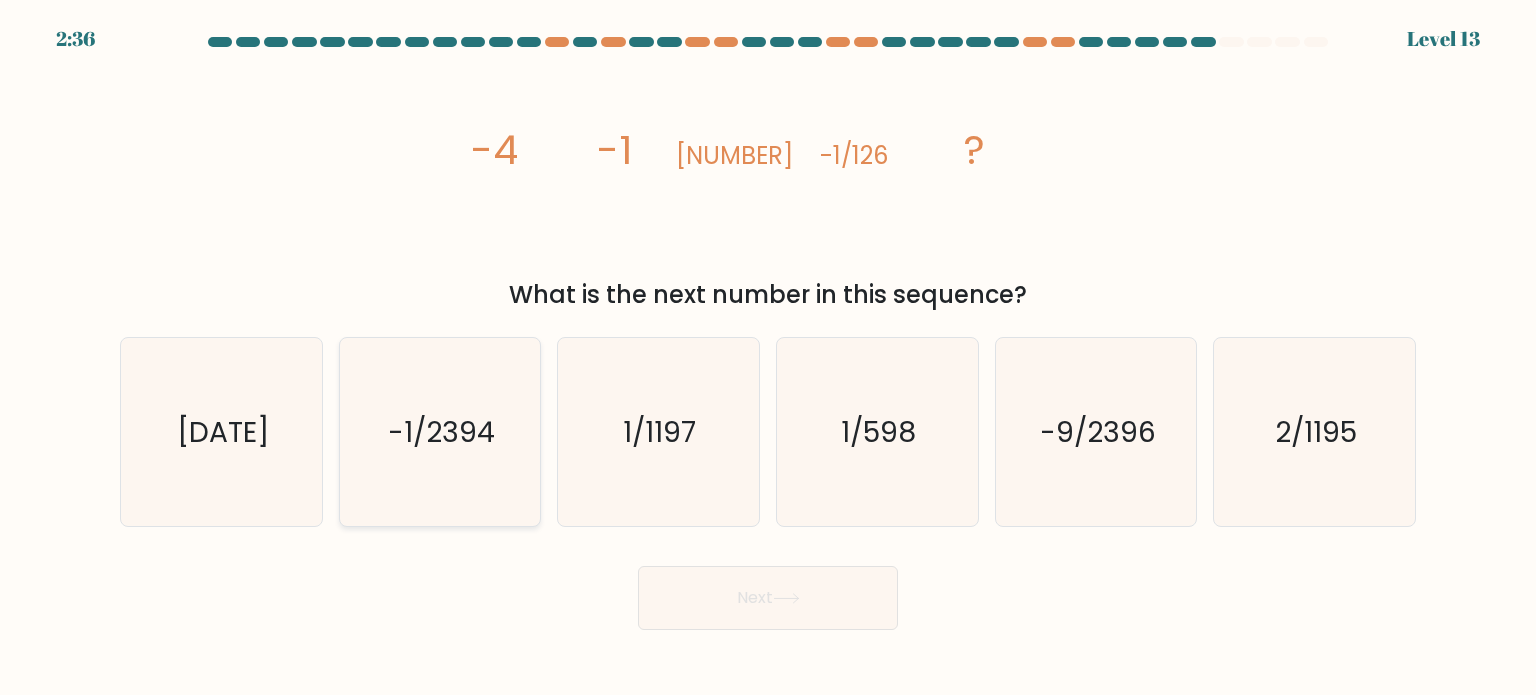 click on "-1/2394" 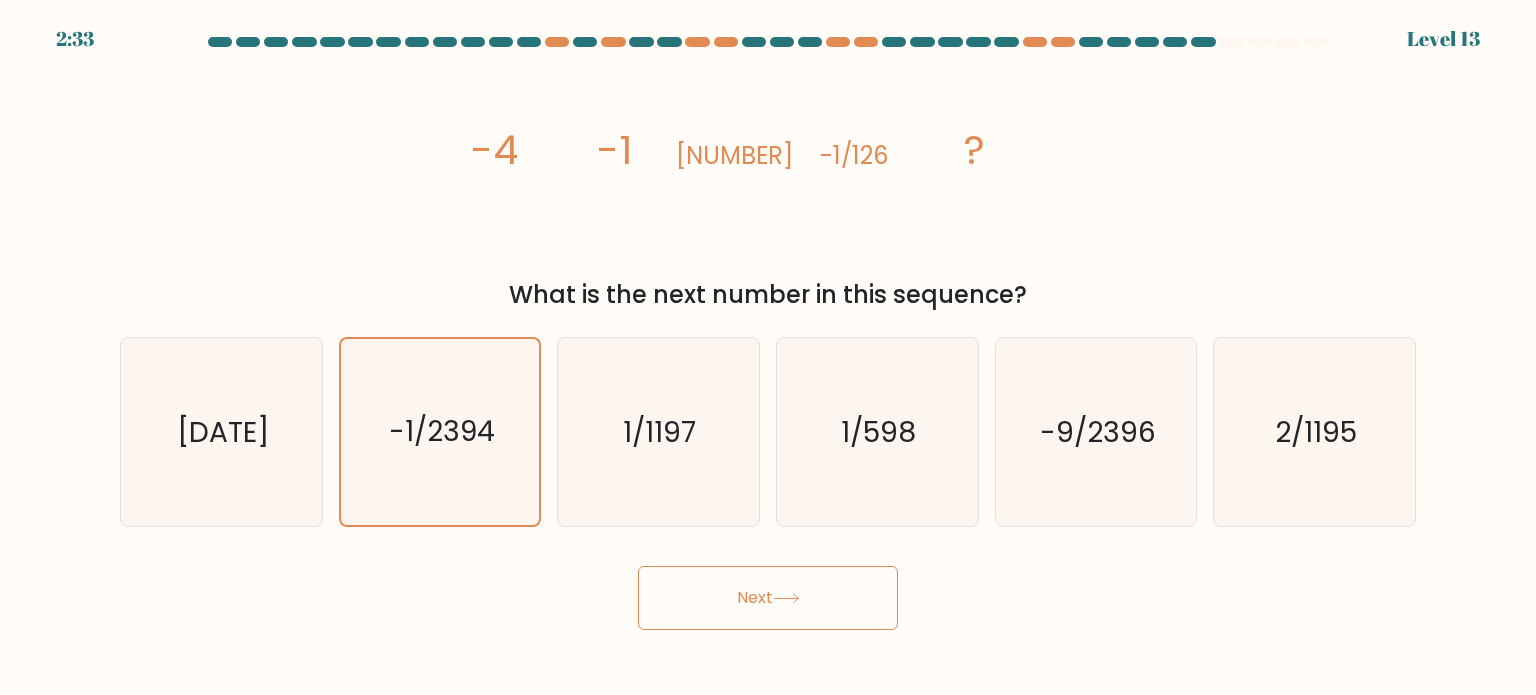 click on "Next" at bounding box center [768, 598] 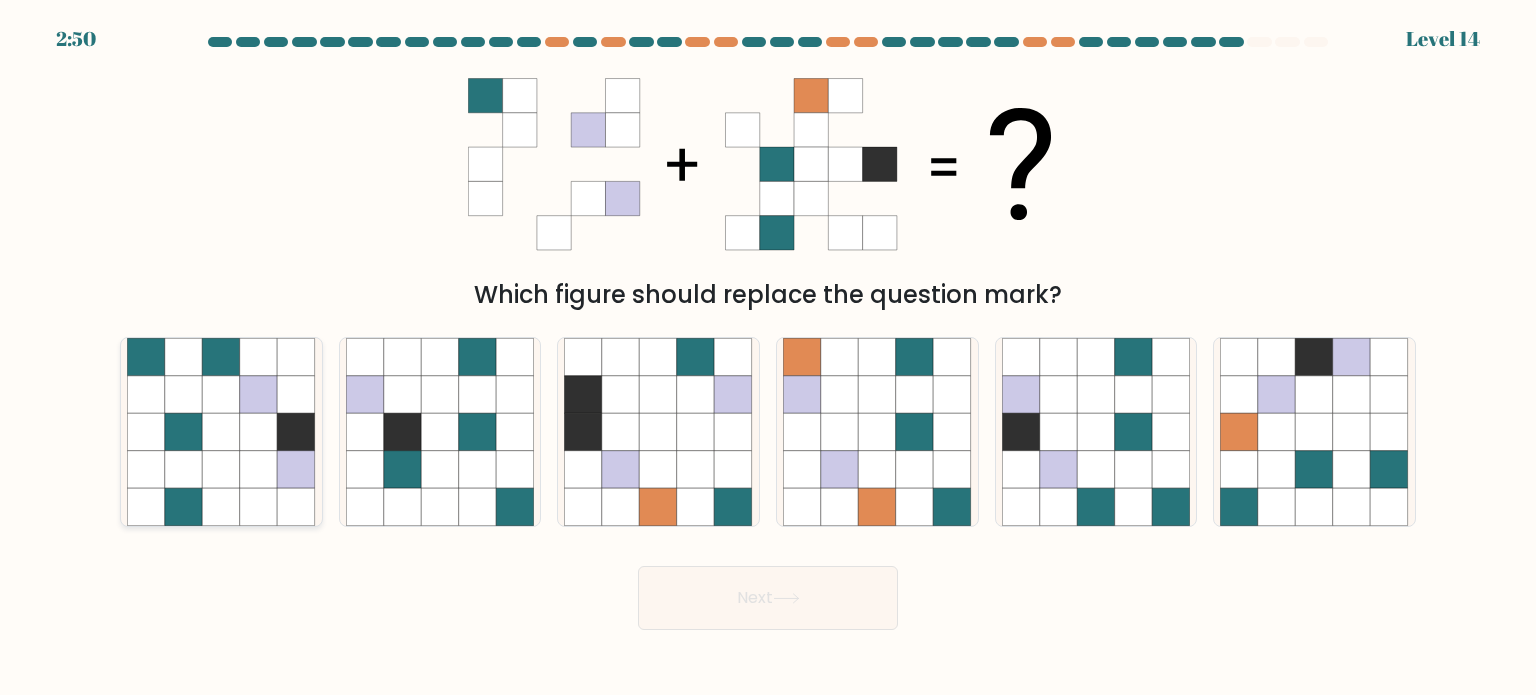 click 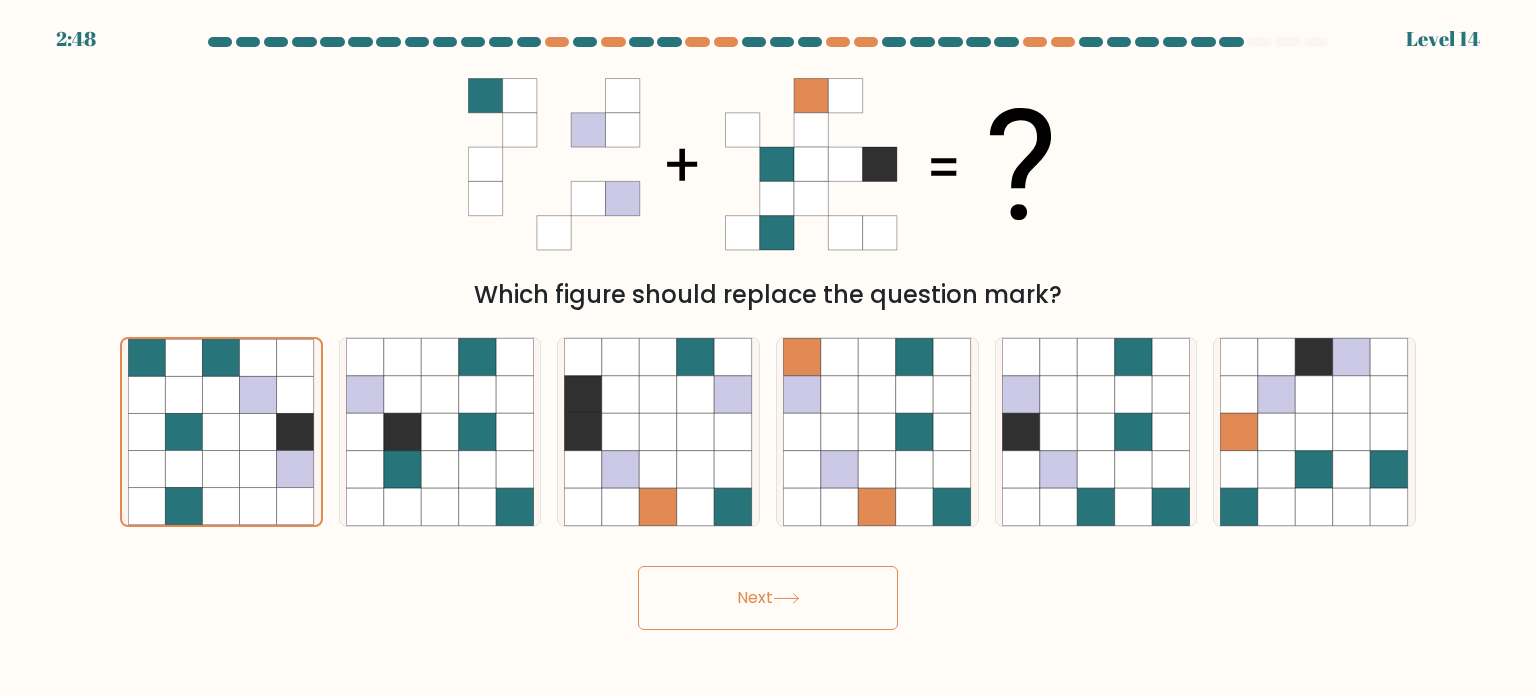 click on "Next" at bounding box center (768, 598) 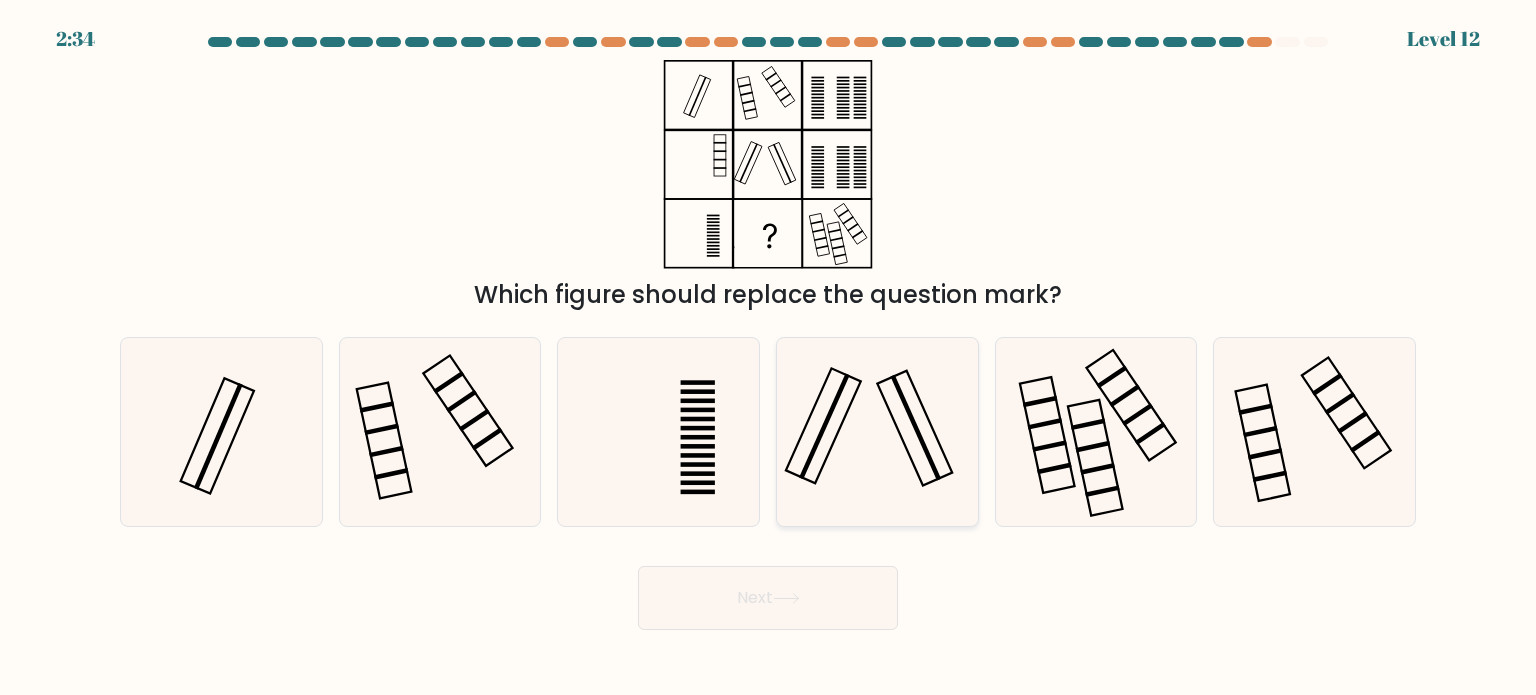 click 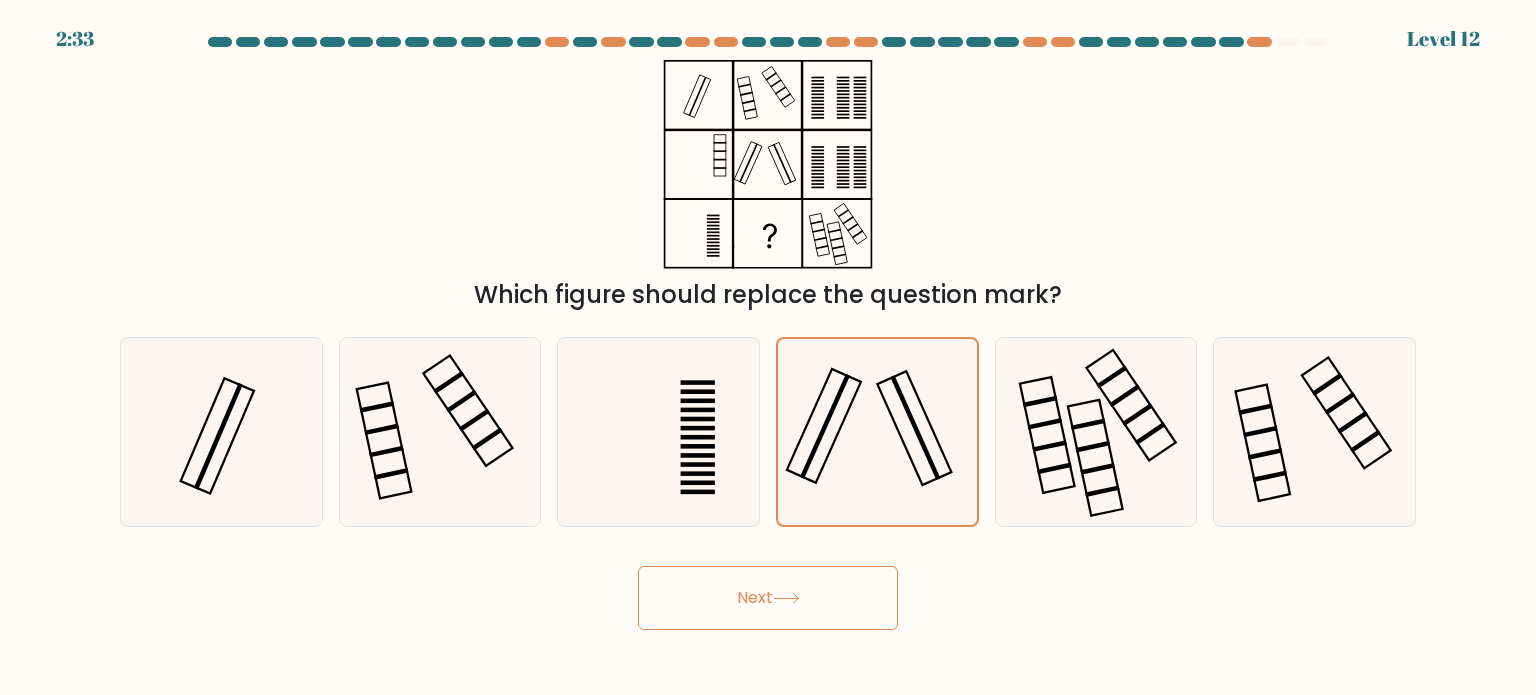 click on "Next" at bounding box center [768, 598] 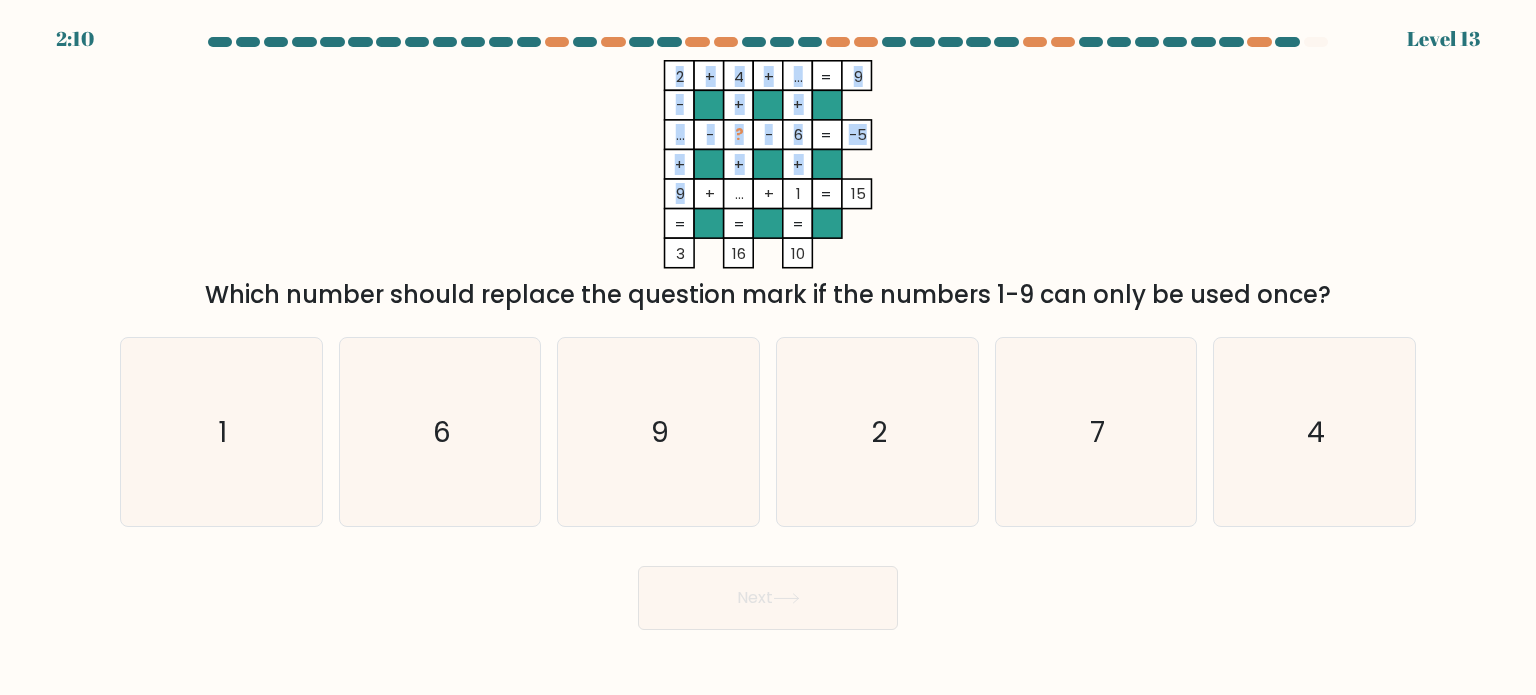 drag, startPoint x: 680, startPoint y: 191, endPoint x: 669, endPoint y: 167, distance: 26.400757 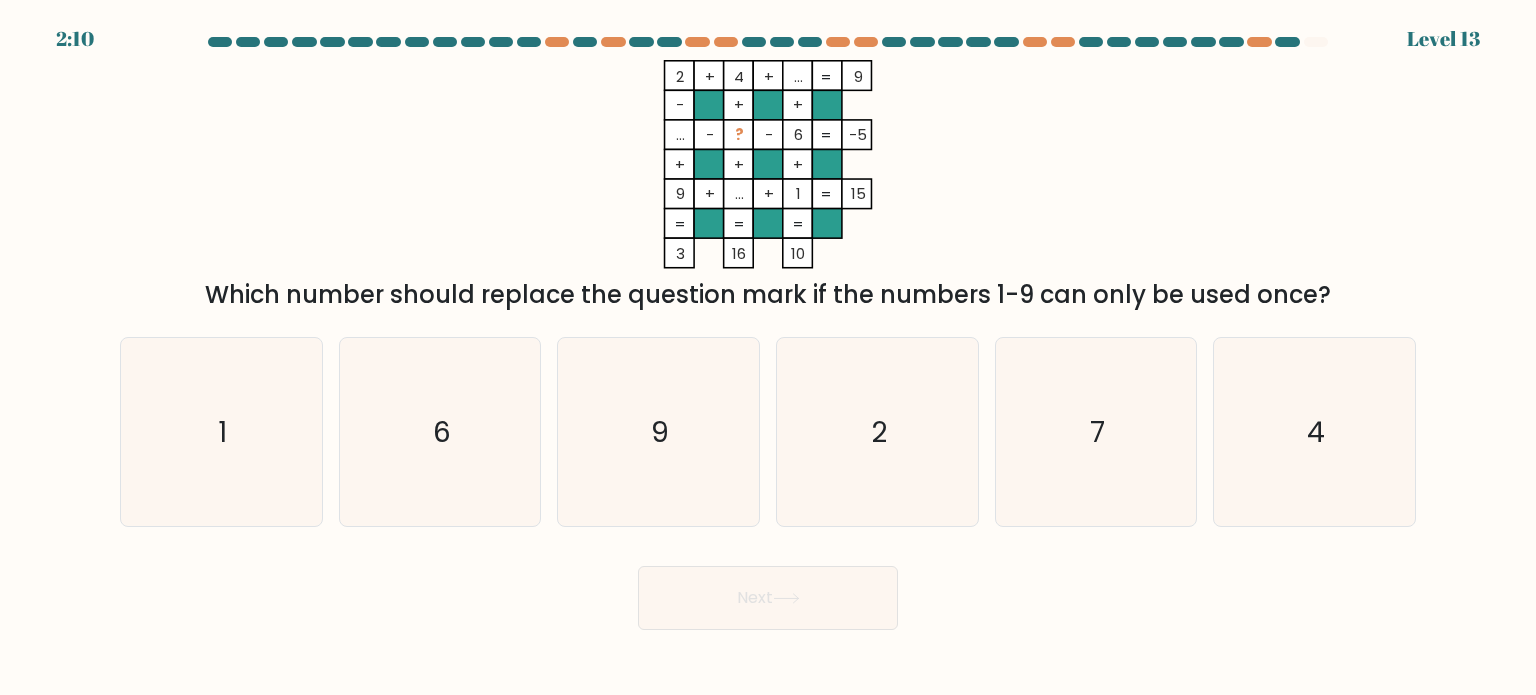 click 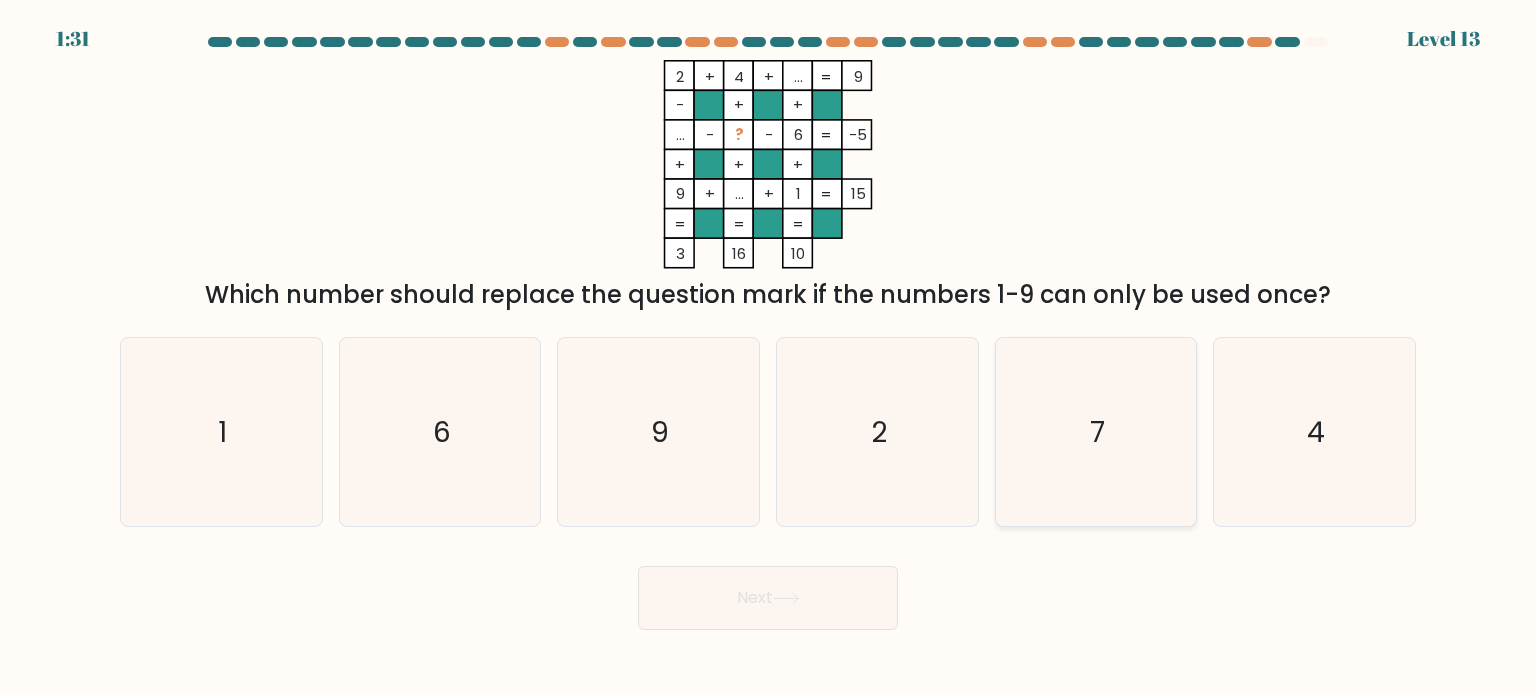 click on "7" 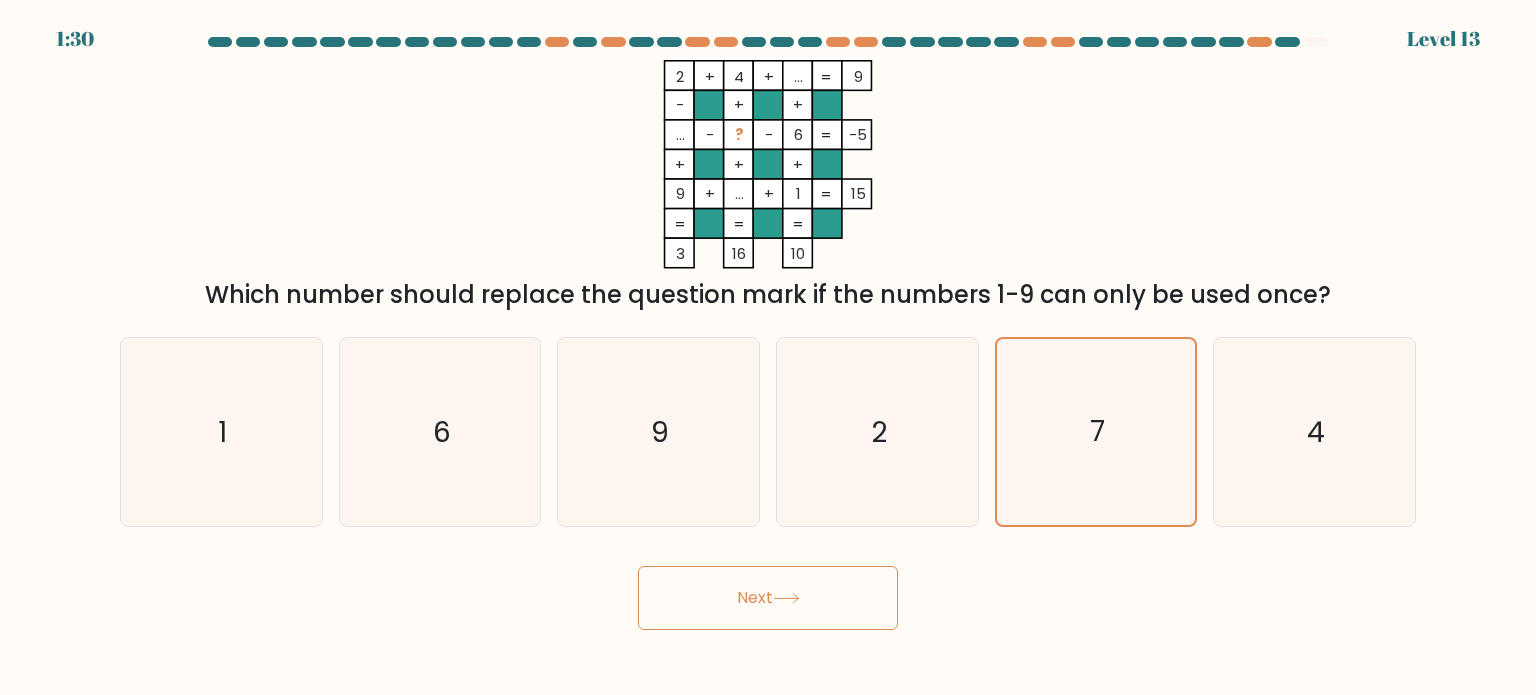 click on "Next" at bounding box center (768, 598) 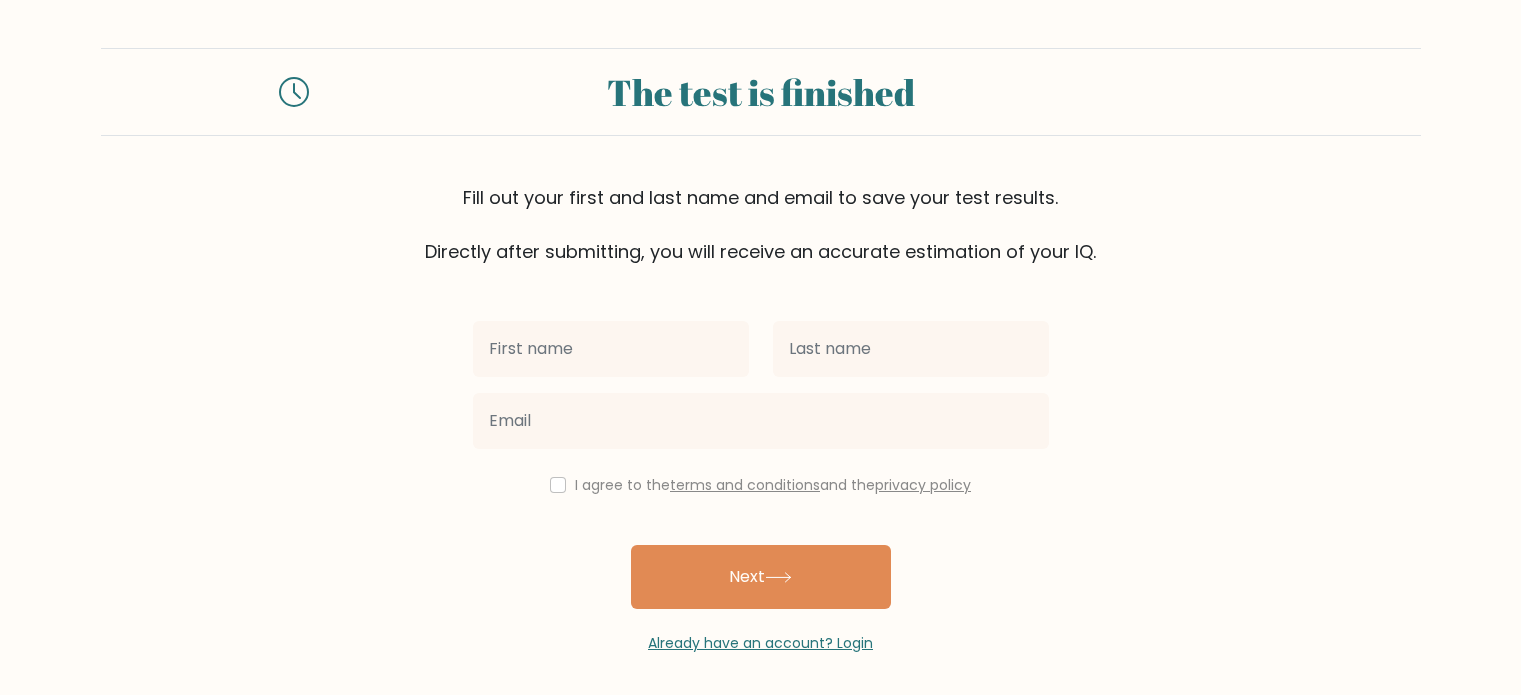 scroll, scrollTop: 0, scrollLeft: 0, axis: both 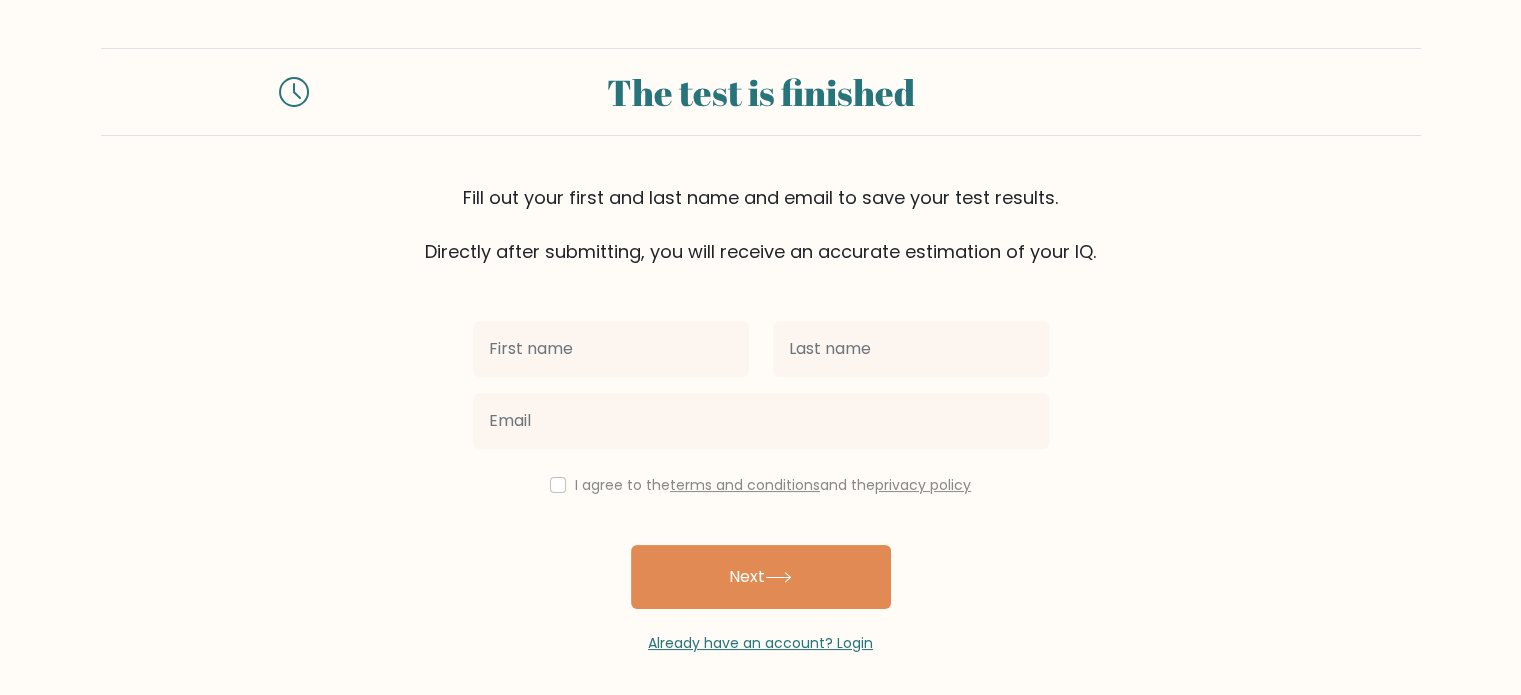 click at bounding box center (611, 349) 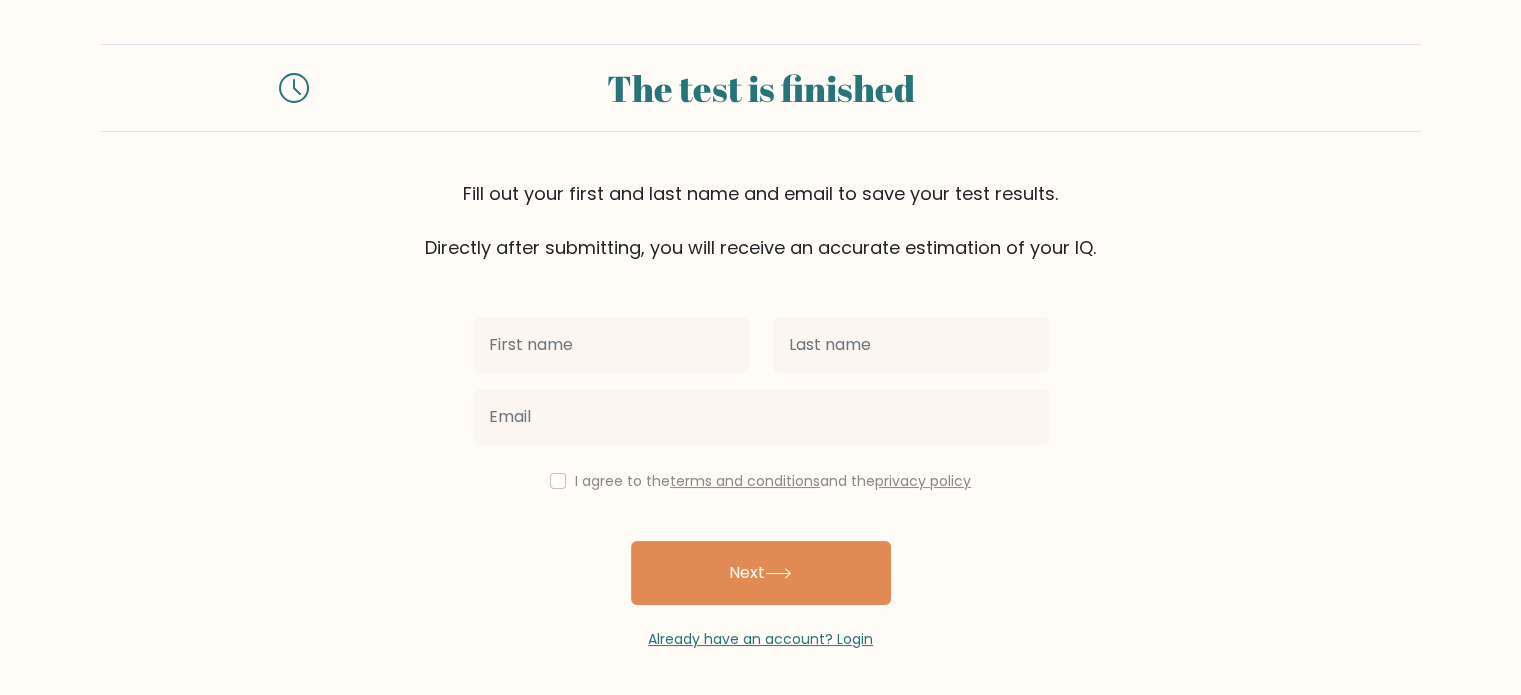 scroll, scrollTop: 6, scrollLeft: 0, axis: vertical 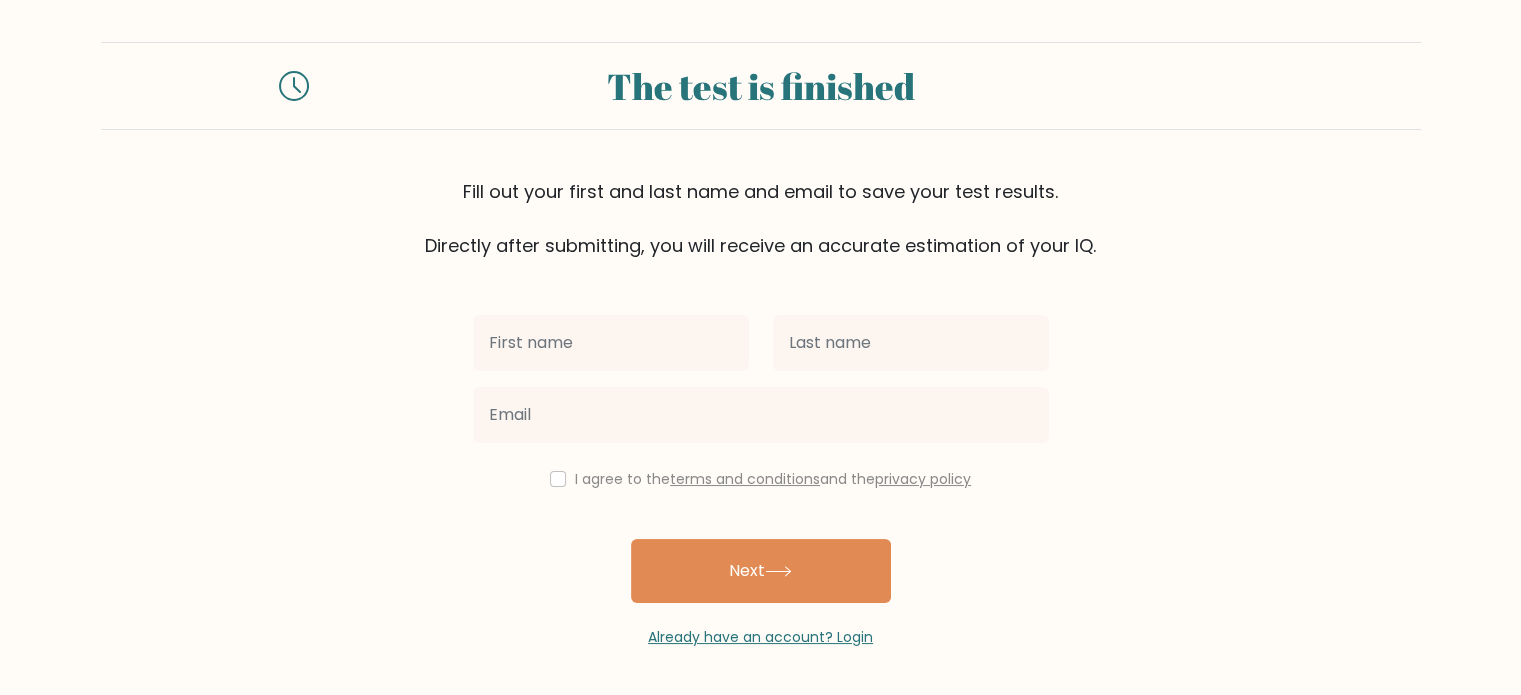 click at bounding box center [611, 343] 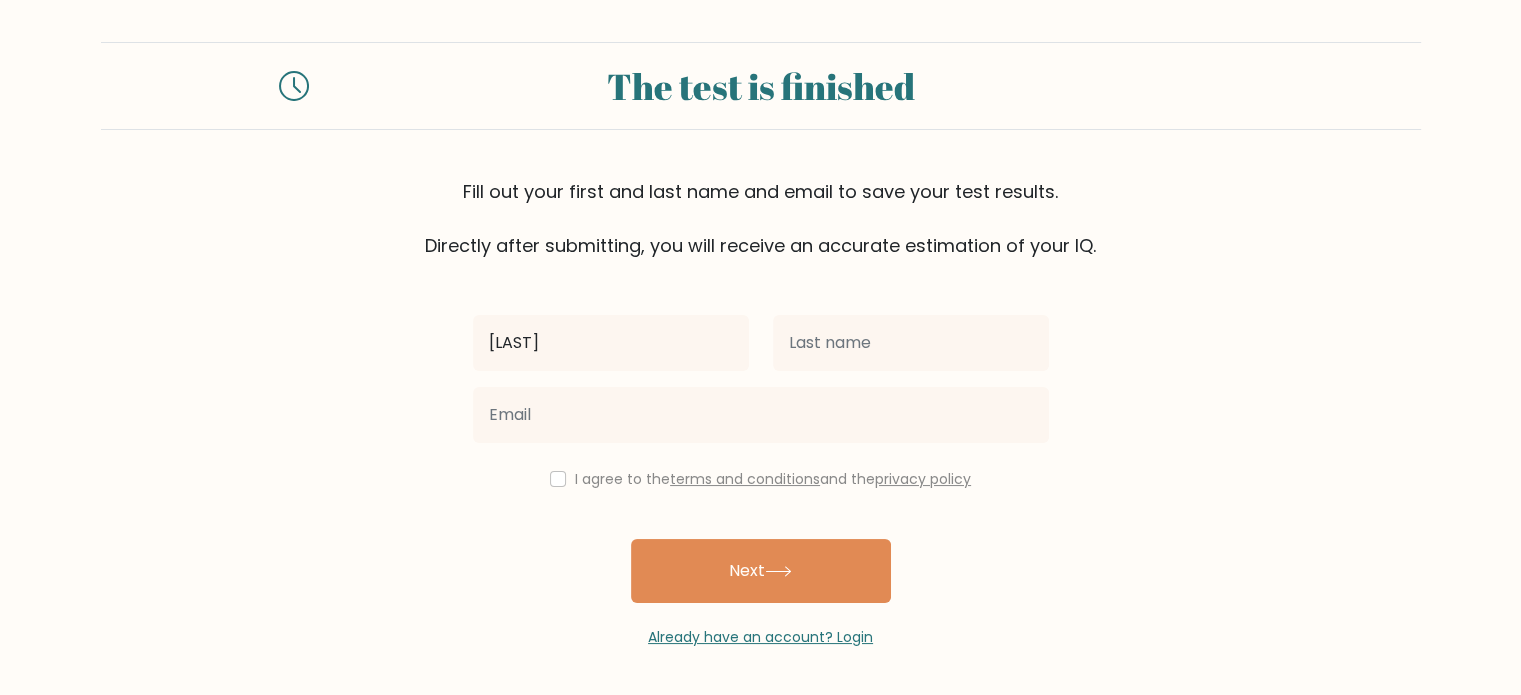 type on "[LAST]" 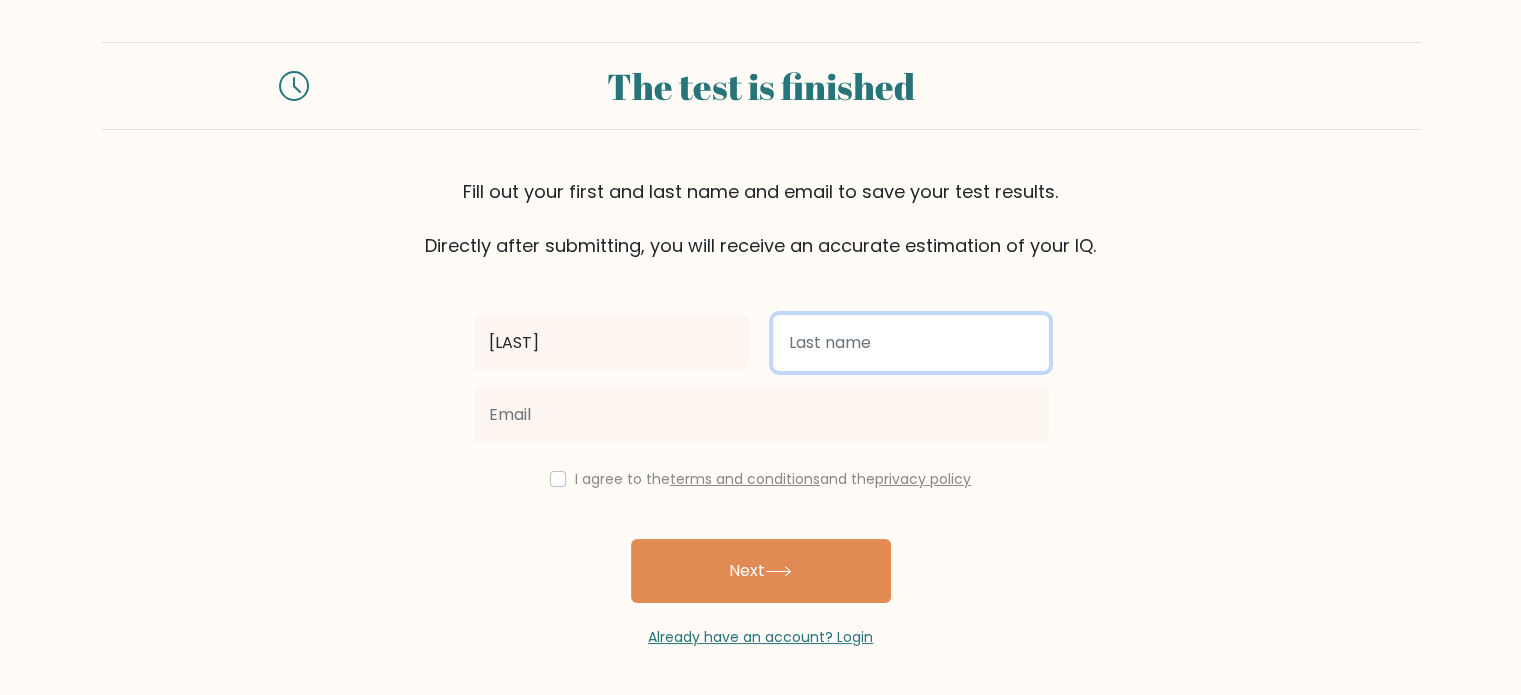click at bounding box center [911, 343] 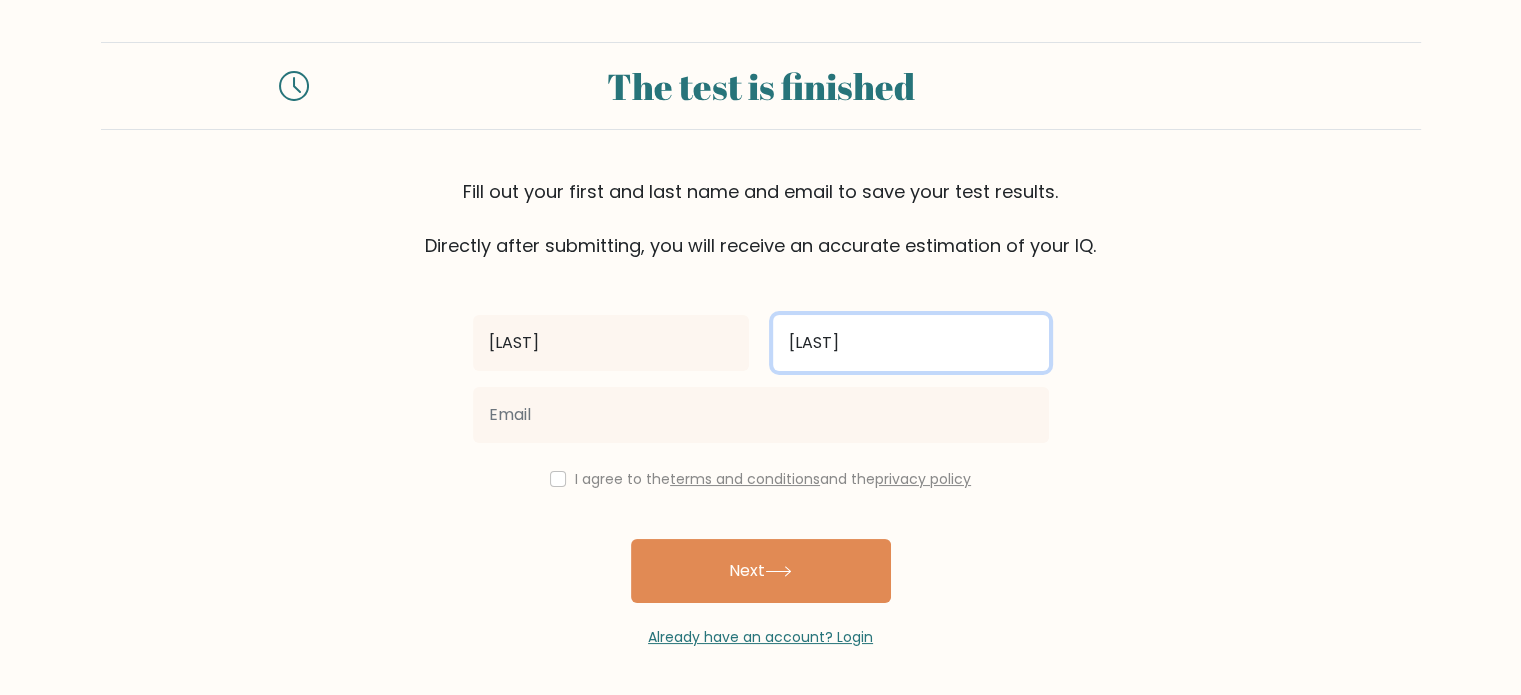 type on "[LAST]" 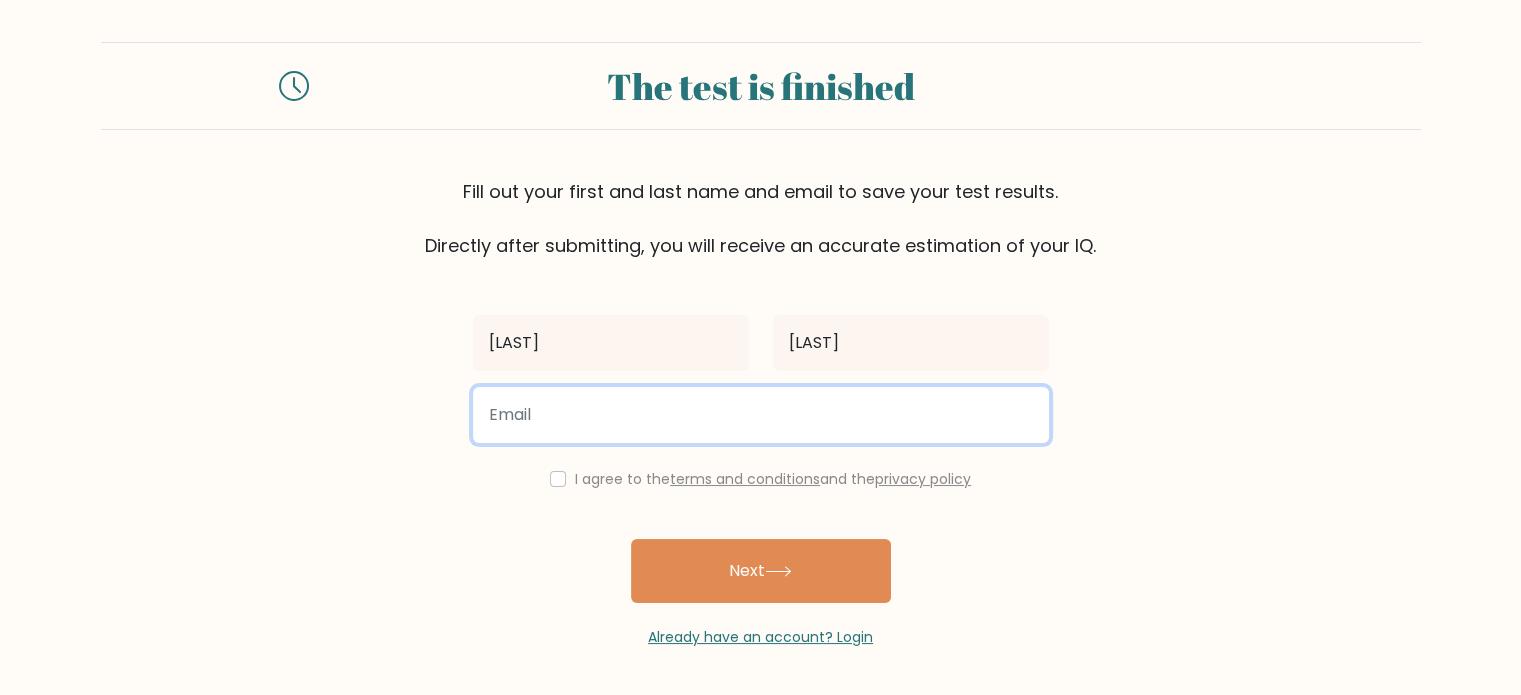 click at bounding box center [761, 415] 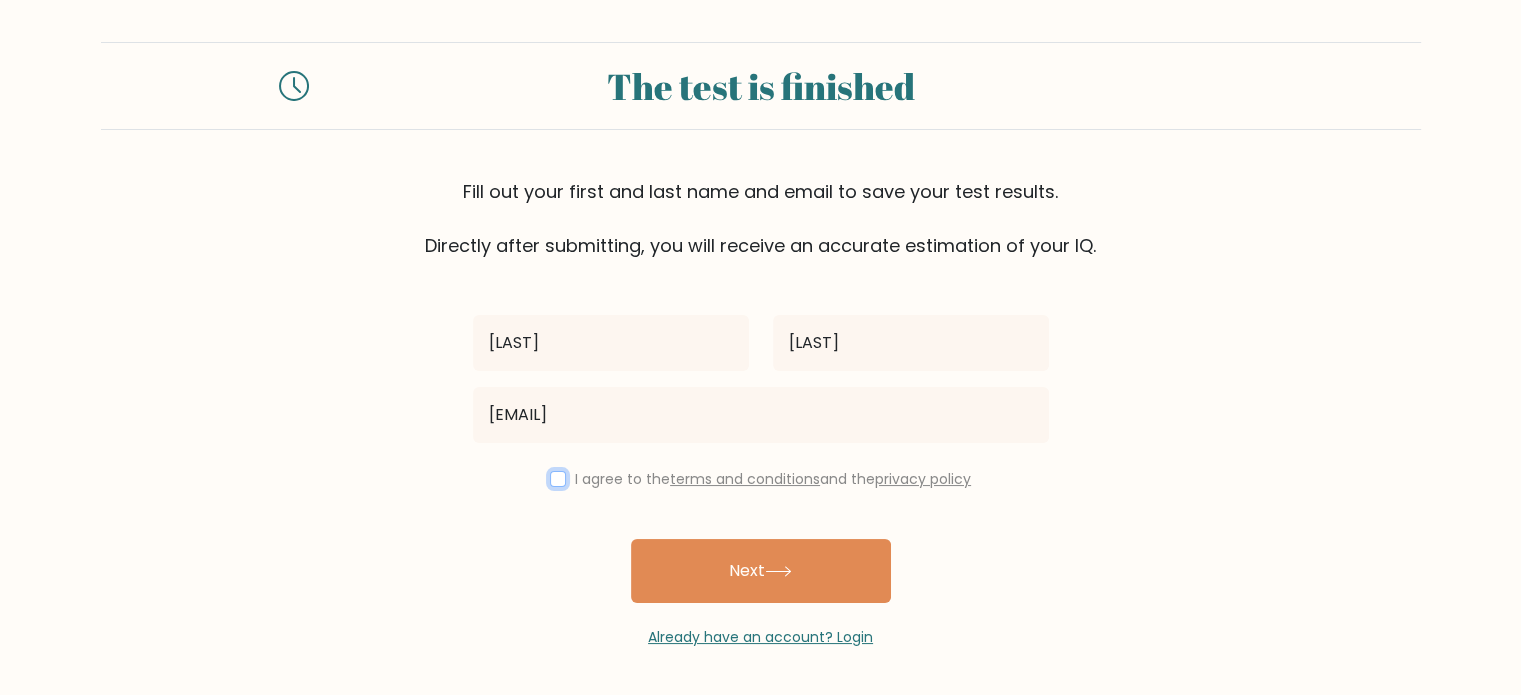 click at bounding box center (558, 479) 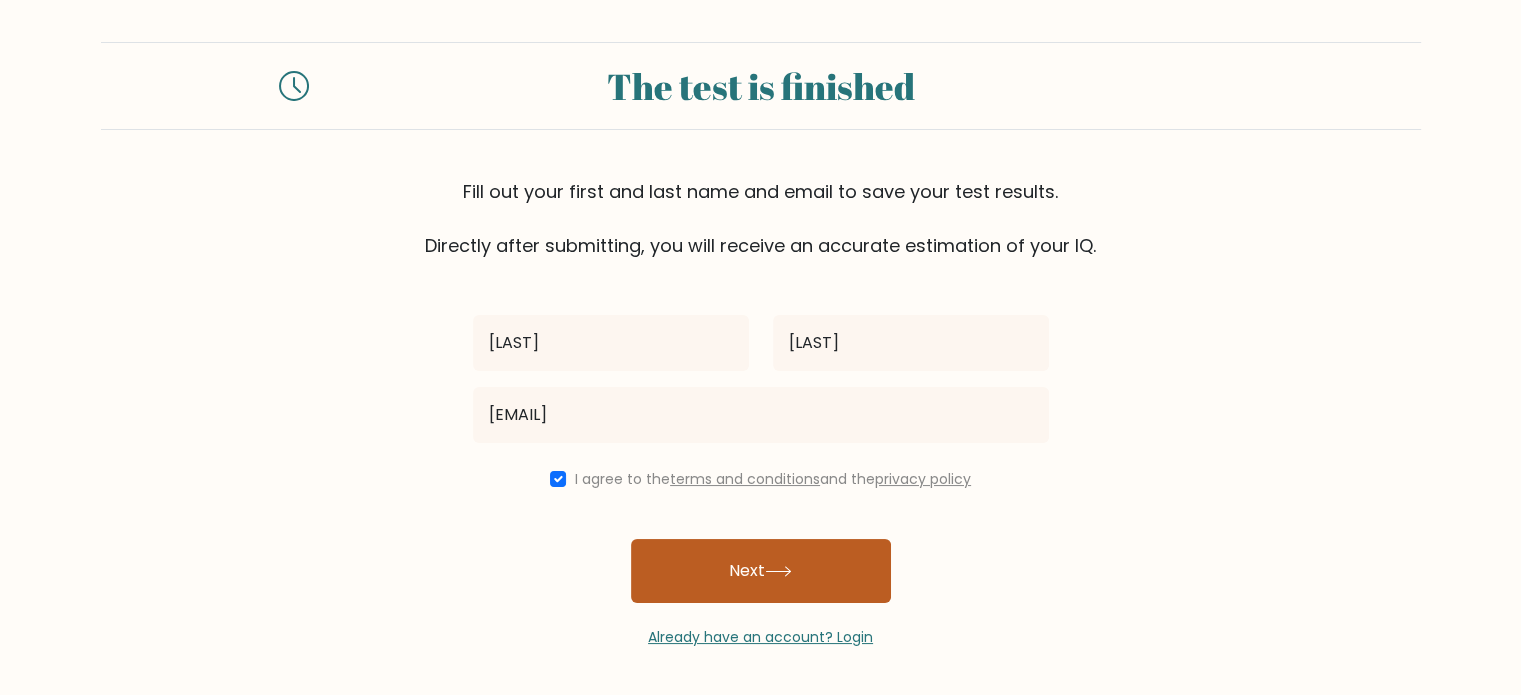 click on "Next" at bounding box center (761, 571) 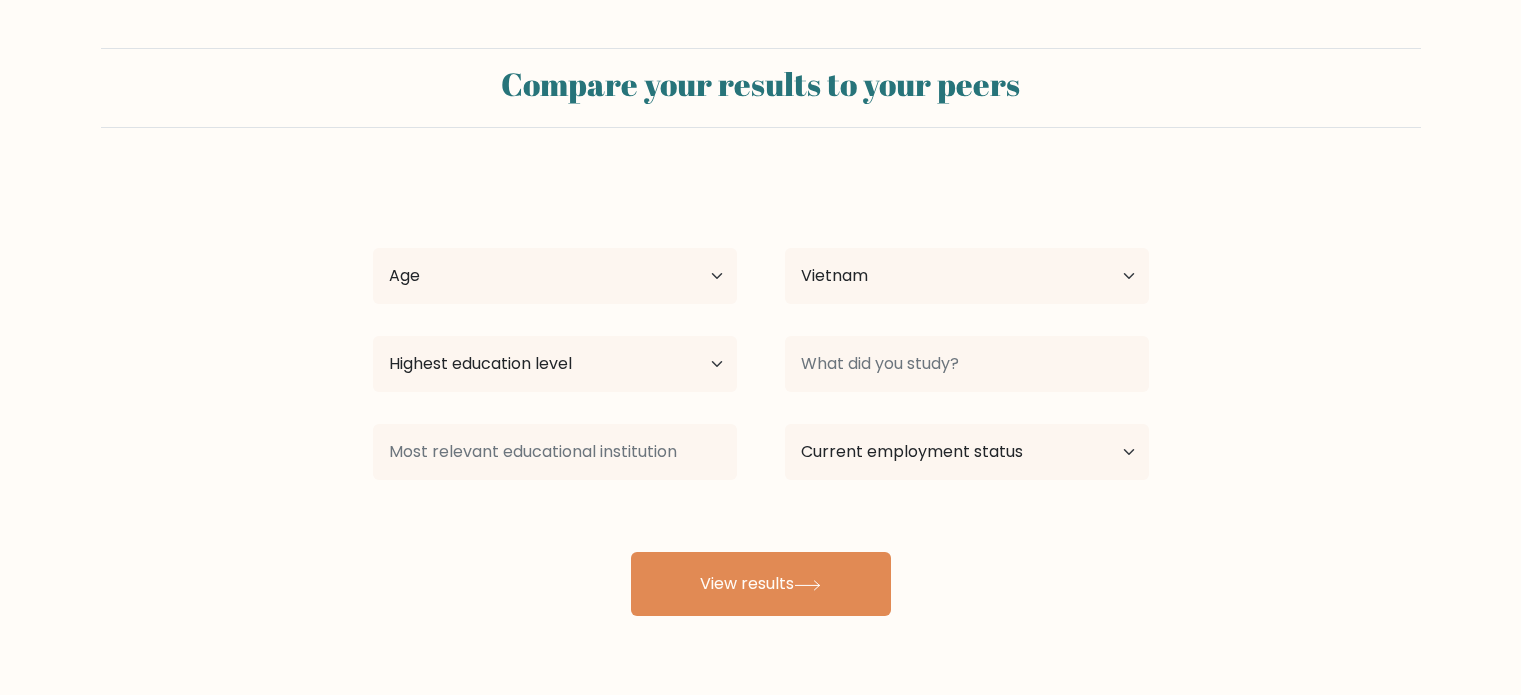 select on "VN" 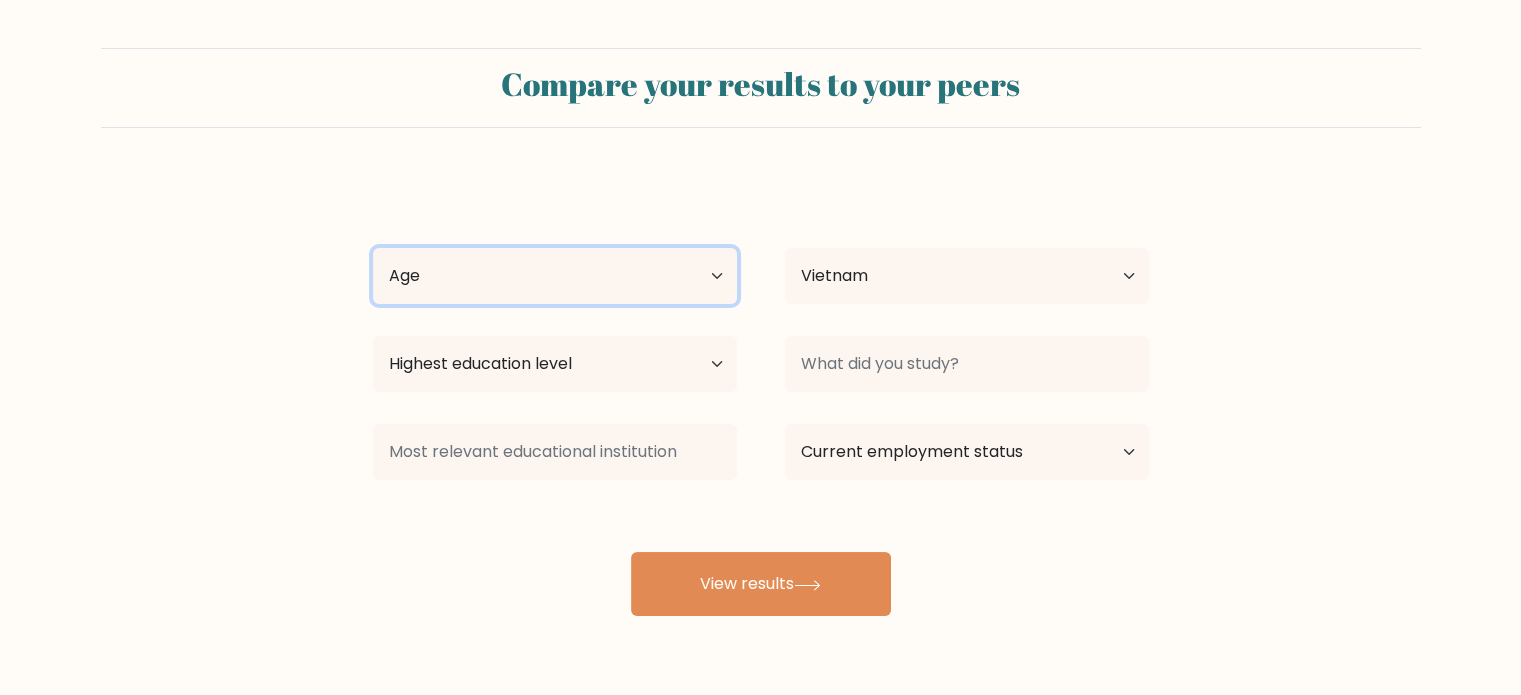 click on "Age
Under 18 years old
18-24 years old
25-34 years old
35-44 years old
45-54 years old
55-64 years old
65 years old and above" at bounding box center [555, 276] 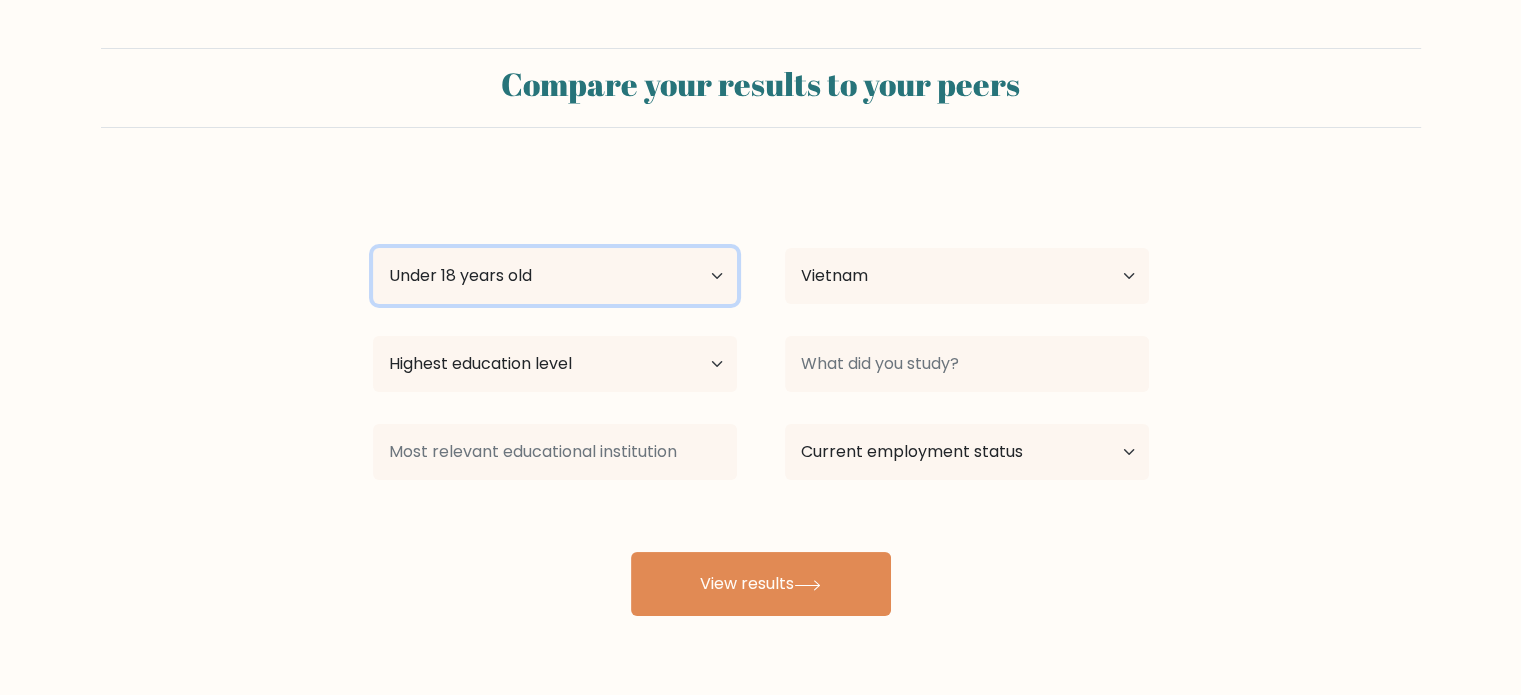 click on "Age
Under 18 years old
18-24 years old
25-34 years old
35-44 years old
45-54 years old
55-64 years old
65 years old and above" at bounding box center [555, 276] 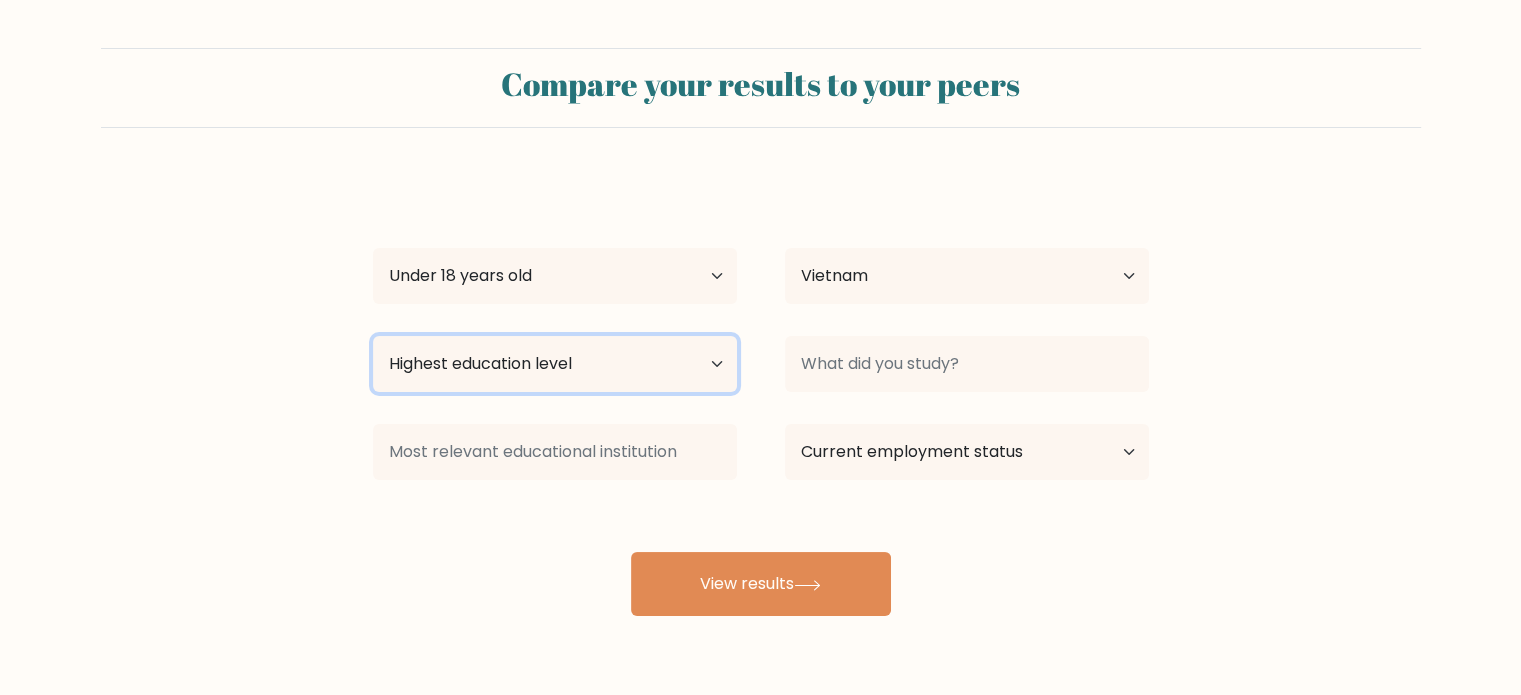 click on "Highest education level
No schooling
Primary
Lower Secondary
Upper Secondary
Occupation Specific
Bachelor's degree
Master's degree
Doctoral degree" at bounding box center (555, 364) 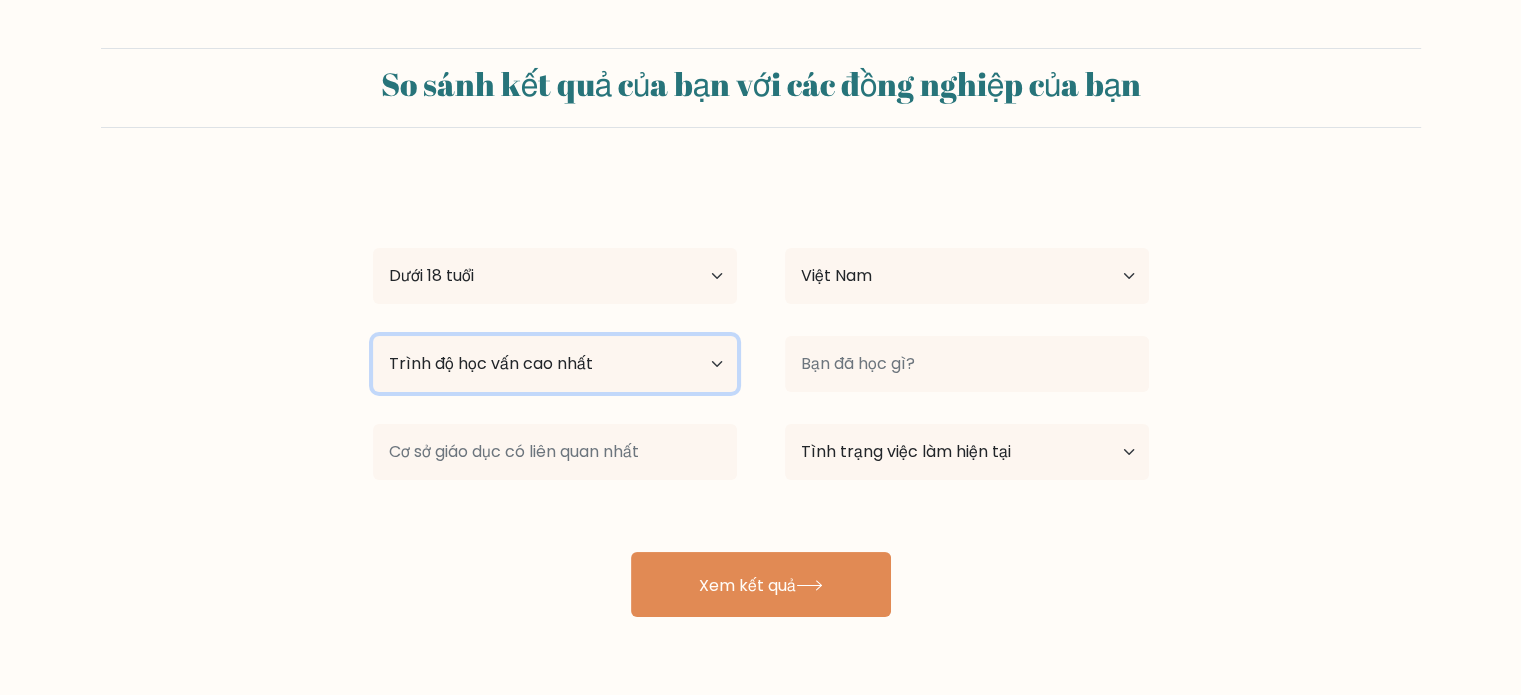 click on "Trình độ học vấn cao nhất
Không có trường học
Sơ đẳng
Trung học cơ sở
Trung học phổ thông
Nghề nghiệp cụ thể
Bằng cử nhân
Bằng thạc sĩ
Bằng tiến sĩ" at bounding box center [555, 364] 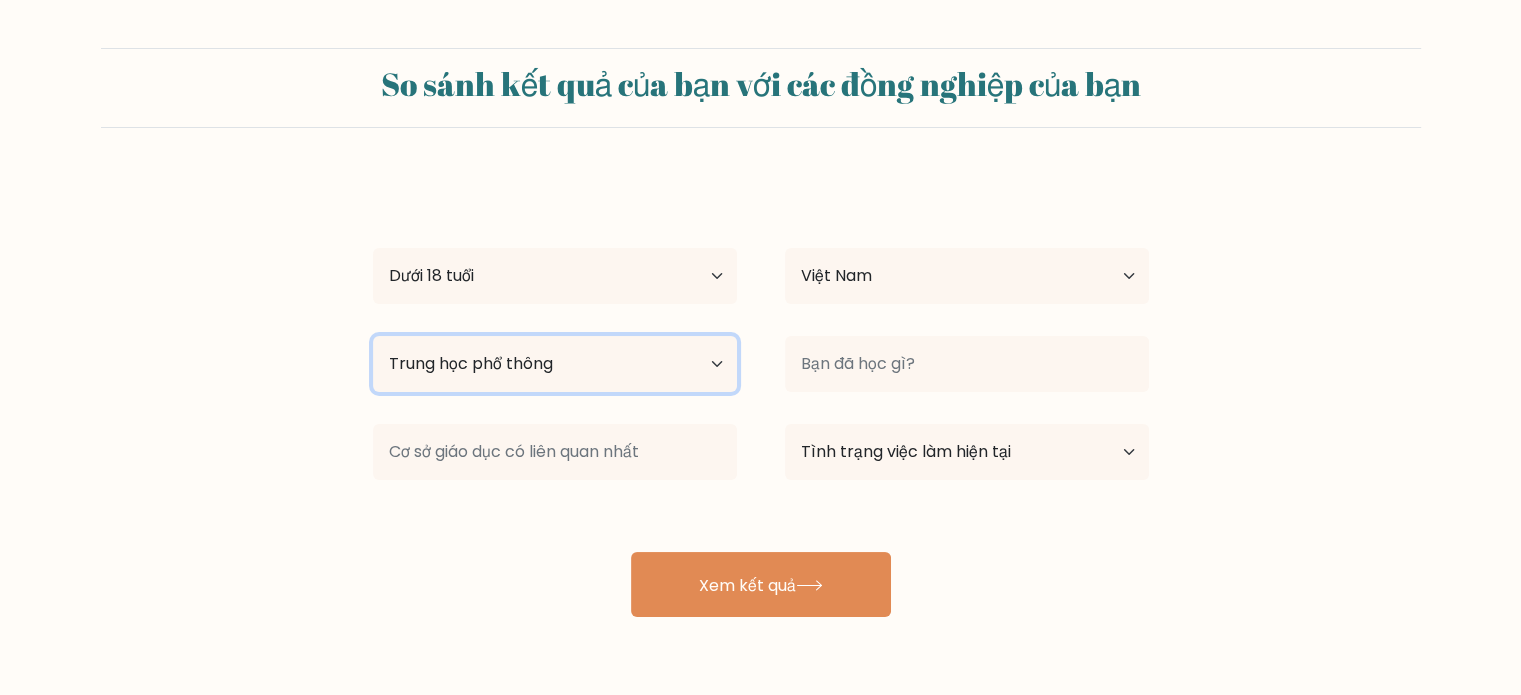 click on "Trình độ học vấn cao nhất
Không có trường học
Sơ đẳng
Trung học cơ sở
Trung học phổ thông
Nghề nghiệp cụ thể
Bằng cử nhân
Bằng thạc sĩ
Bằng tiến sĩ" at bounding box center (555, 364) 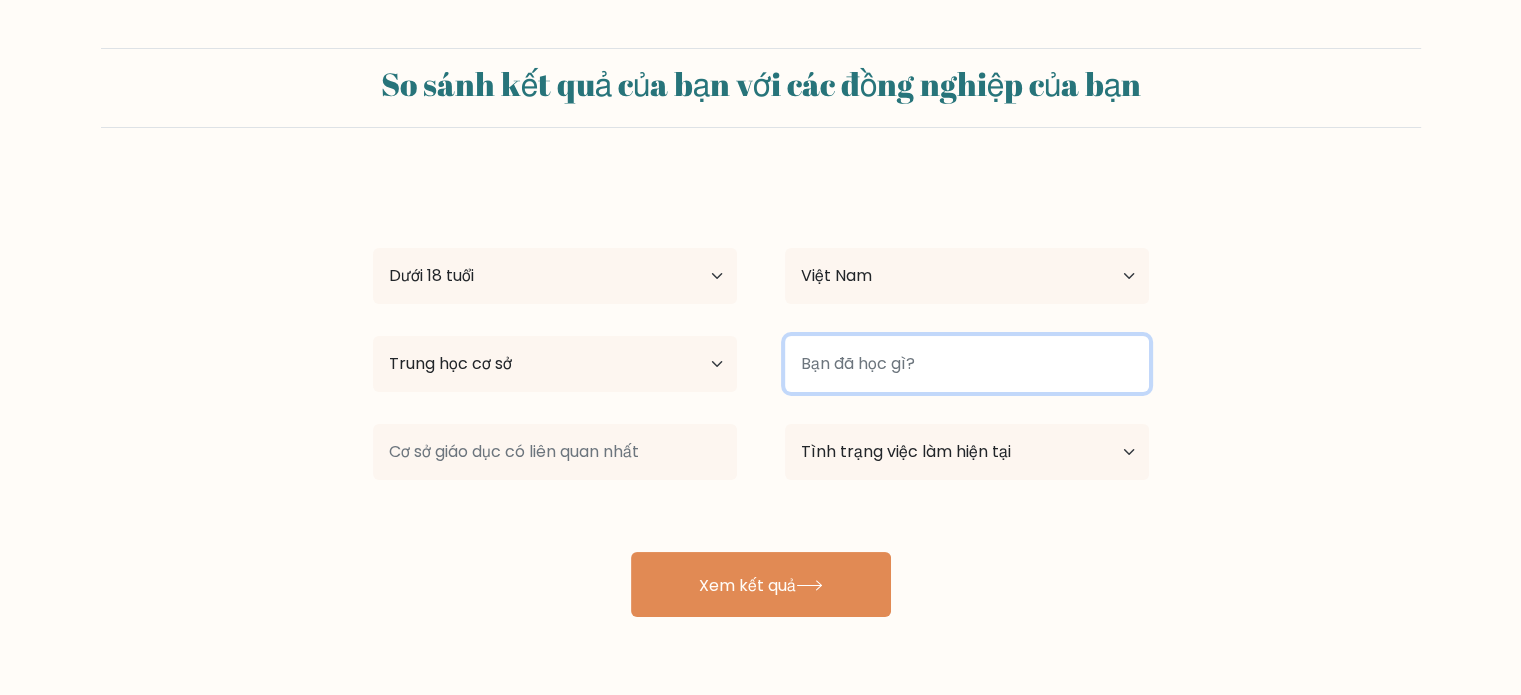 click at bounding box center [967, 364] 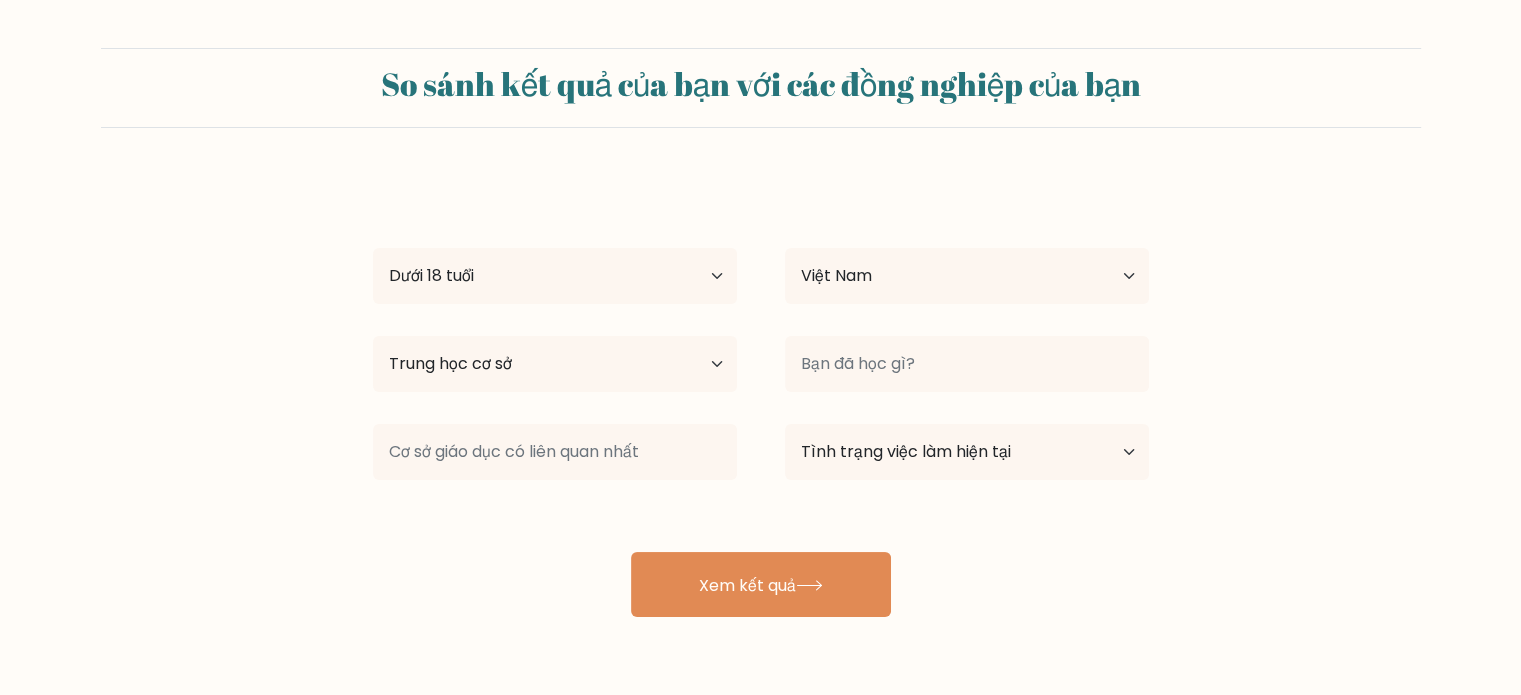 click on "Giao
Nguyễn
Tuổi
Dưới 18 tuổi
18-24 tuổi
25-34 tuổi
35-44 tuổi
45-54 tuổi
55-64 tuổi
65 tuổi trở lên
Quốc gia
Afghanistan
Albania
Algeria
Samoa thuộc Mỹ
Andorra
Angola
Anguilla
Nam Cực
Antigua và Barbuda
Argentina
Armenia
Aruba
Úc
Áo
Azerbaijan
Bahamas
Bahrain
Bangladesh
Barbados
Belarus
Bỉ
Belize
Bénin
Bermuda
Bhutan
Bolivia
Bonaire, Sint Eustatius và Saba
Bosnia và Herzegovina
Botswana
Đảo Bouvet
Brazil
Brunei
Bulgaria
Ý" at bounding box center (761, 396) 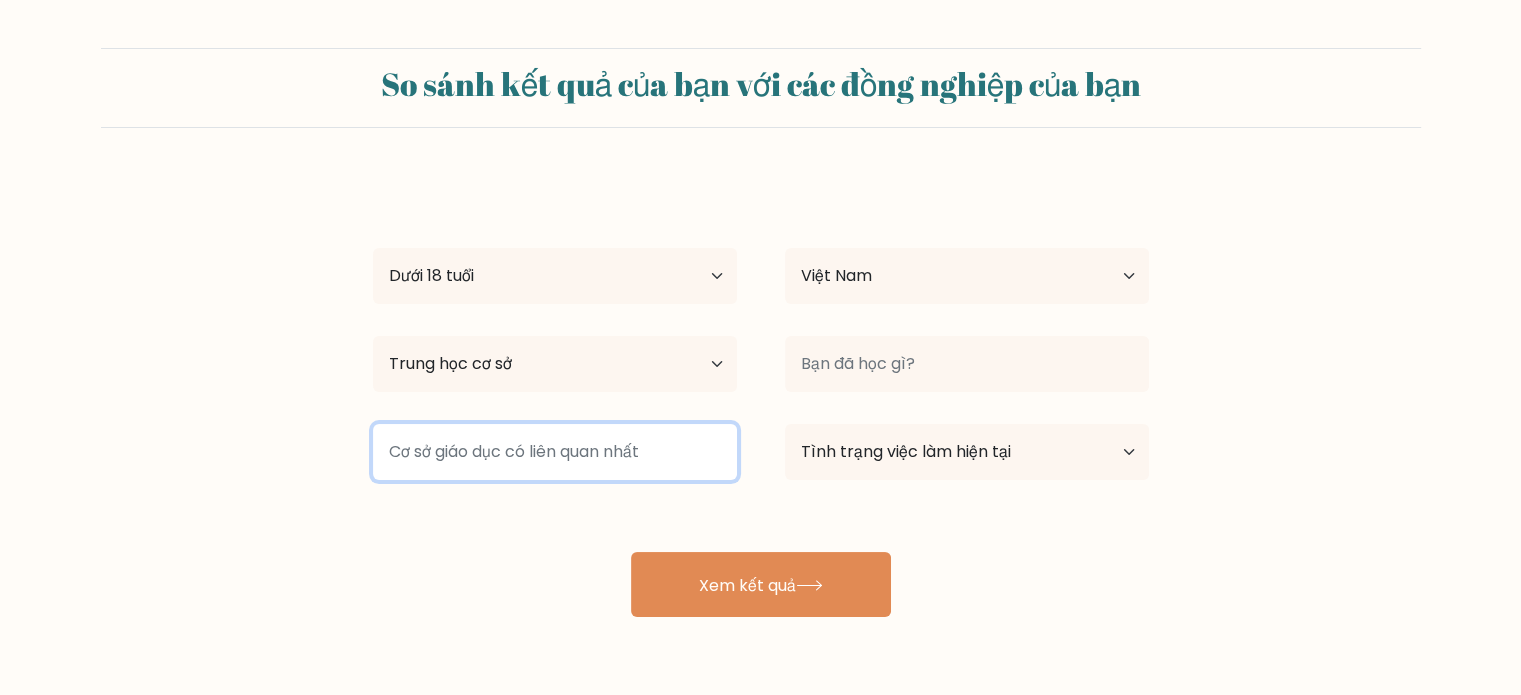 click at bounding box center [555, 452] 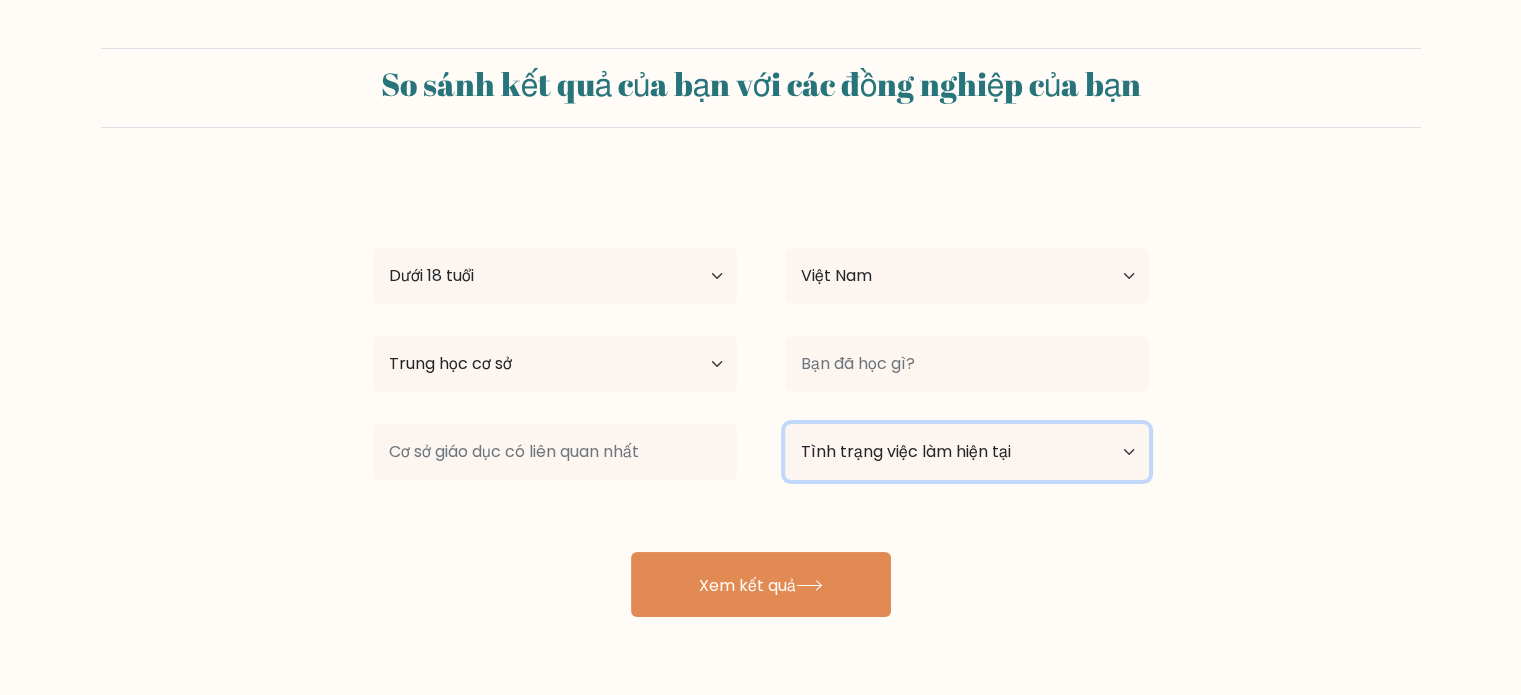 click on "Tình trạng việc làm hiện tại
Có việc làm
Học sinh
Đã nghỉ hưu
Khác / không muốn trả lời" at bounding box center (967, 452) 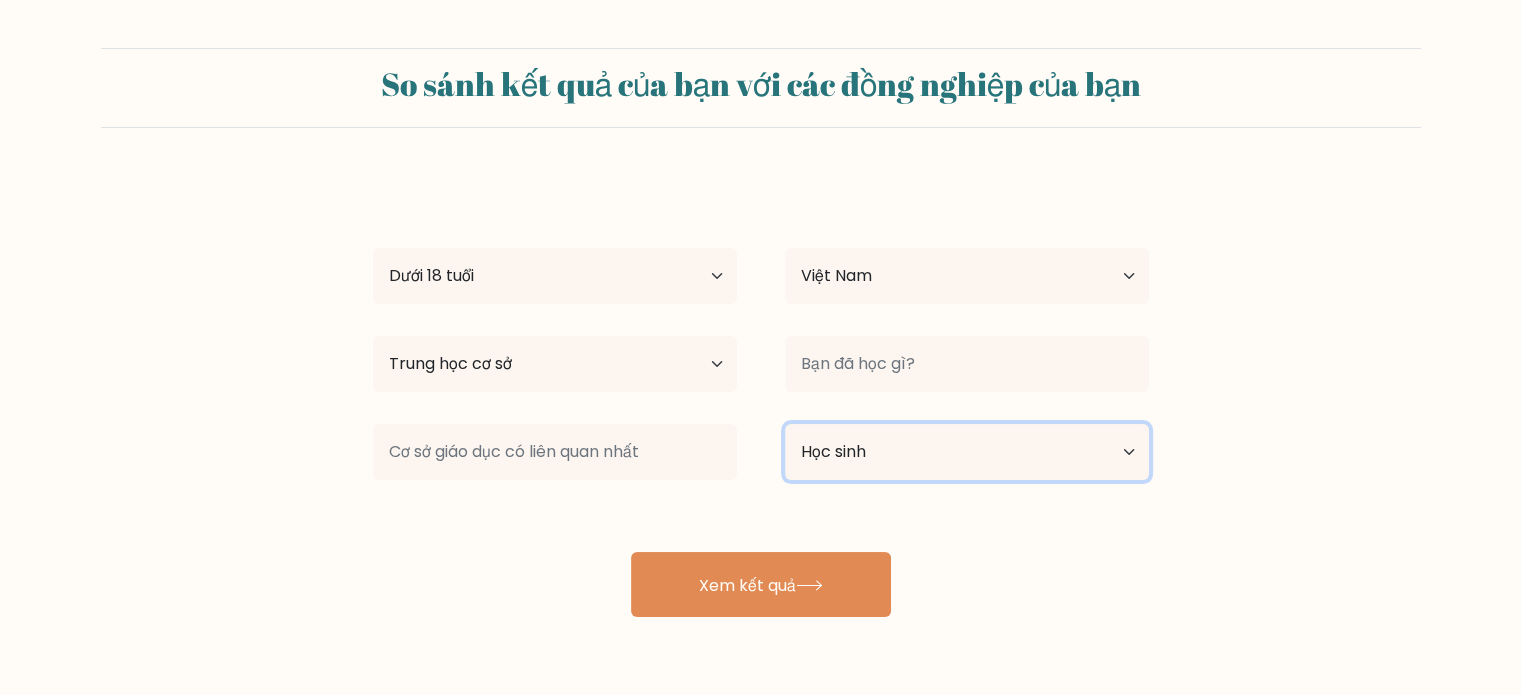 click on "Tình trạng việc làm hiện tại
Có việc làm
Học sinh
Đã nghỉ hưu
Khác / không muốn trả lời" at bounding box center [967, 452] 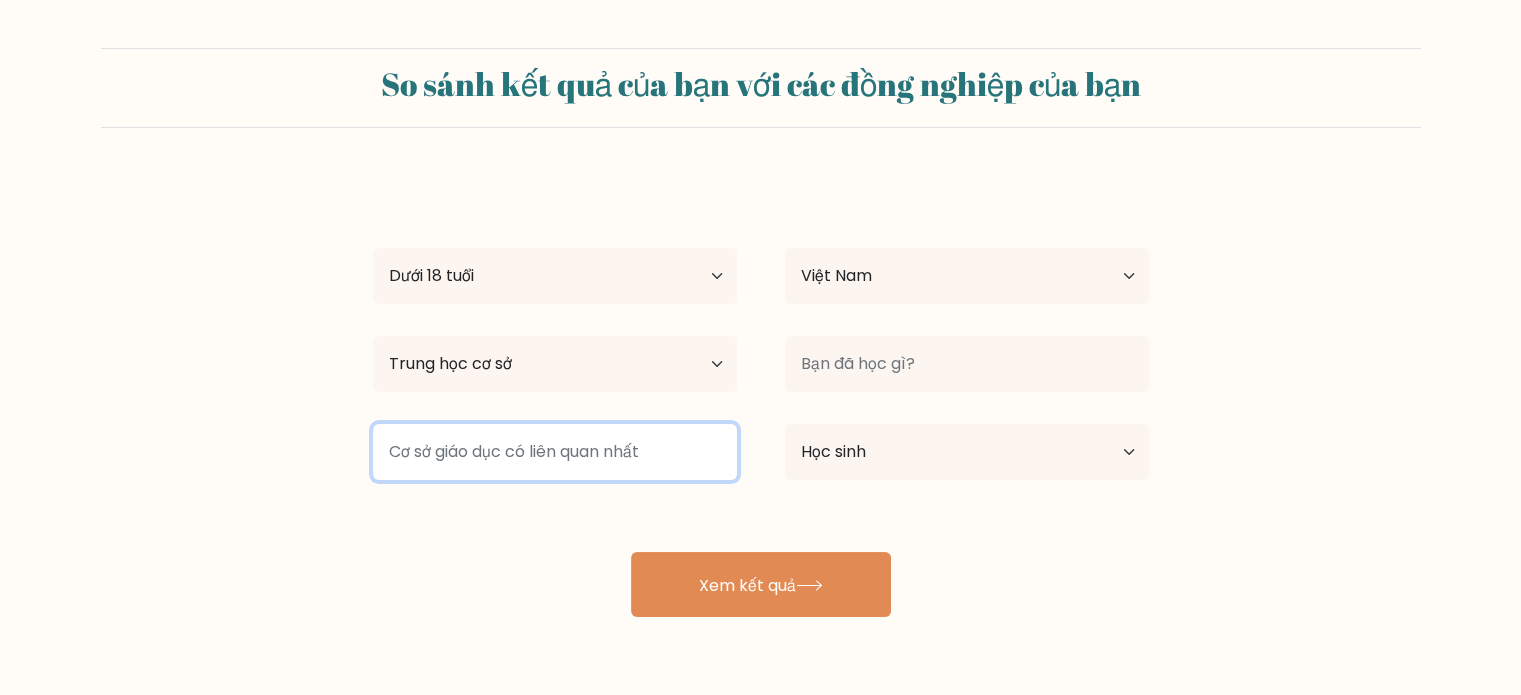click at bounding box center (555, 452) 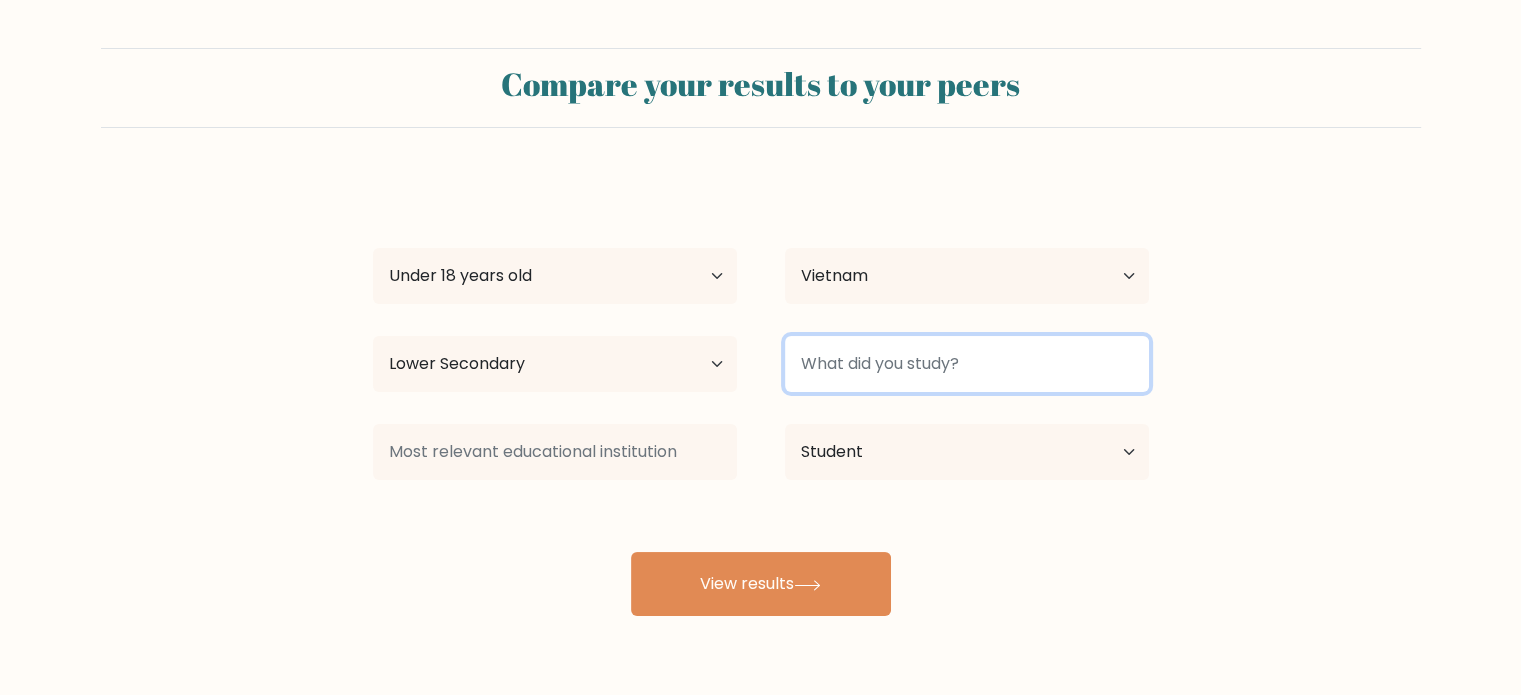 click at bounding box center (967, 364) 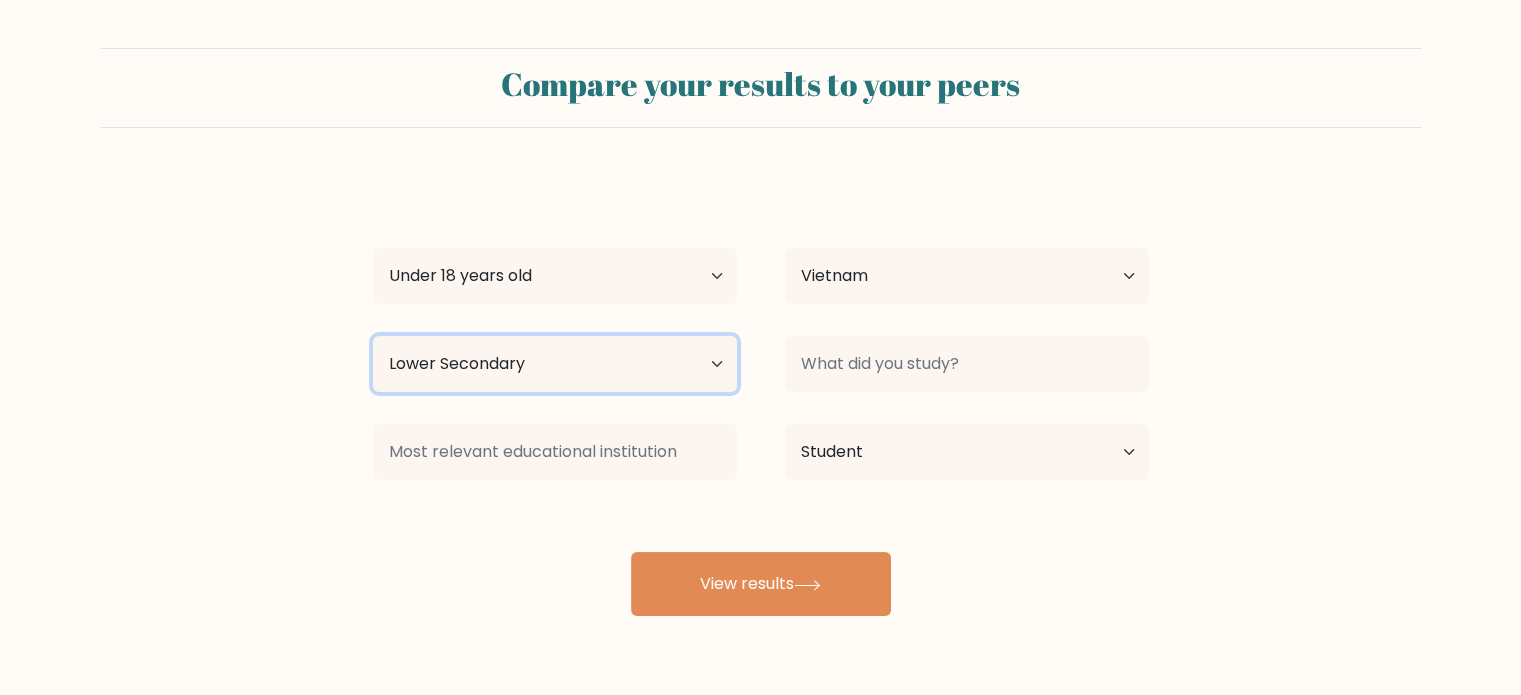 click on "Highest education level
No schooling
Primary
Lower Secondary
Upper Secondary
Occupation Specific
Bachelor's degree
Master's degree
Doctoral degree" at bounding box center (555, 364) 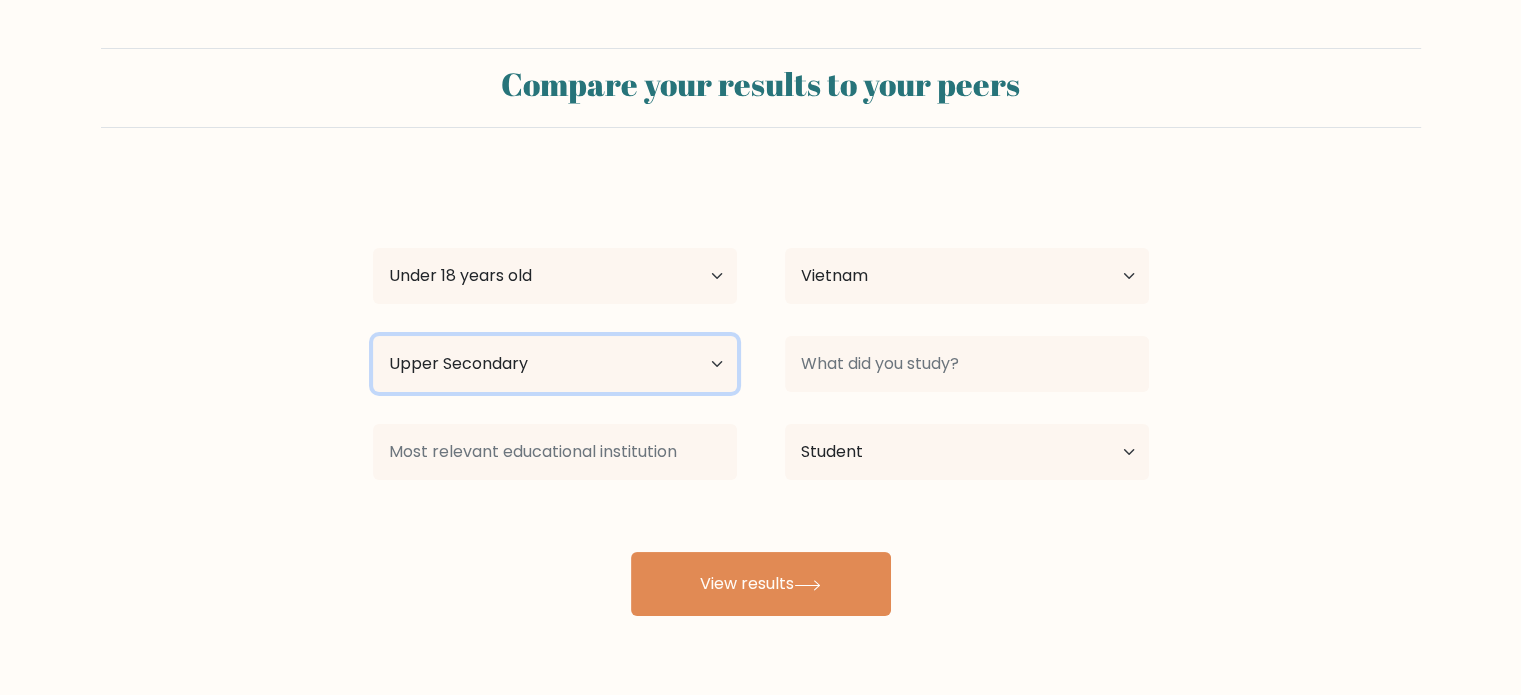 click on "Highest education level
No schooling
Primary
Lower Secondary
Upper Secondary
Occupation Specific
Bachelor's degree
Master's degree
Doctoral degree" at bounding box center (555, 364) 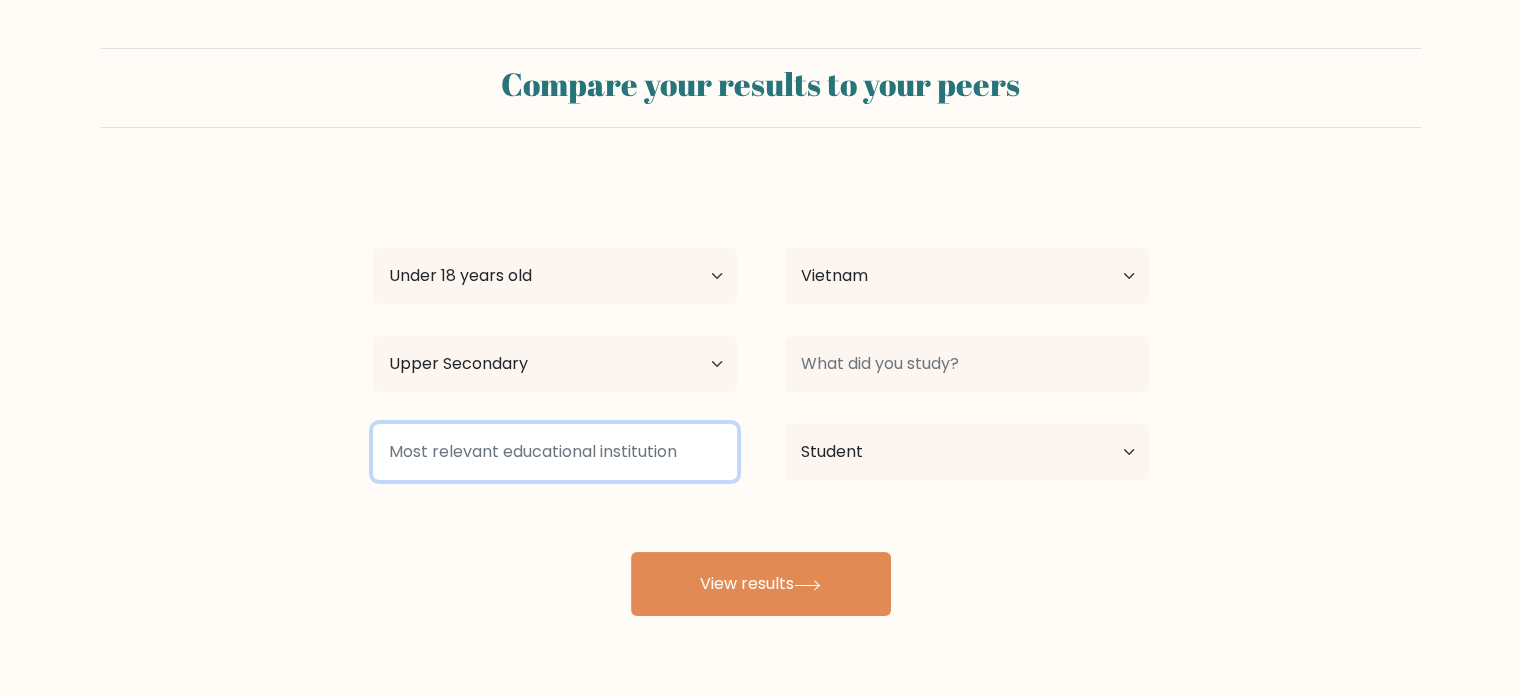 click at bounding box center (555, 452) 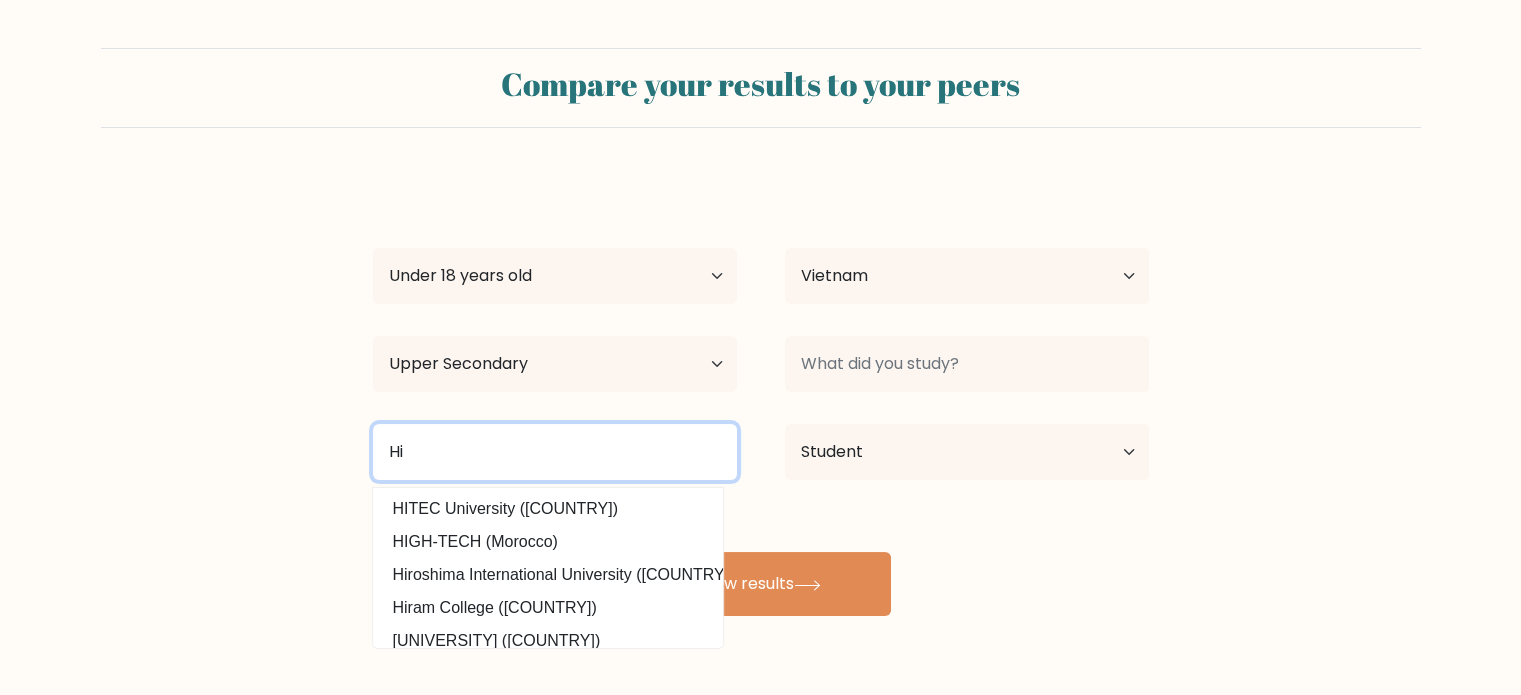 type on "H" 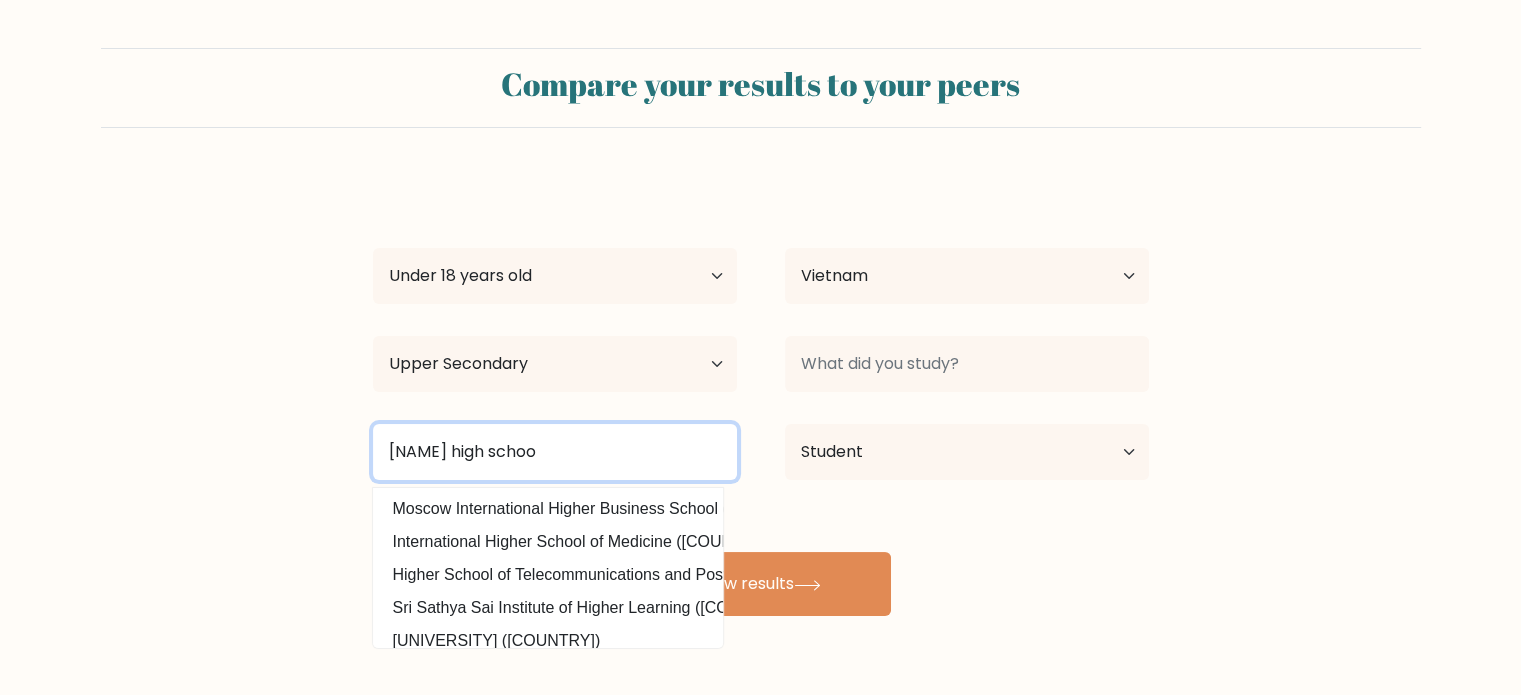 type on "Le trong tan high school" 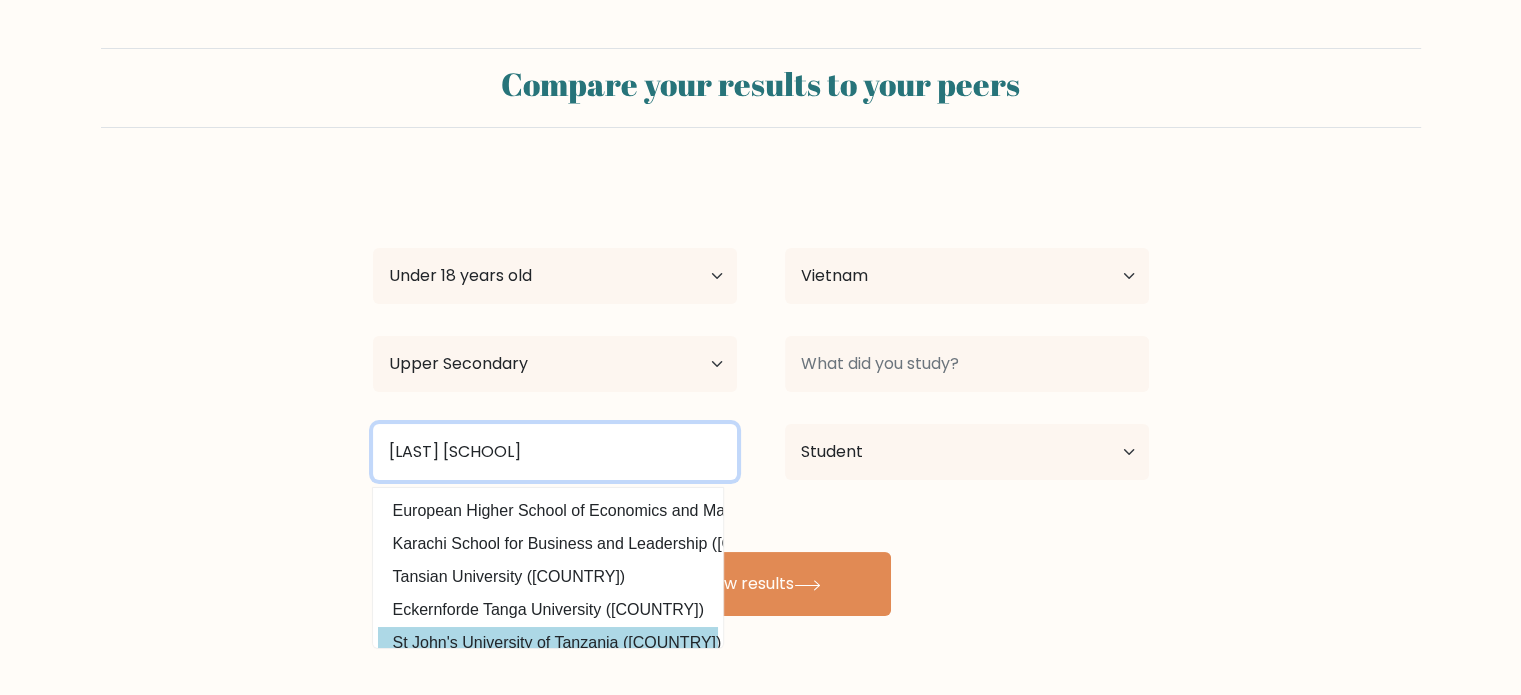 scroll, scrollTop: 195, scrollLeft: 0, axis: vertical 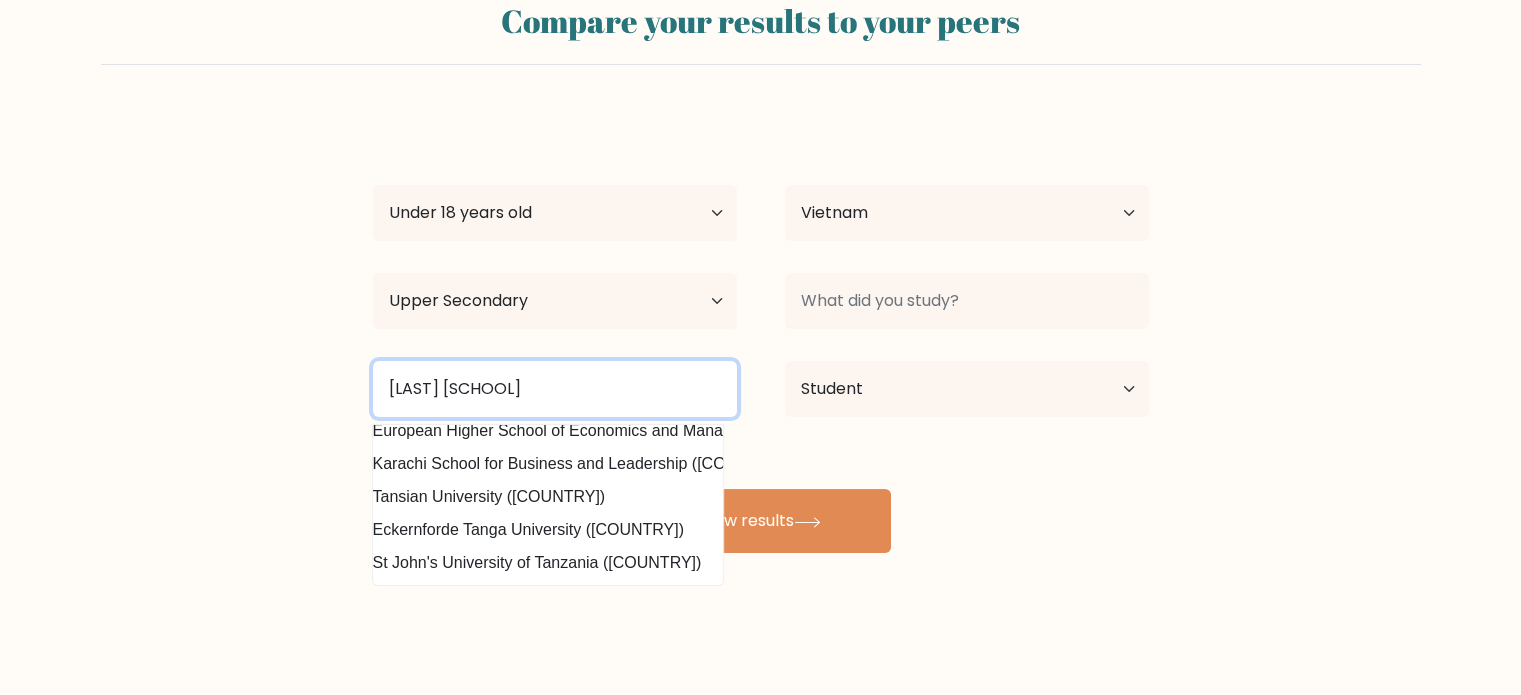 drag, startPoint x: 630, startPoint y: 410, endPoint x: 241, endPoint y: 396, distance: 389.25186 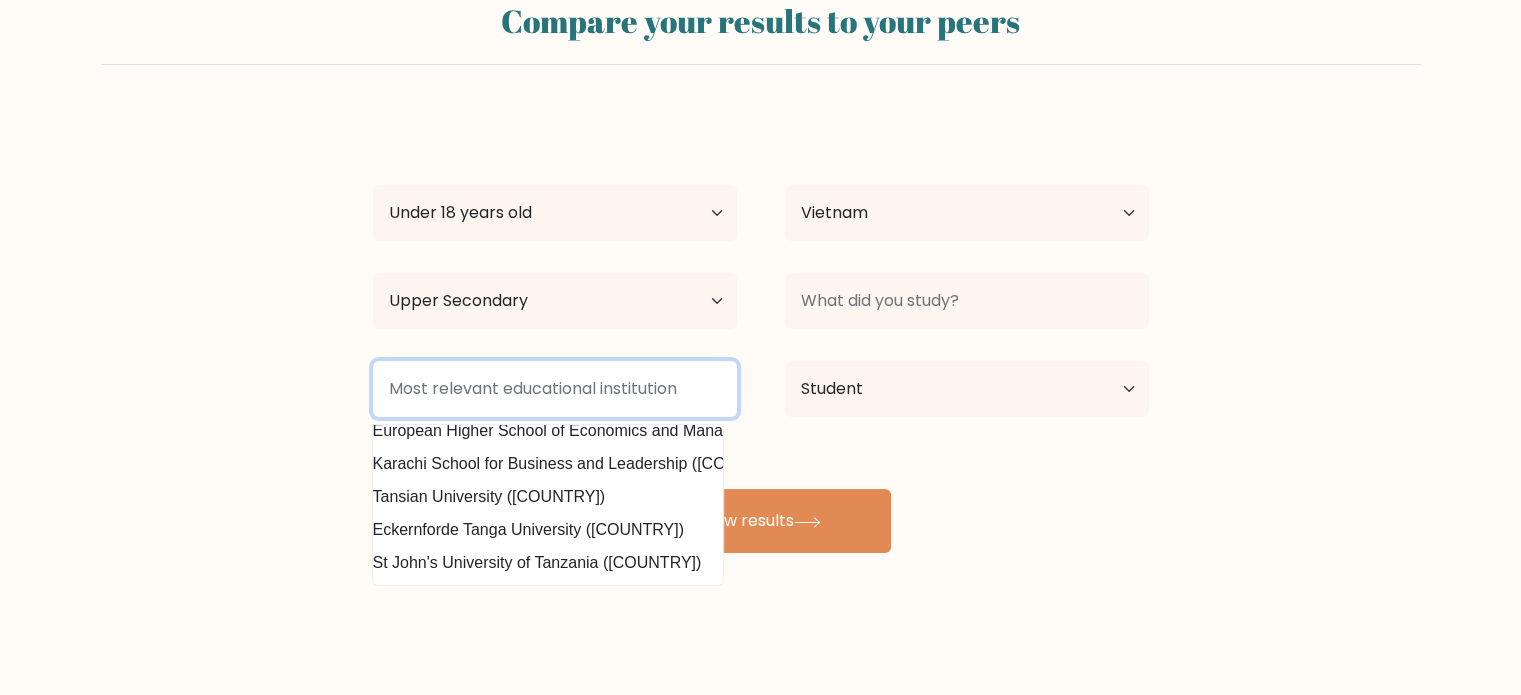 scroll, scrollTop: 0, scrollLeft: 0, axis: both 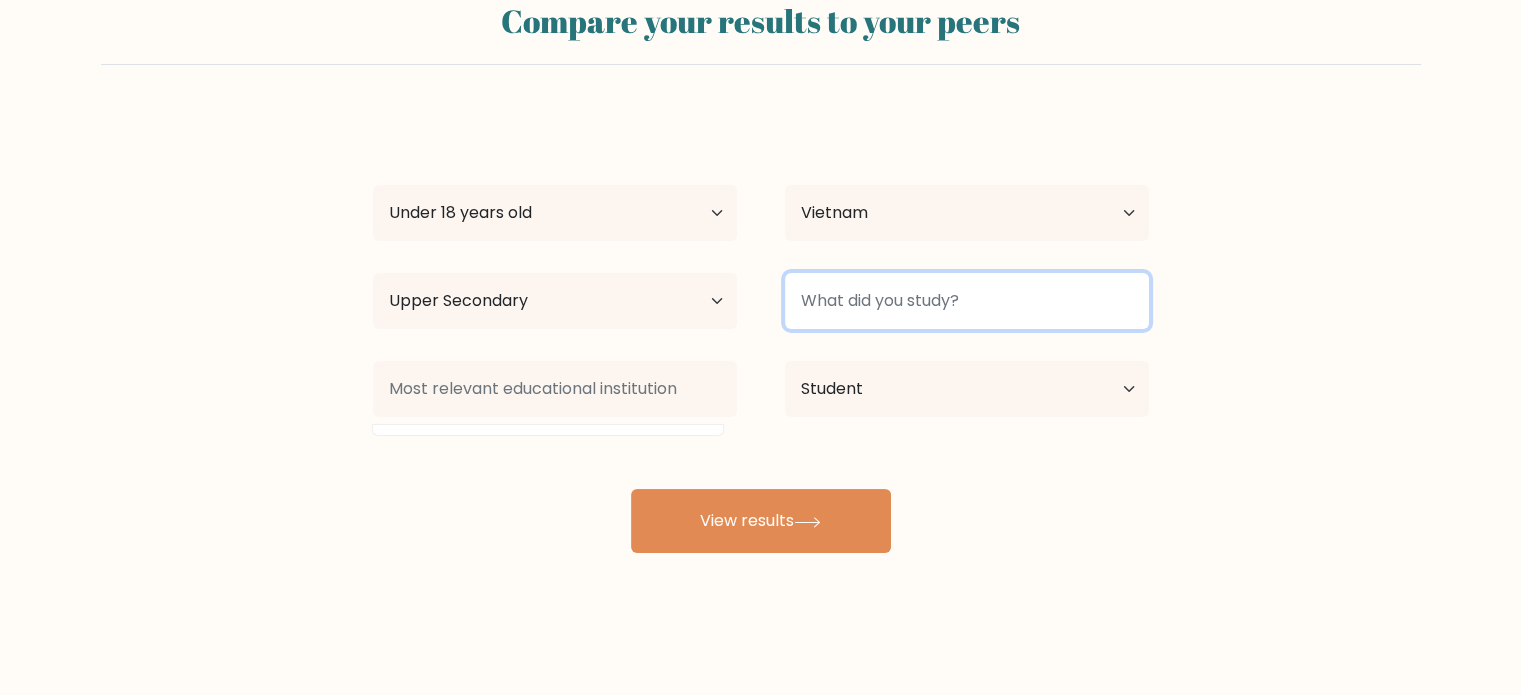 click at bounding box center [967, 301] 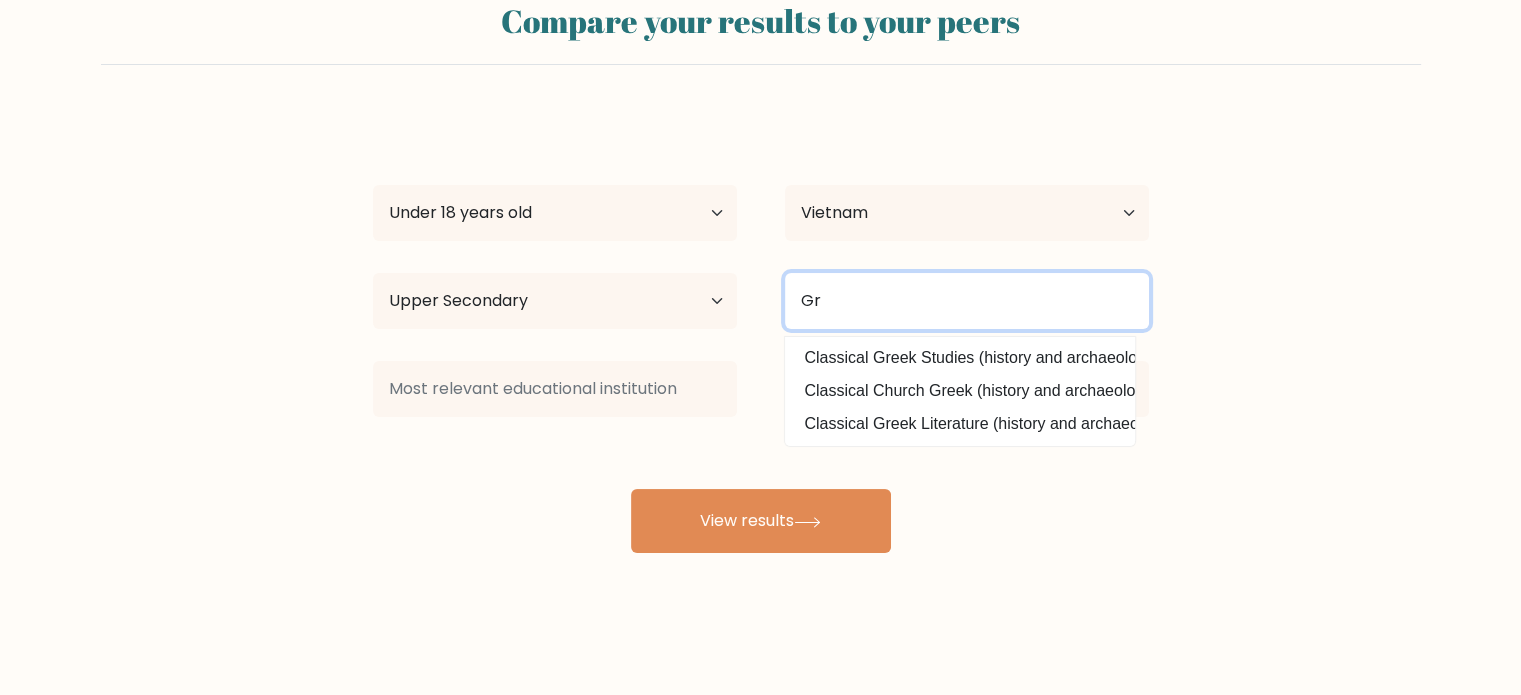 type on "G" 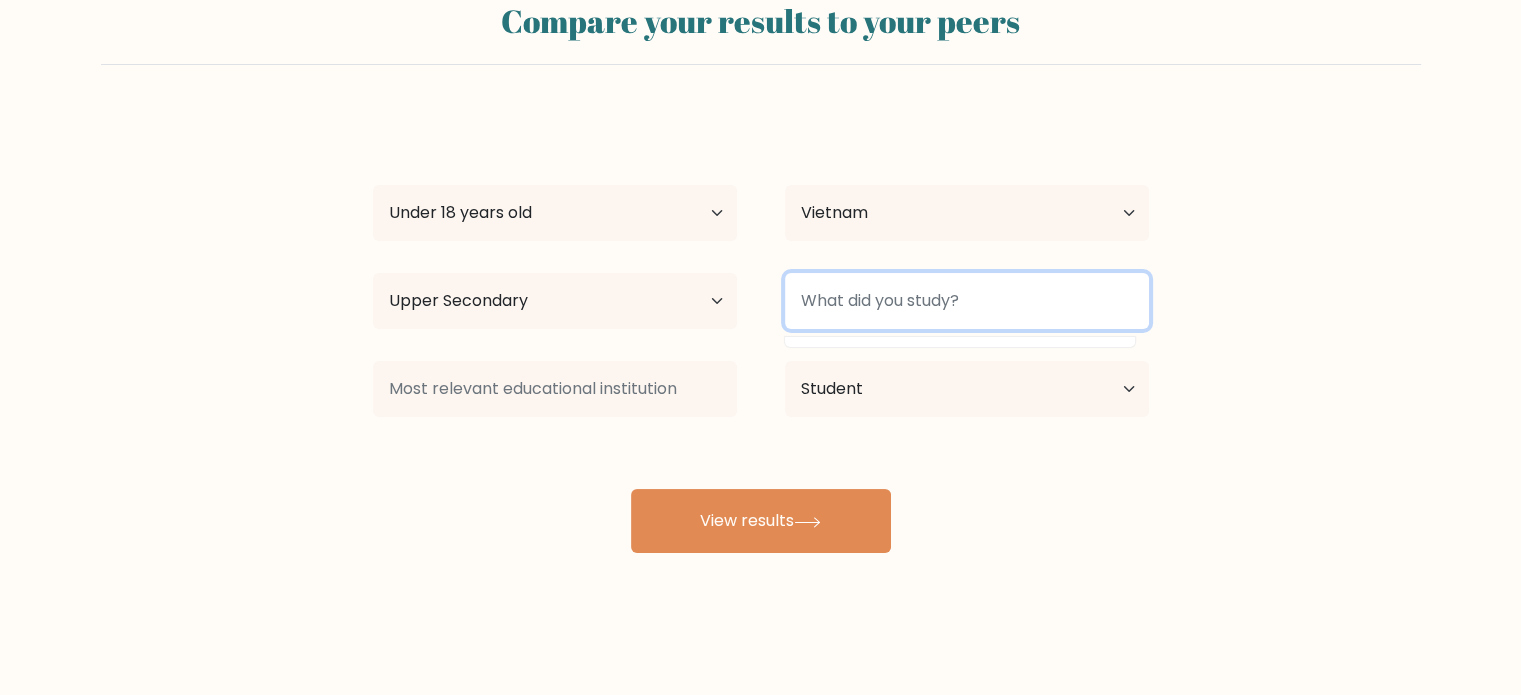 type on "d" 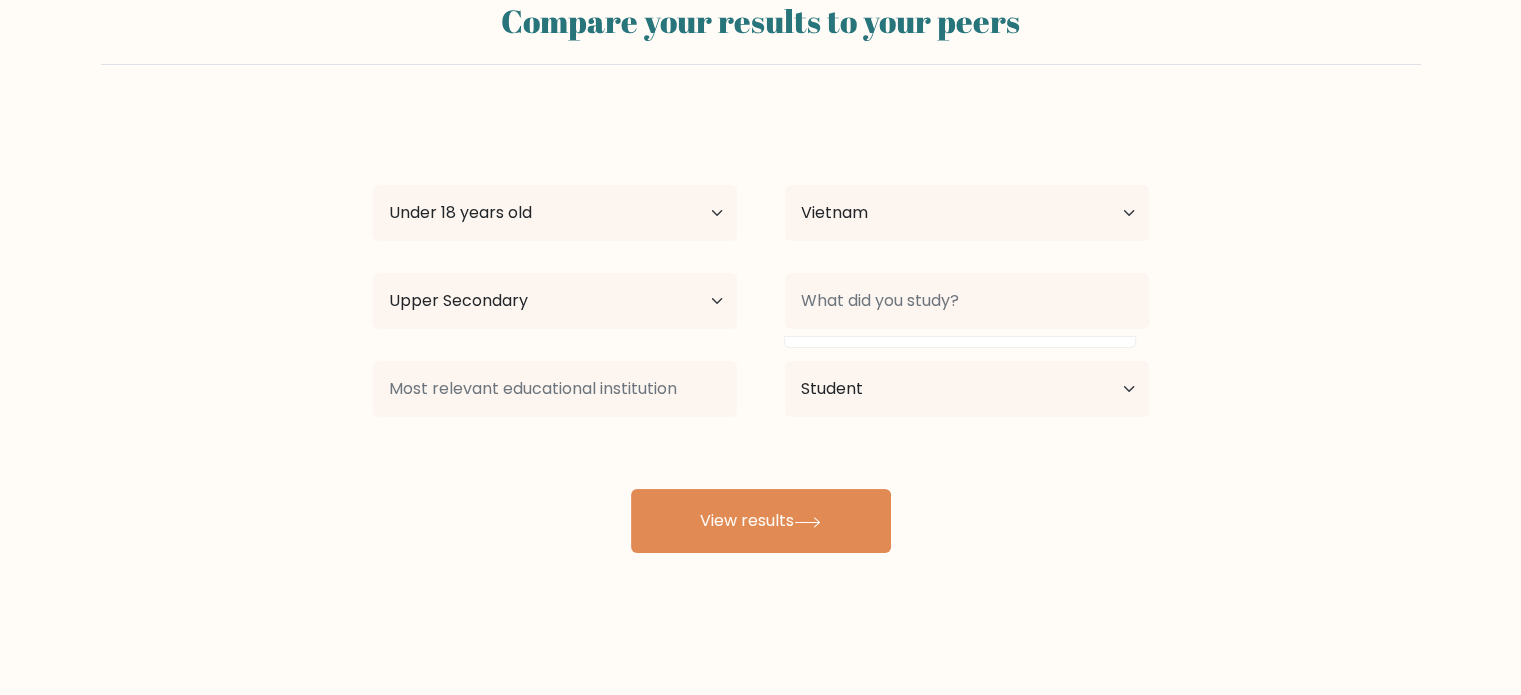 click on "Compare your results to your peers
Giao
Nguyễn
Age
Under 18 years old
18-24 years old
25-34 years old
35-44 years old
45-54 years old
55-64 years old
65 years old and above
Country
Afghanistan
Albania
Algeria
American Samoa
Andorra
Angola
Anguilla
Antarctica
Antigua and Barbuda
Argentina
Armenia
Aruba
Australia
Chad" at bounding box center [760, 269] 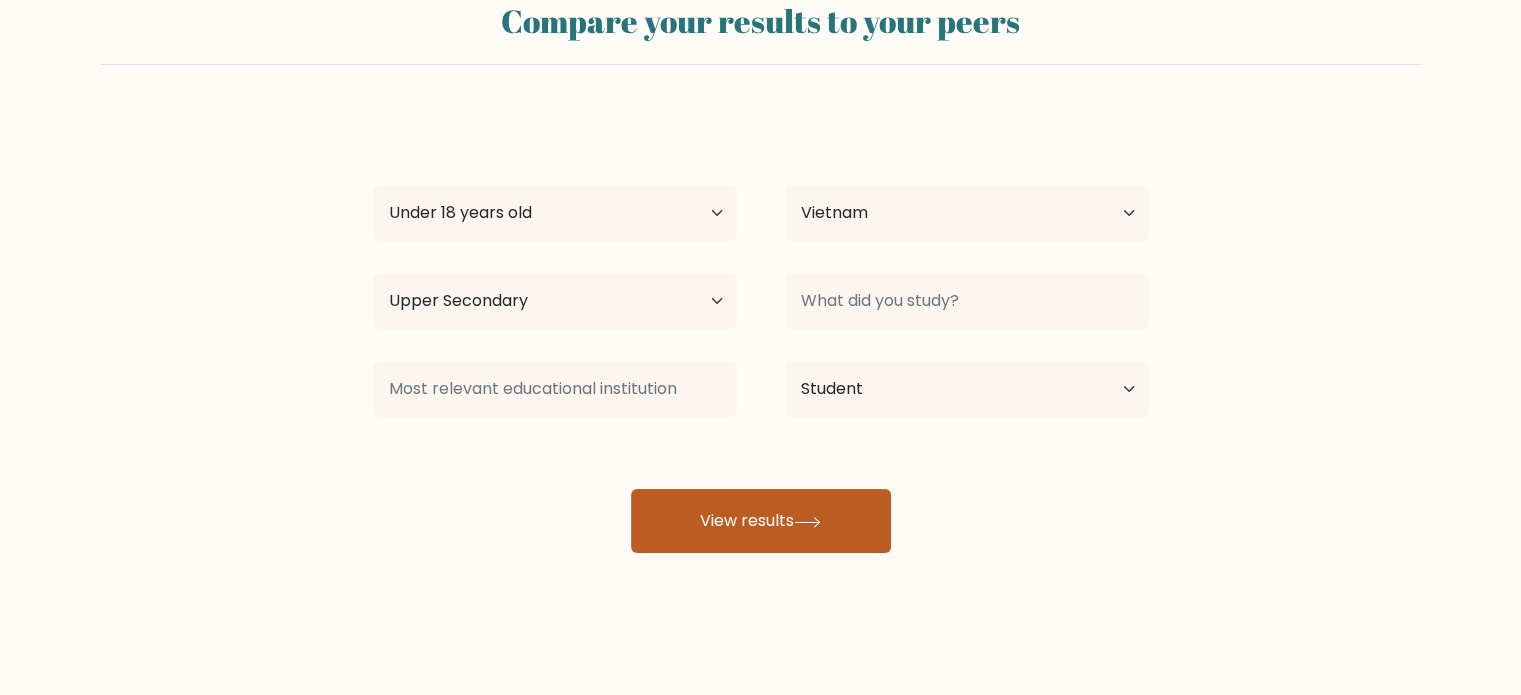 click on "View results" at bounding box center [761, 521] 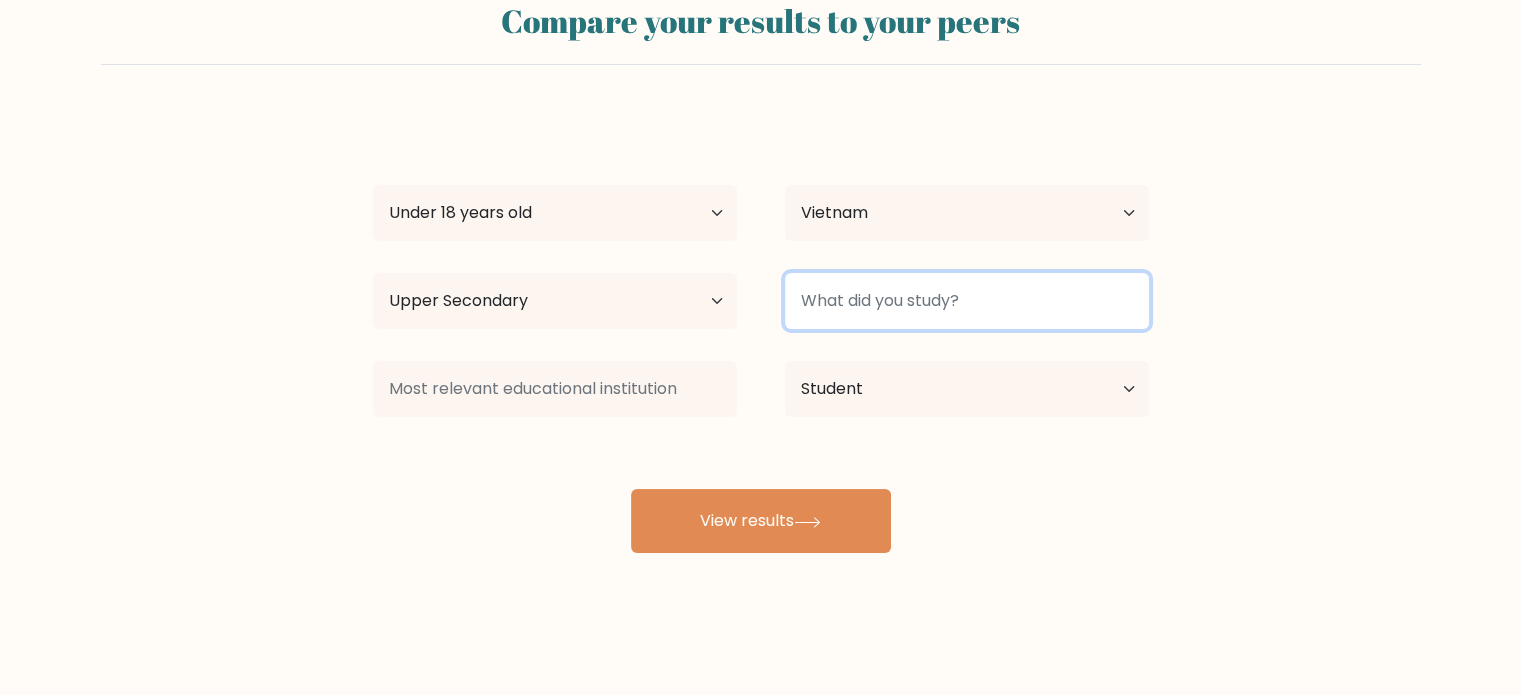 click at bounding box center [967, 301] 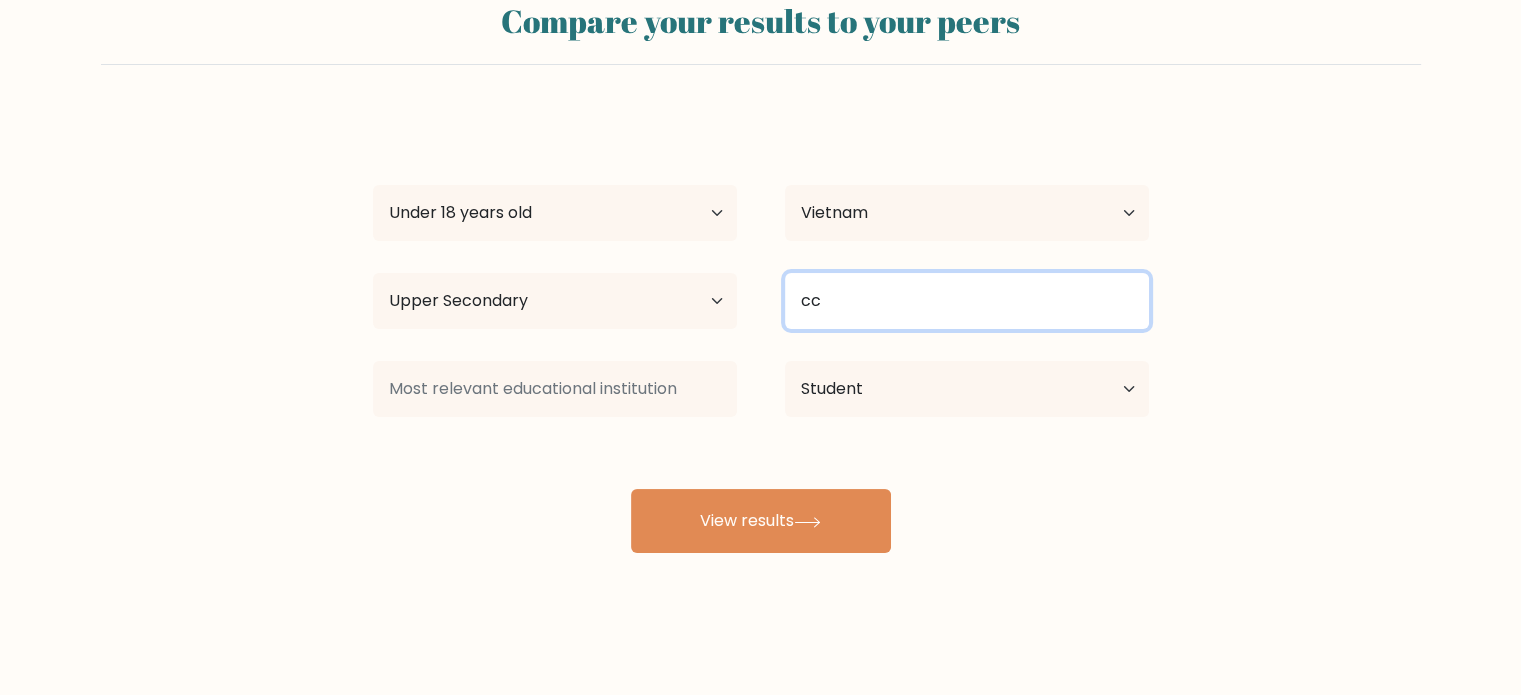 type on "c" 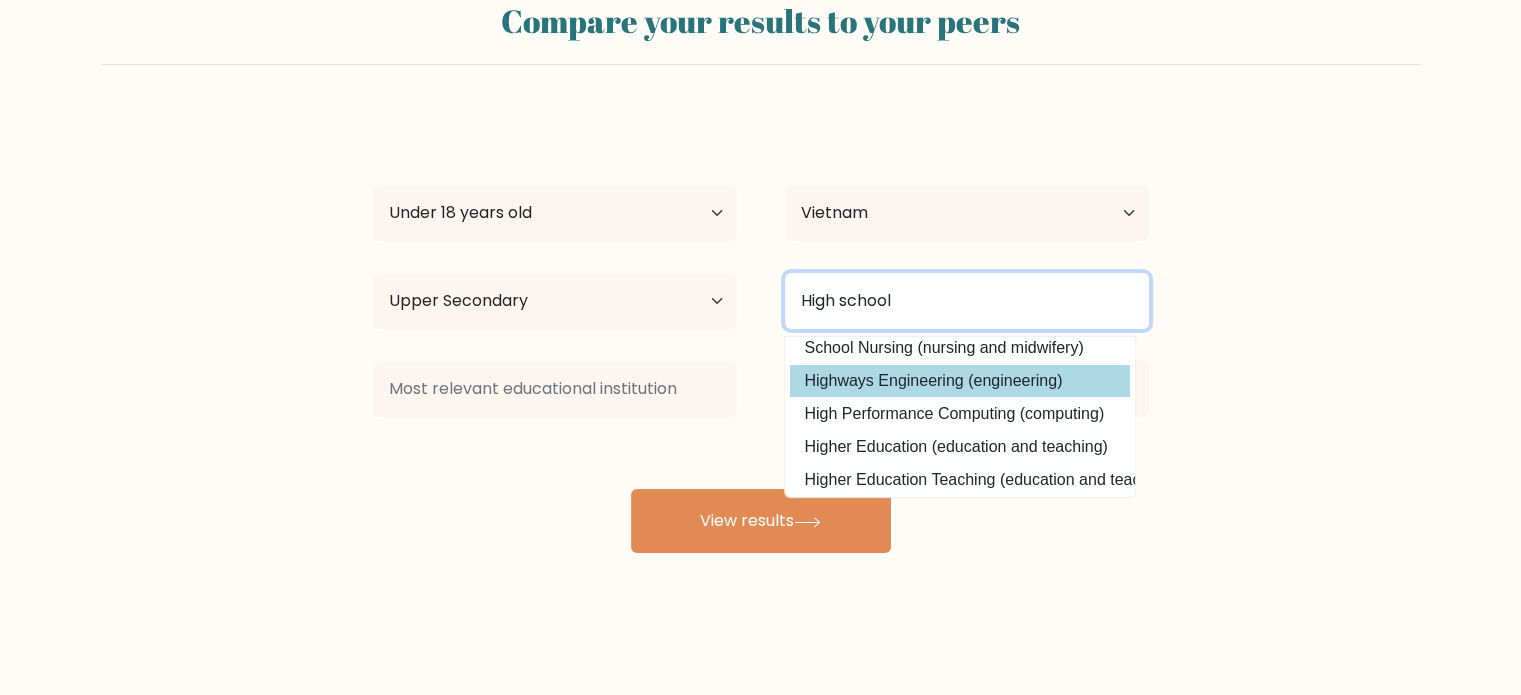 scroll, scrollTop: 0, scrollLeft: 0, axis: both 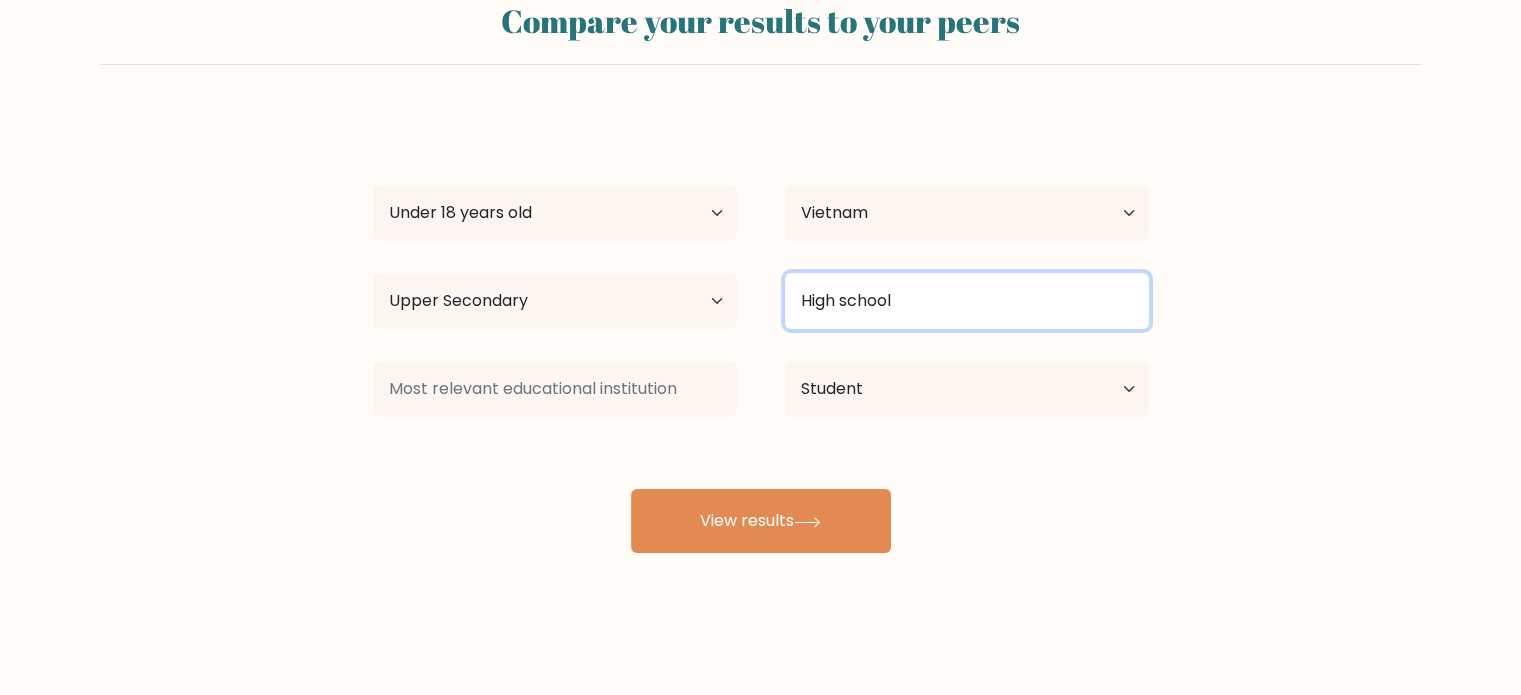 drag, startPoint x: 855, startPoint y: 309, endPoint x: 658, endPoint y: 308, distance: 197.00253 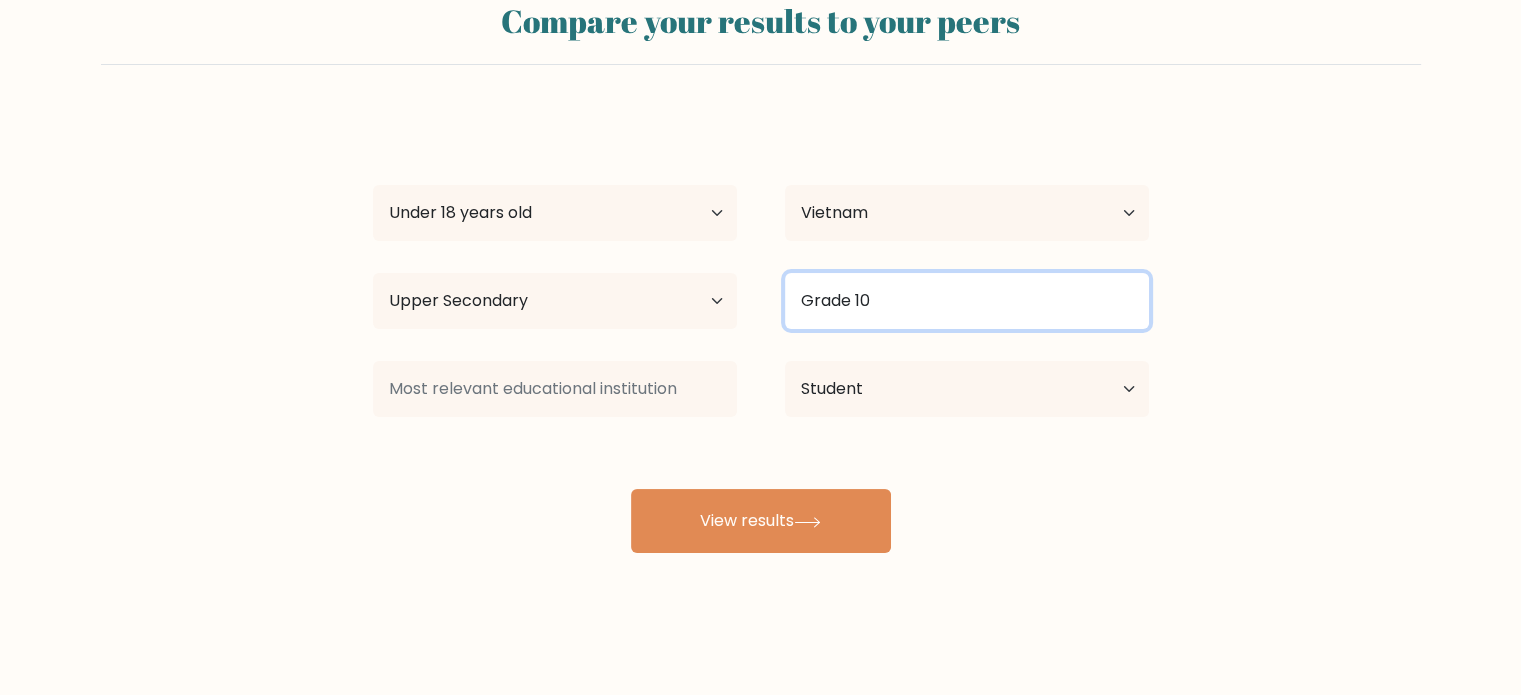 type on "Grade 10" 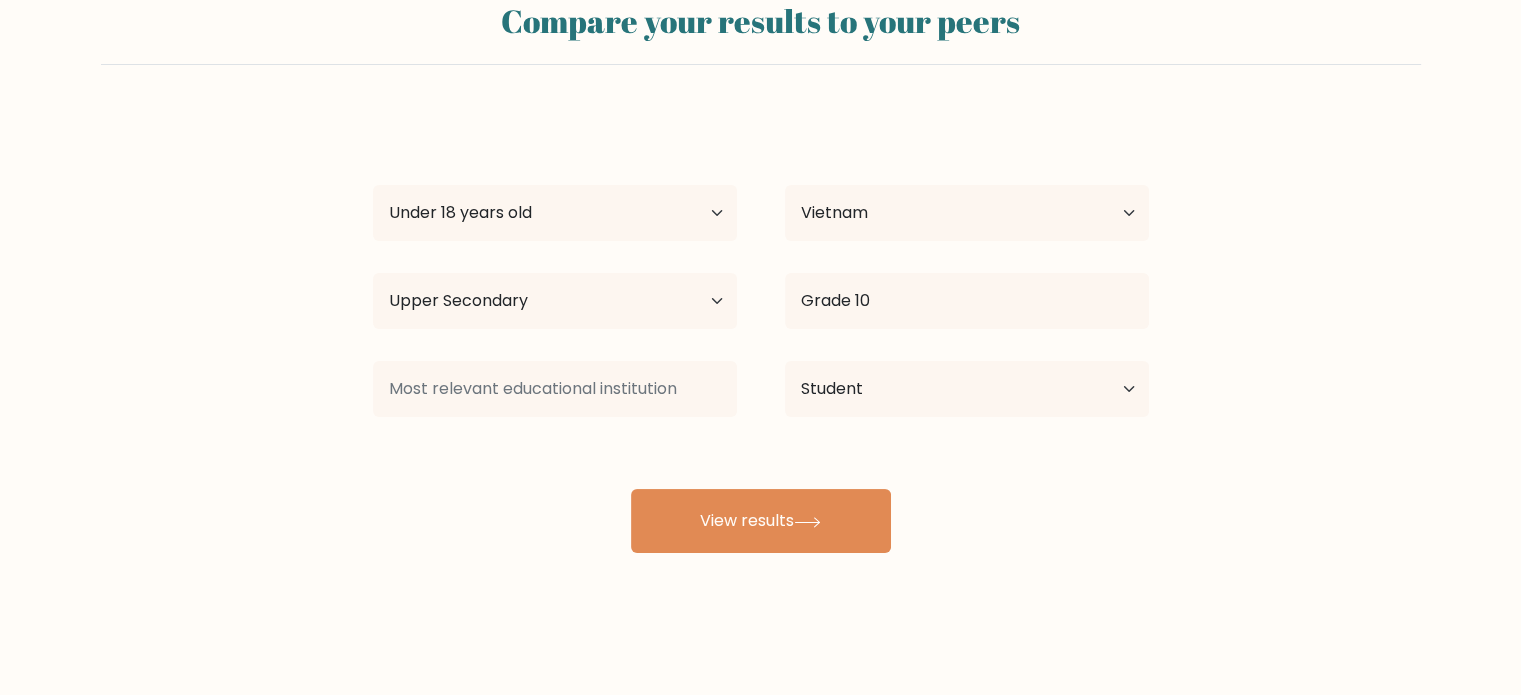 click on "Compare your results to your peers
Giao
Nguyễn
Age
Under 18 years old
18-24 years old
25-34 years old
35-44 years old
45-54 years old
55-64 years old
65 years old and above
Country
Afghanistan
Albania
Algeria
American Samoa
Andorra
Angola
Anguilla
Antarctica
Antigua and Barbuda
Argentina
Armenia
Aruba
Australia
Chad" at bounding box center (760, 269) 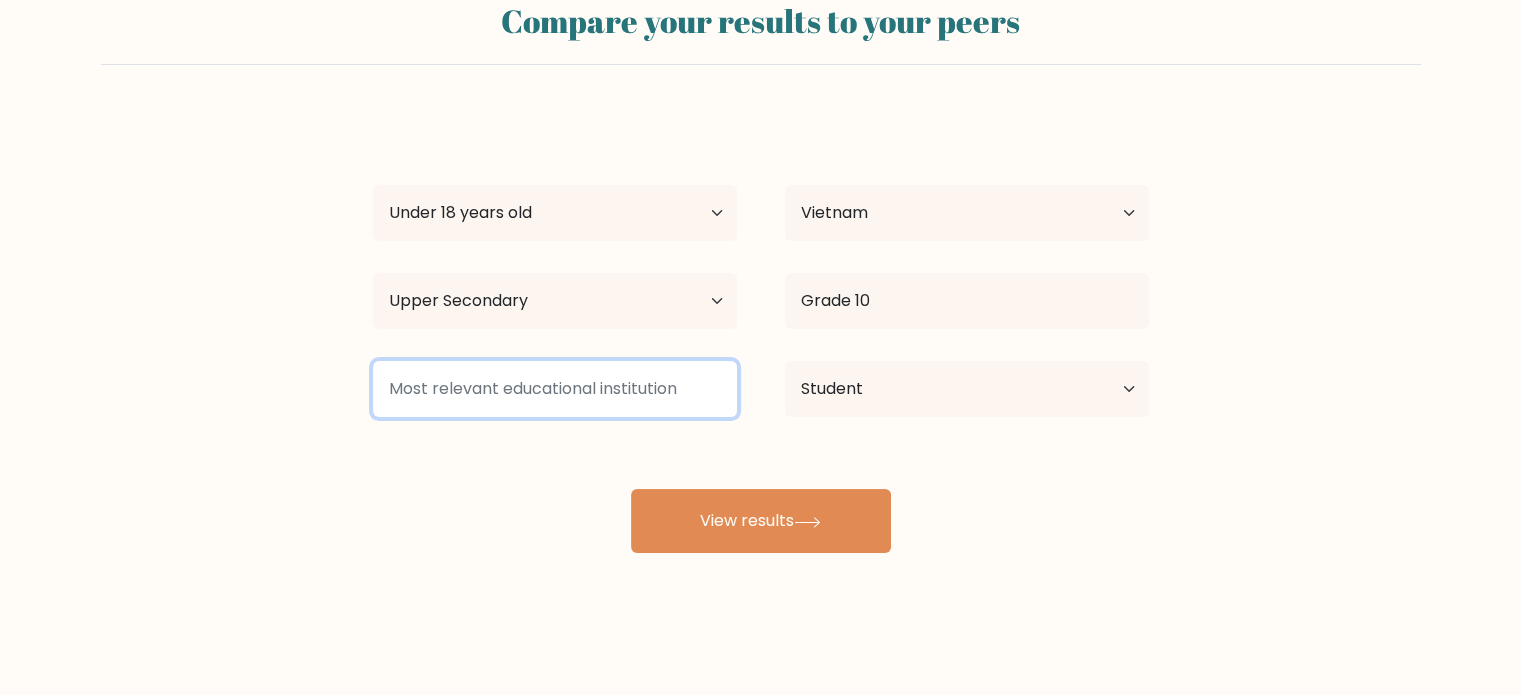 click at bounding box center [555, 389] 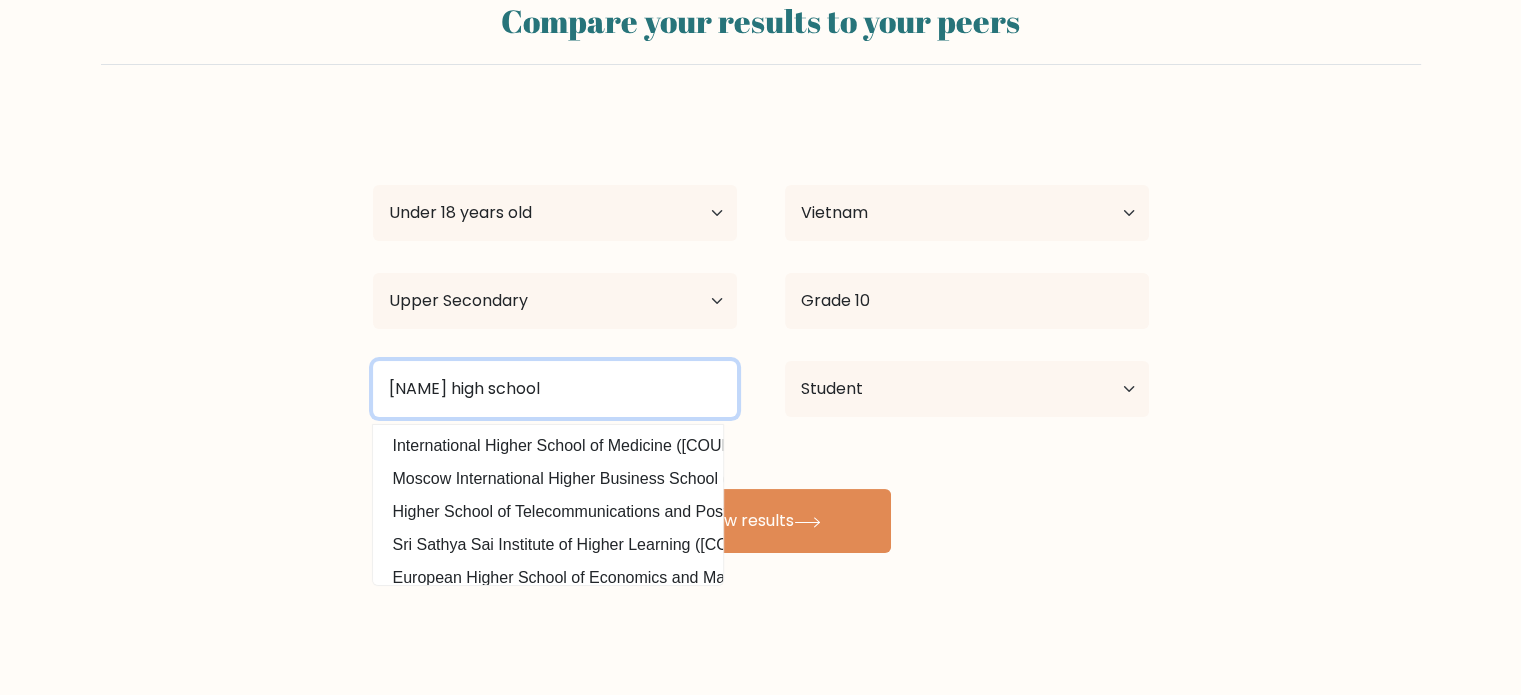 type on "Le Trong Tan high school" 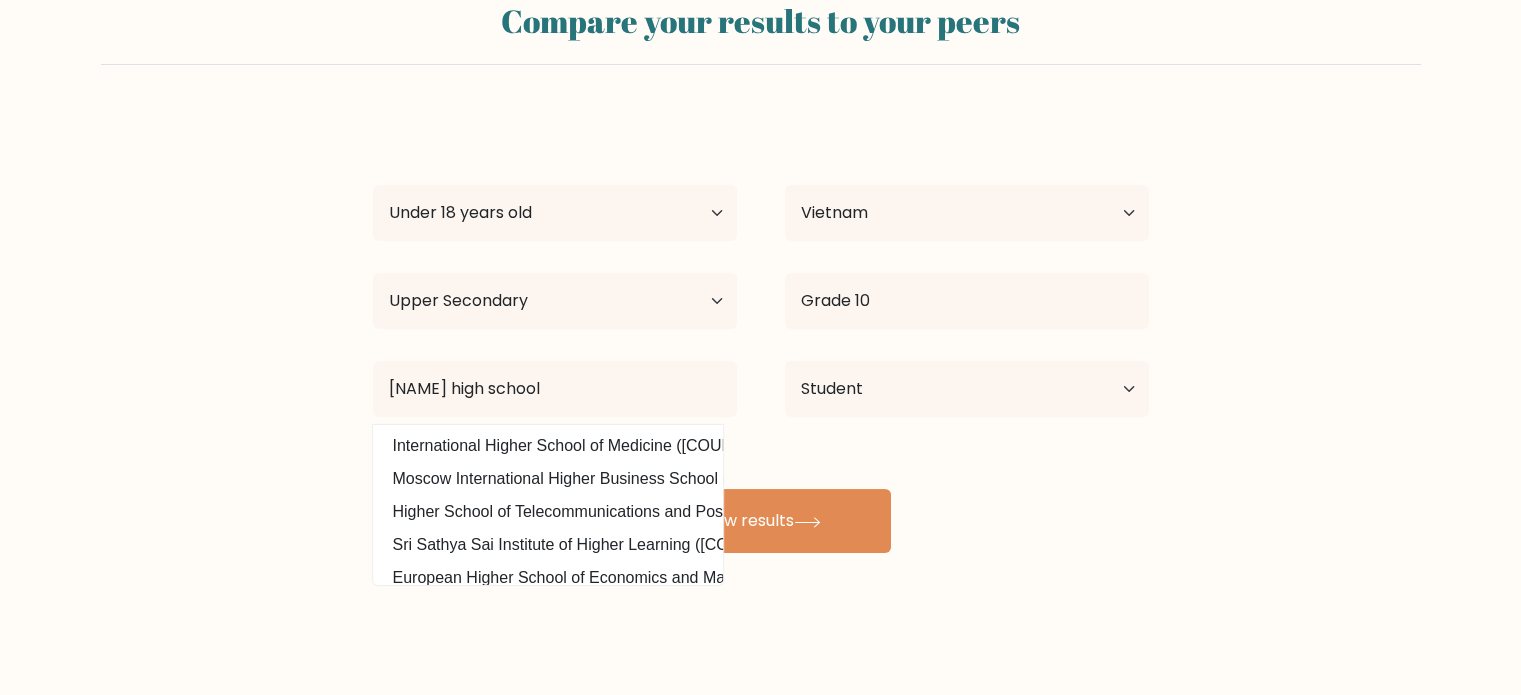 click on "Giao
Nguyễn
Age
Under 18 years old
18-24 years old
25-34 years old
35-44 years old
45-54 years old
55-64 years old
65 years old and above
Country
Afghanistan
Albania
Algeria
American Samoa
Andorra
Angola
Anguilla
Antarctica
Antigua and Barbuda
Argentina
Armenia
Aruba
Australia
Austria
Azerbaijan
Bahamas
Bahrain
Bangladesh
Barbados
Belarus
Belgium
Belize
Benin
Bermuda
Bhutan
Bolivia
Bonaire, Sint Eustatius and Saba
Bosnia and Herzegovina
Botswana
Bouvet Island
Brazil
Brunei" at bounding box center (761, 333) 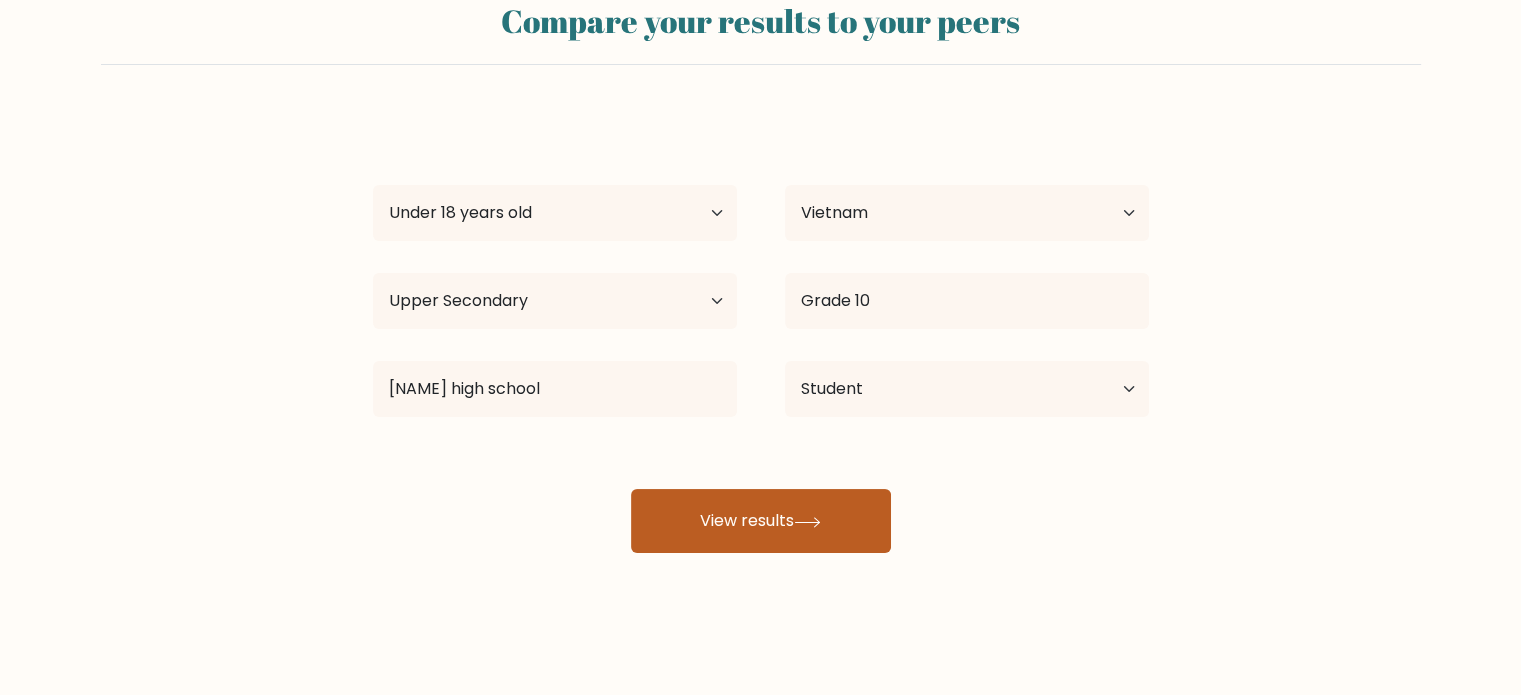 click on "View results" at bounding box center (761, 521) 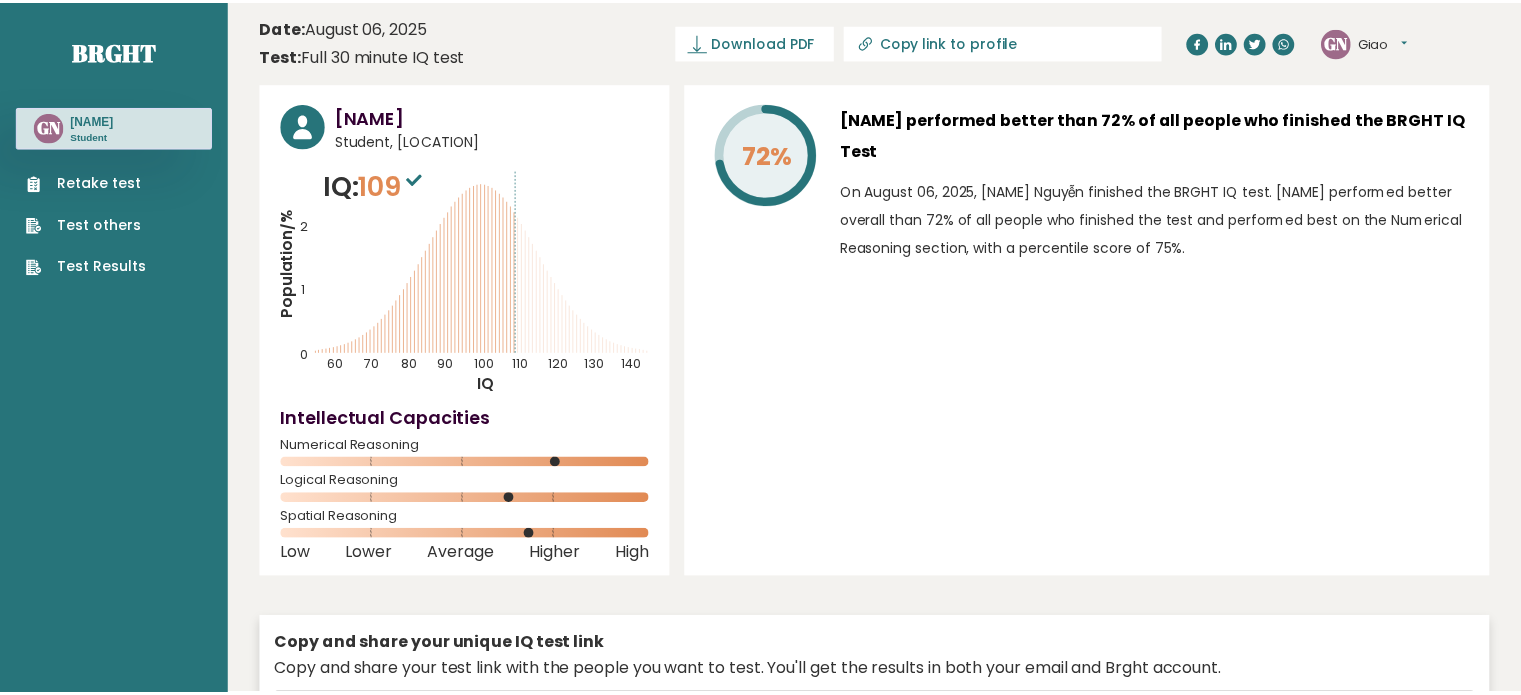 scroll, scrollTop: 0, scrollLeft: 0, axis: both 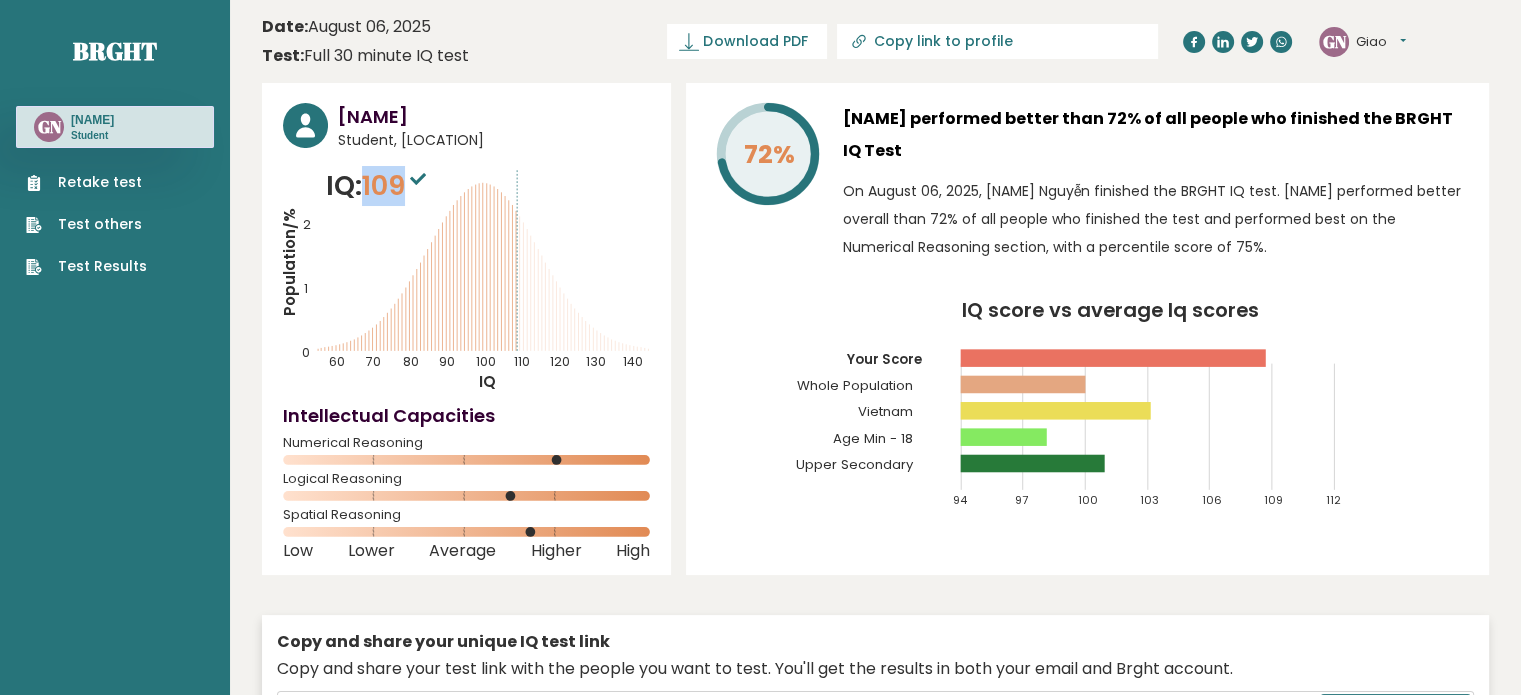 drag, startPoint x: 362, startPoint y: 181, endPoint x: 412, endPoint y: 188, distance: 50.48762 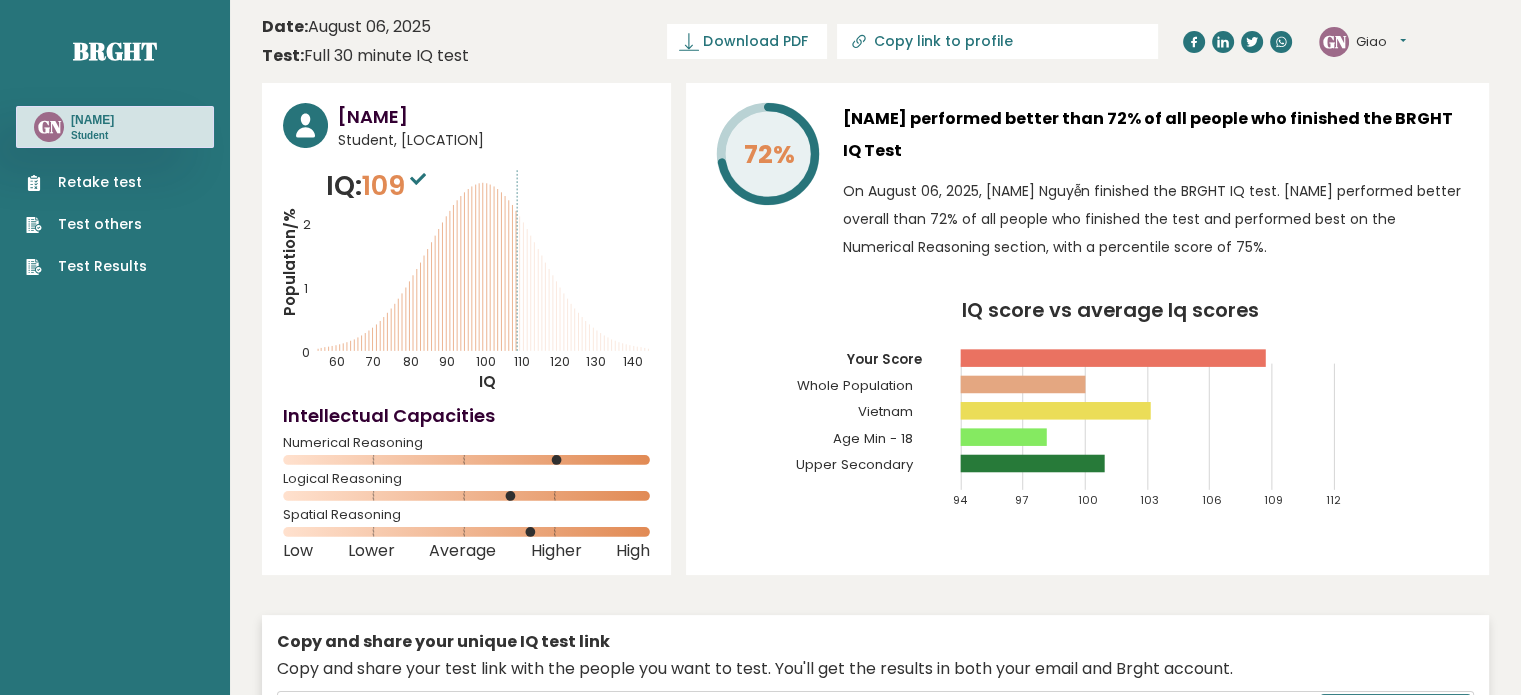 click at bounding box center [418, 178] 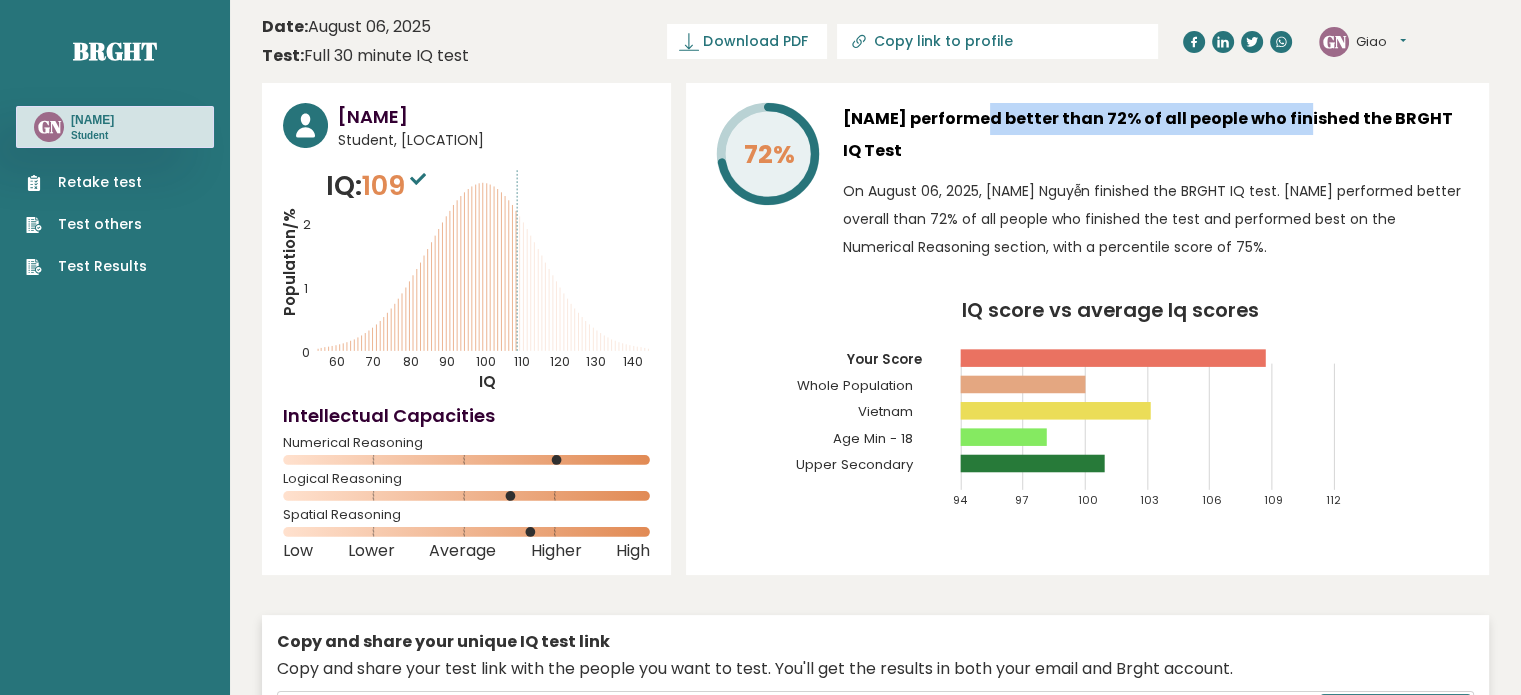 drag, startPoint x: 909, startPoint y: 115, endPoint x: 1272, endPoint y: 125, distance: 363.13773 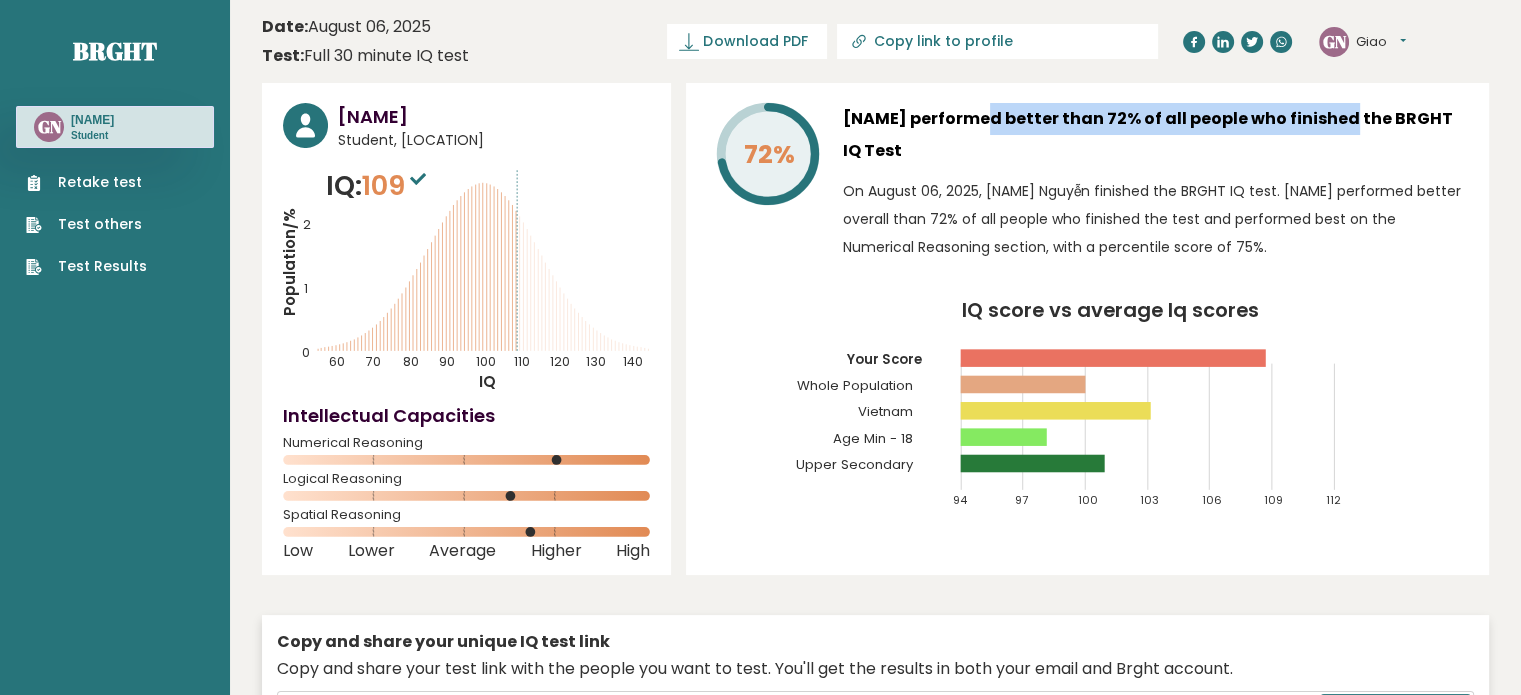 click on "[NAME] performed better than
72% of all
people who finished the BRGHT IQ Test" at bounding box center [1155, 135] 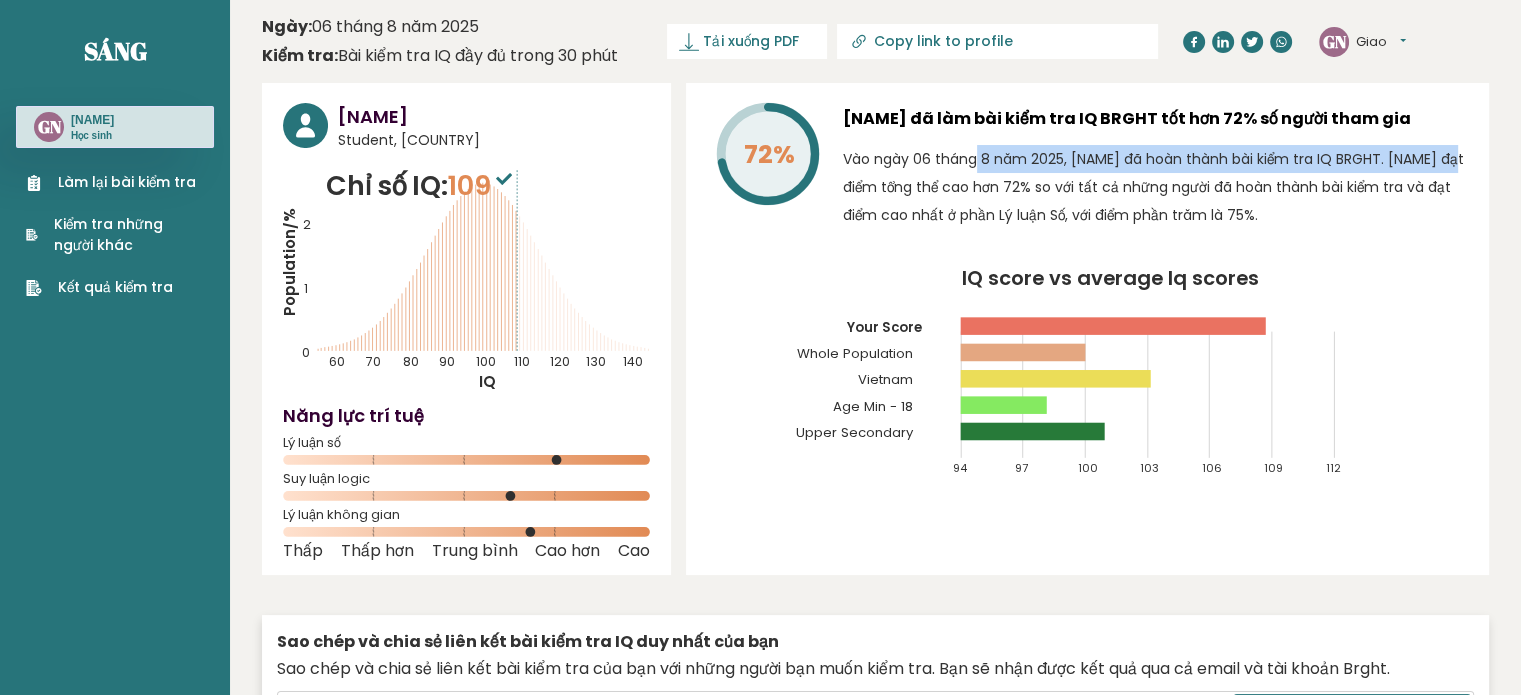 drag, startPoint x: 910, startPoint y: 161, endPoint x: 1405, endPoint y: 170, distance: 495.08182 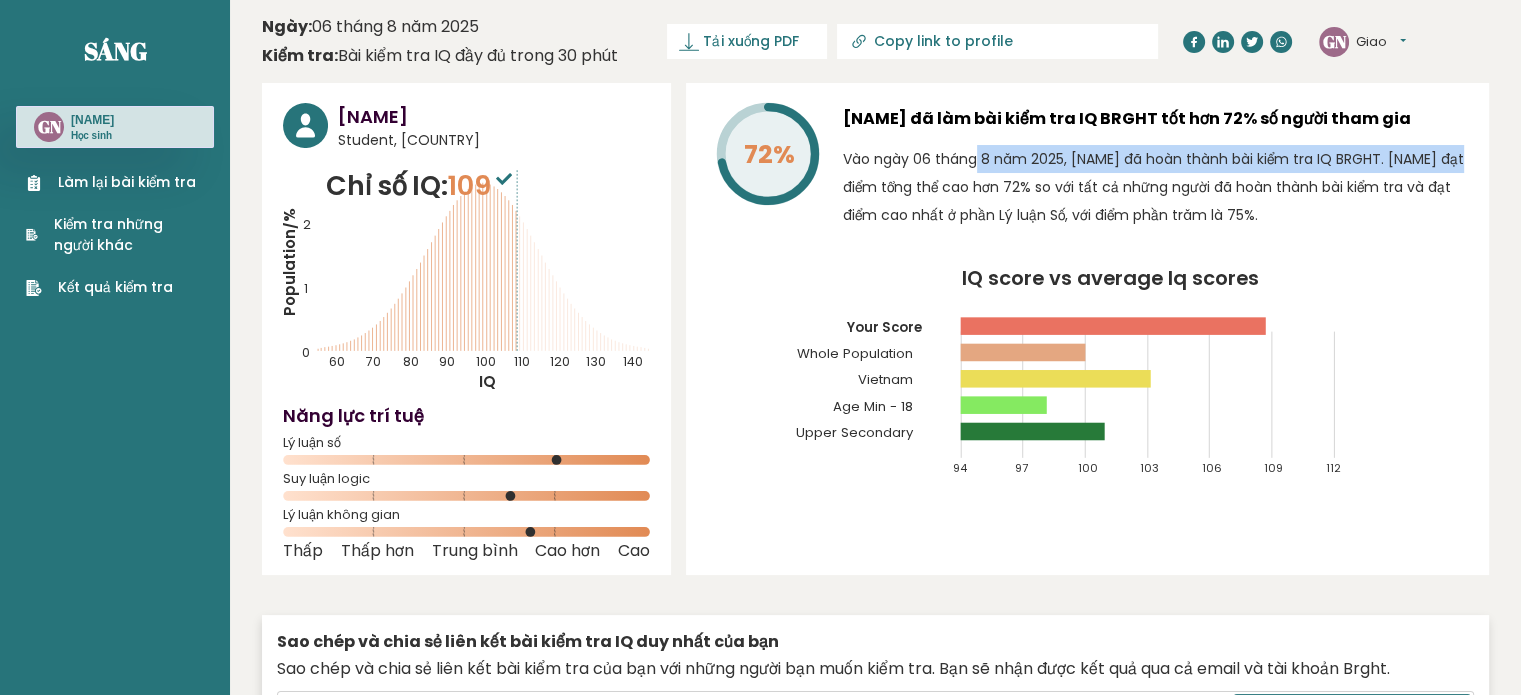 click on "Vào ngày 06 tháng 8 năm 2025, [NAME] đã hoàn thành bài kiểm tra IQ BRGHT. [NAME] đạt điểm tổng thể cao hơn 72% so với tất cả những người đã hoàn thành bài kiểm tra và đạt điểm cao nhất ở phần Lý luận Số, với điểm phần trăm là 75%." at bounding box center (1155, 187) 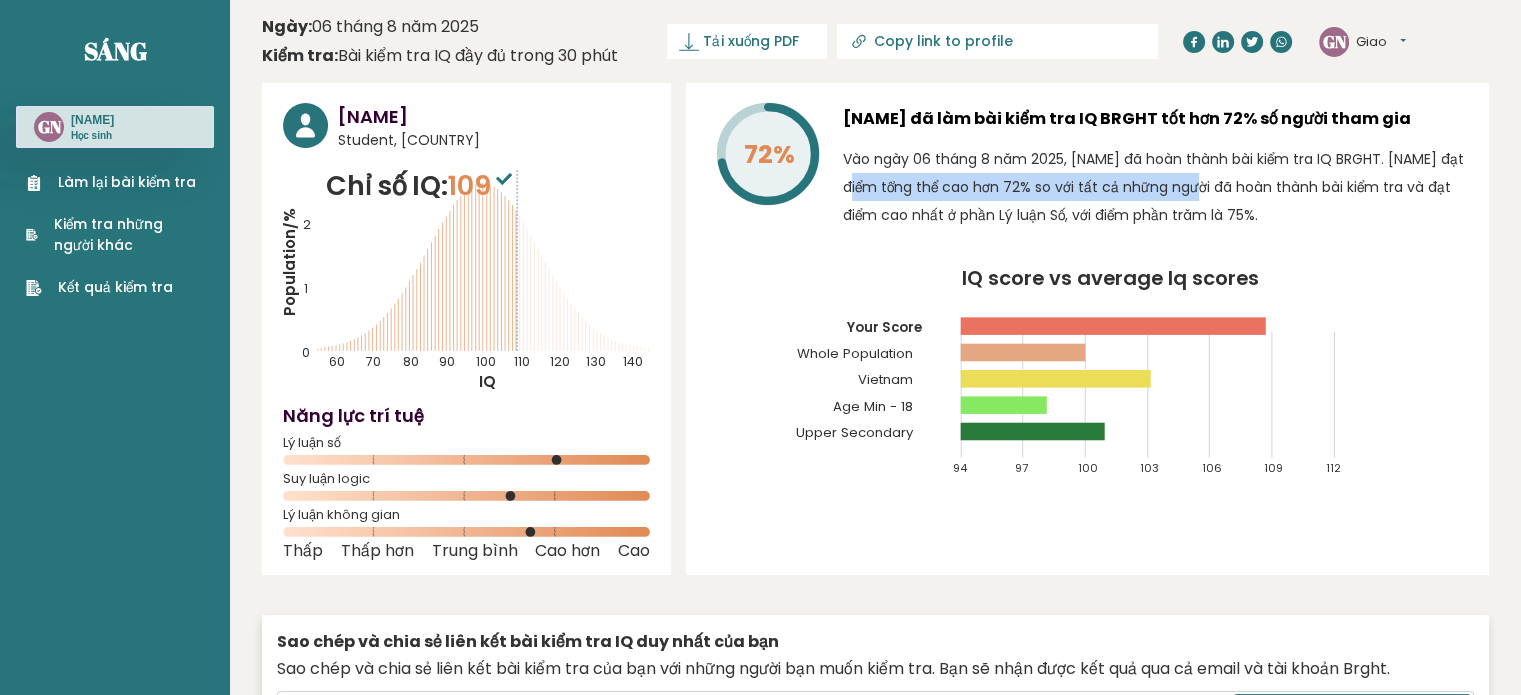 drag, startPoint x: 1417, startPoint y: 161, endPoint x: 1119, endPoint y: 195, distance: 299.93332 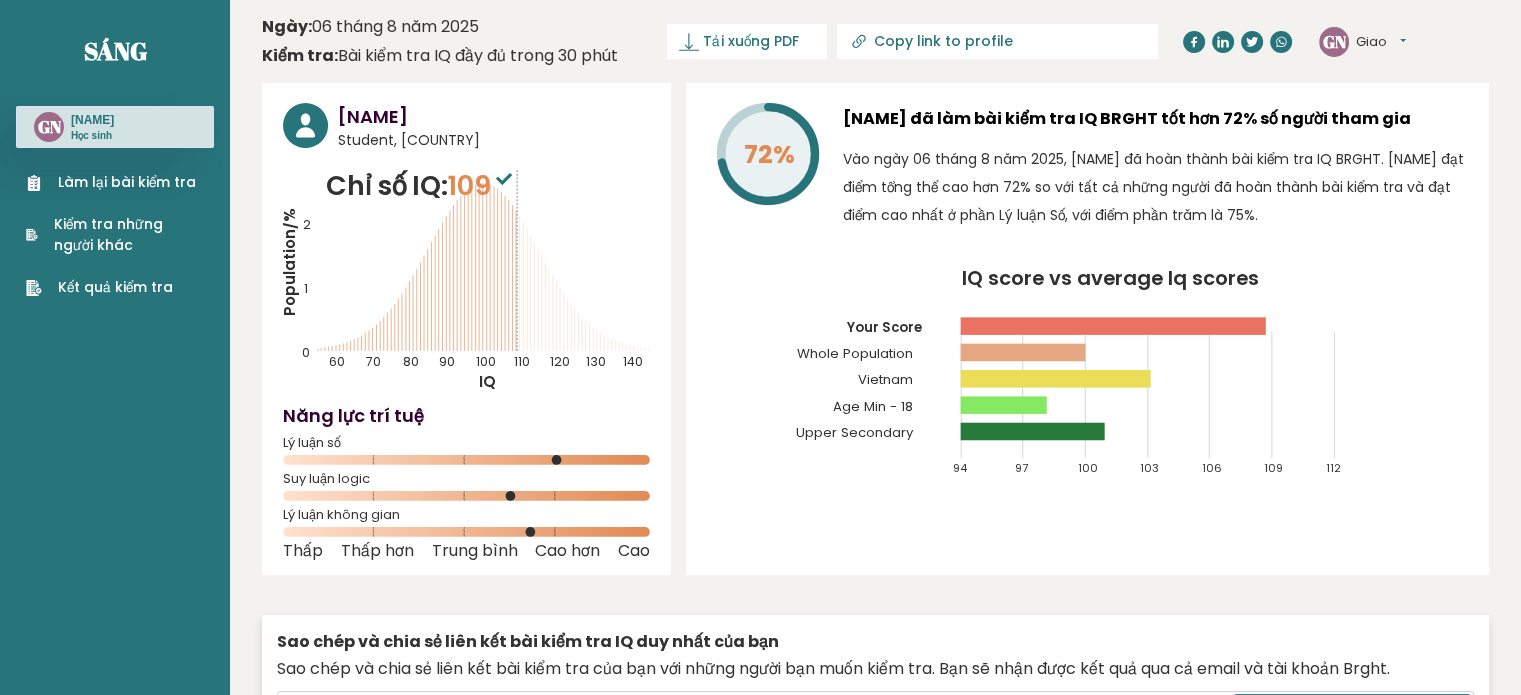 drag, startPoint x: 1158, startPoint y: 186, endPoint x: 1329, endPoint y: 228, distance: 176.08237 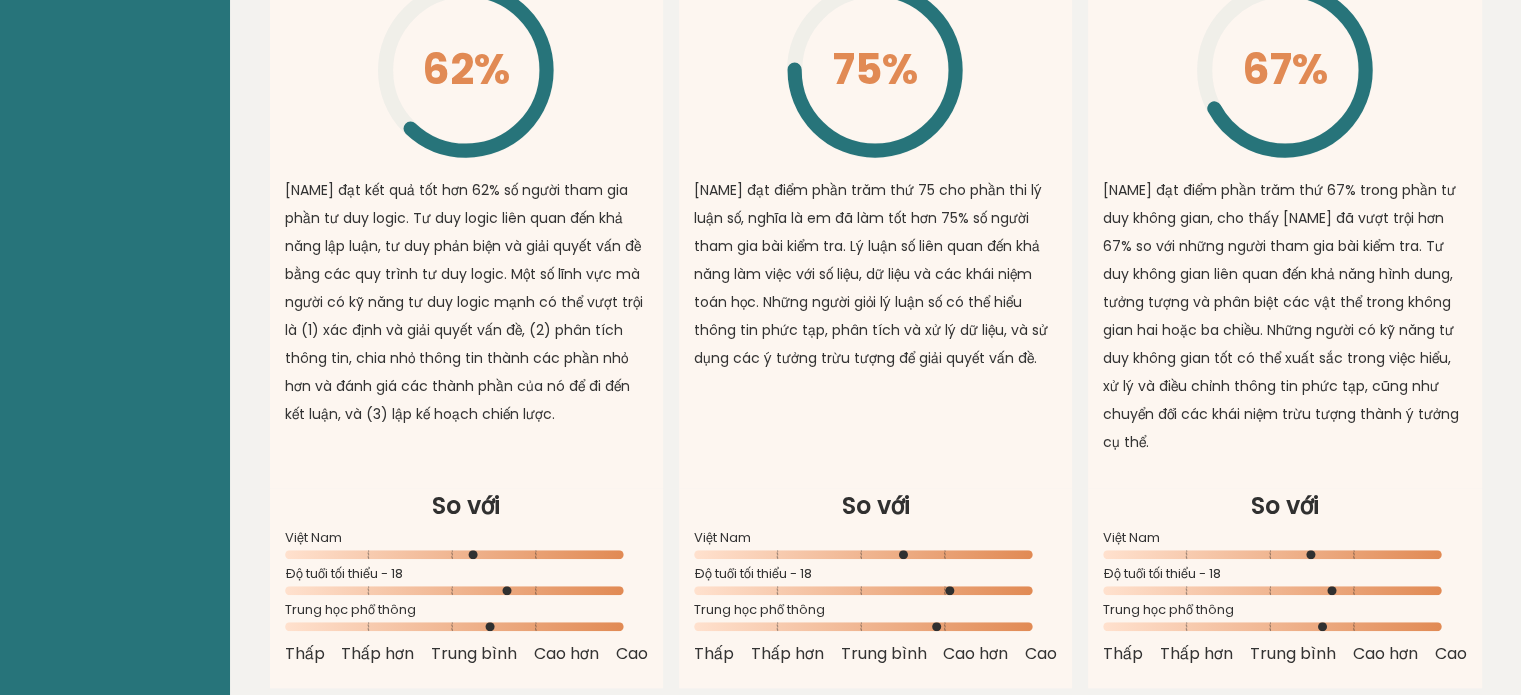 scroll, scrollTop: 1500, scrollLeft: 0, axis: vertical 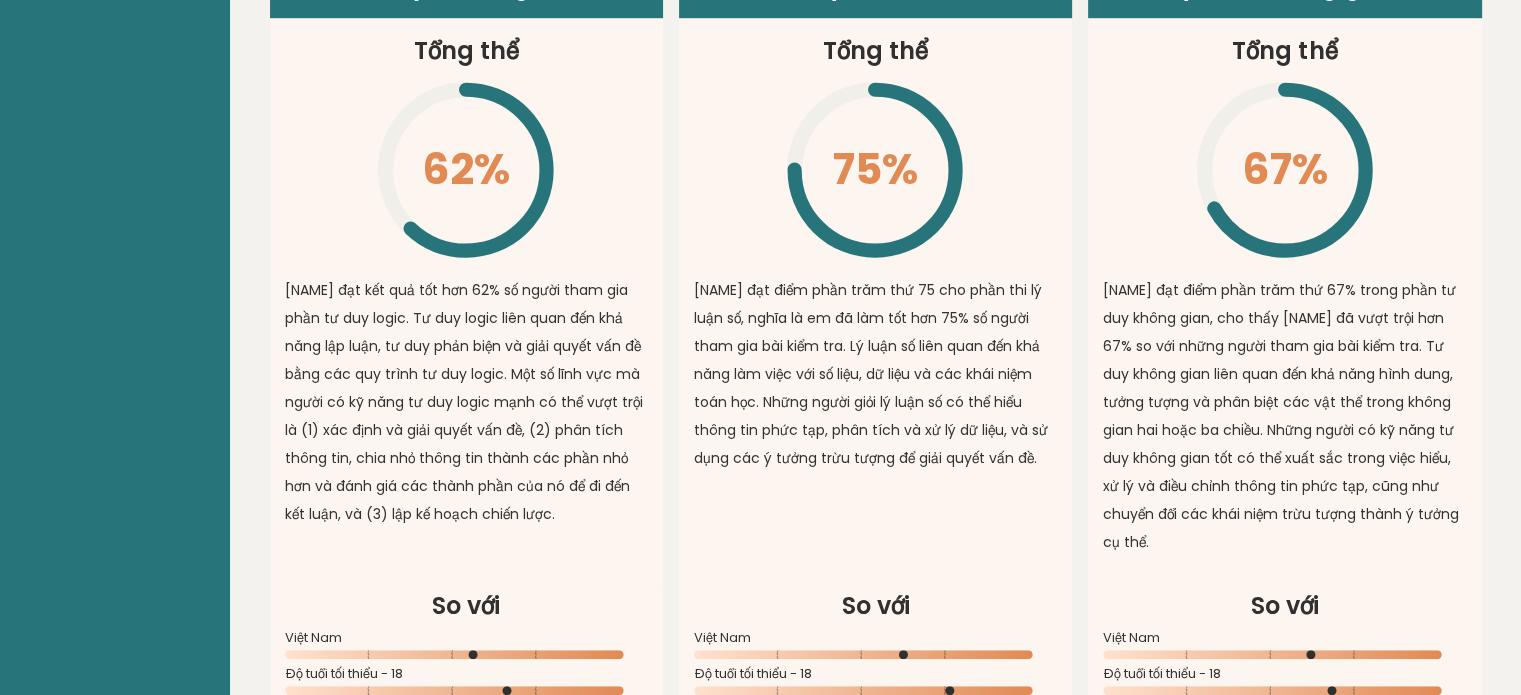 click on "Lý luận số
Tổng thể
75%
\
[NAME] đạt điểm phần trăm thứ 75 cho phần thi lý luận số, nghĩa là em đã làm tốt hơn 75% số người tham gia bài kiểm tra. Lý luận số liên quan đến khả năng làm việc với số liệu, dữ liệu và các khái niệm toán học. Những người giỏi lý luận số có thể hiểu thông tin phức tạp, phân tích và xử lý dữ liệu, và sử dụng các ý tưởng trừu tượng để giải quyết vấn đề.
So với
Việt Nam
Cao" at bounding box center (875, 271) 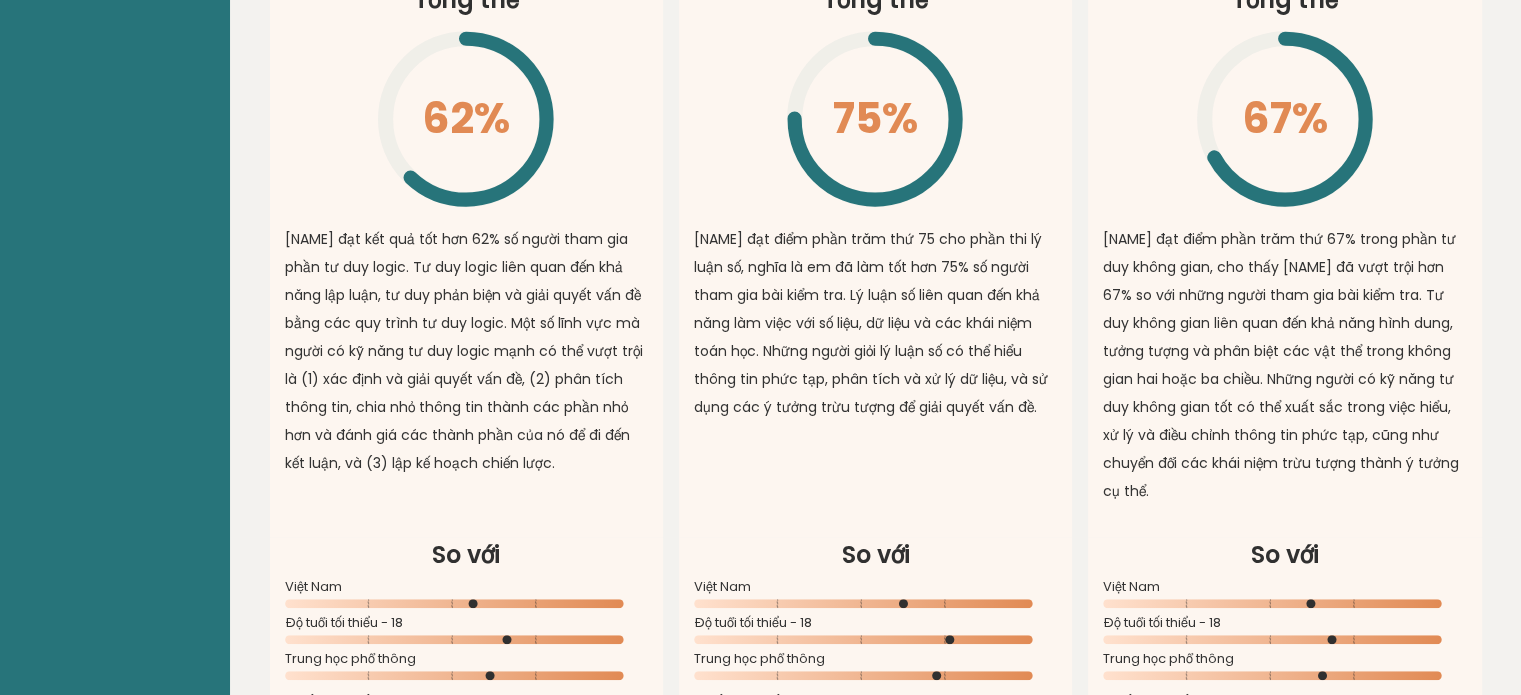 scroll, scrollTop: 1600, scrollLeft: 0, axis: vertical 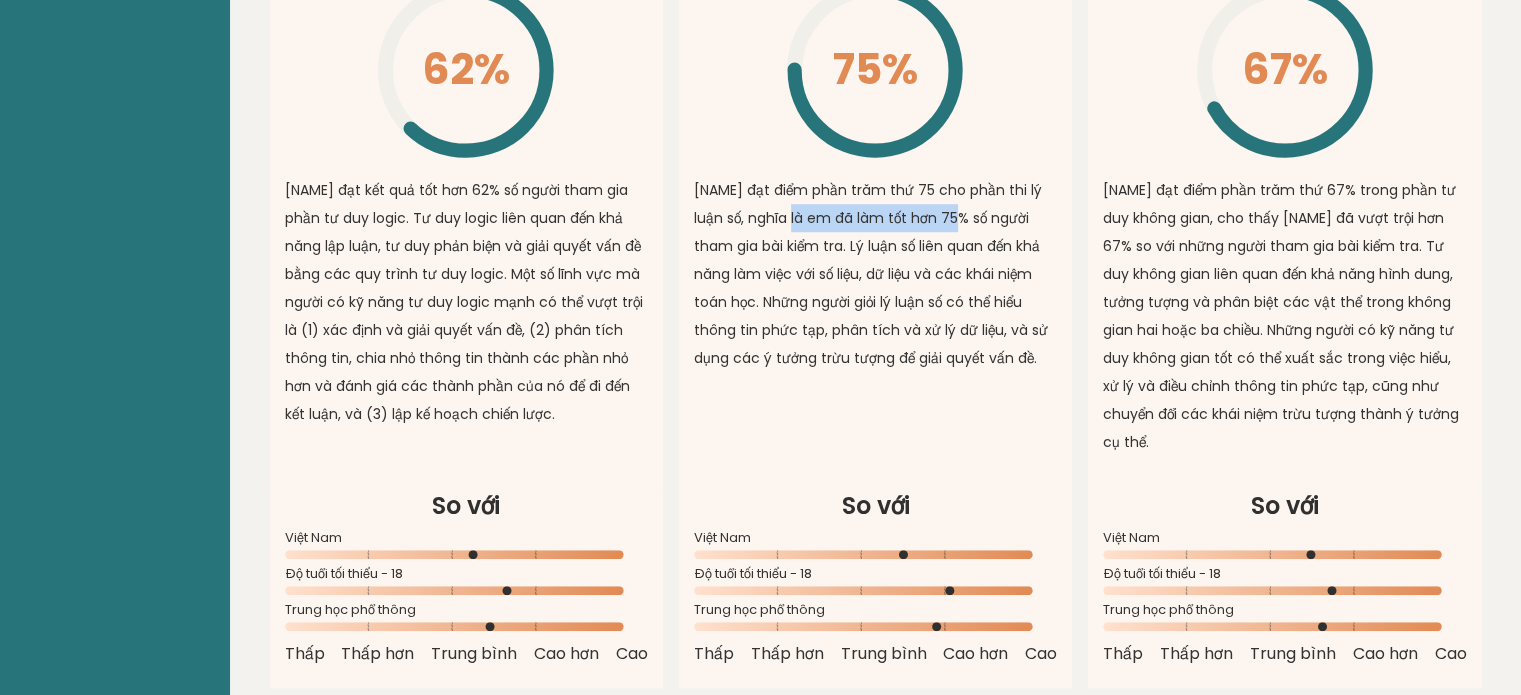 drag, startPoint x: 782, startPoint y: 218, endPoint x: 920, endPoint y: 254, distance: 142.61838 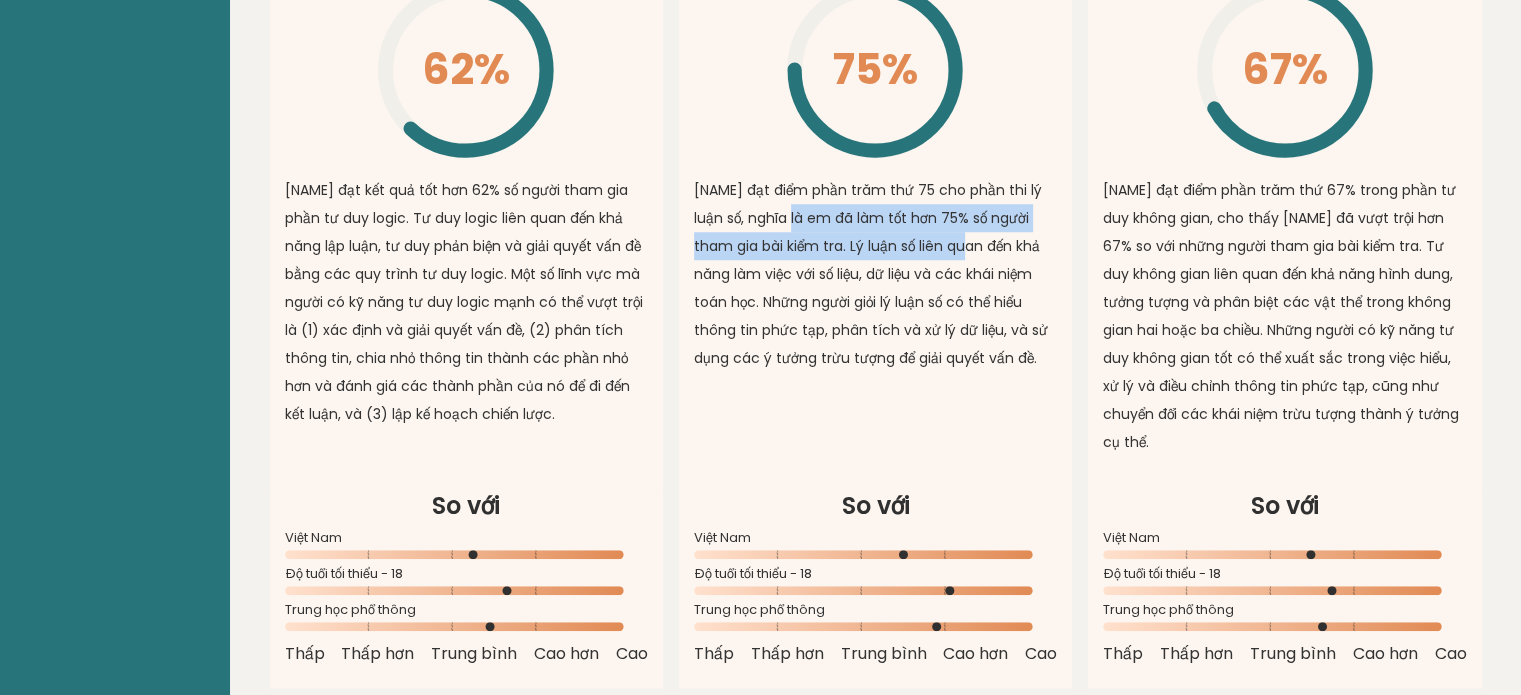 click on "[NAME] đạt điểm phần trăm thứ 75 cho phần thi lý luận số, nghĩa là em đã làm tốt hơn 75% số người tham gia bài kiểm tra. Lý luận số liên quan đến khả năng làm việc với số liệu, dữ liệu và các khái niệm toán học. Những người giỏi lý luận số có thể hiểu thông tin phức tạp, phân tích và xử lý dữ liệu, và sử dụng các ý tưởng trừu tượng để giải quyết vấn đề." at bounding box center (875, 274) 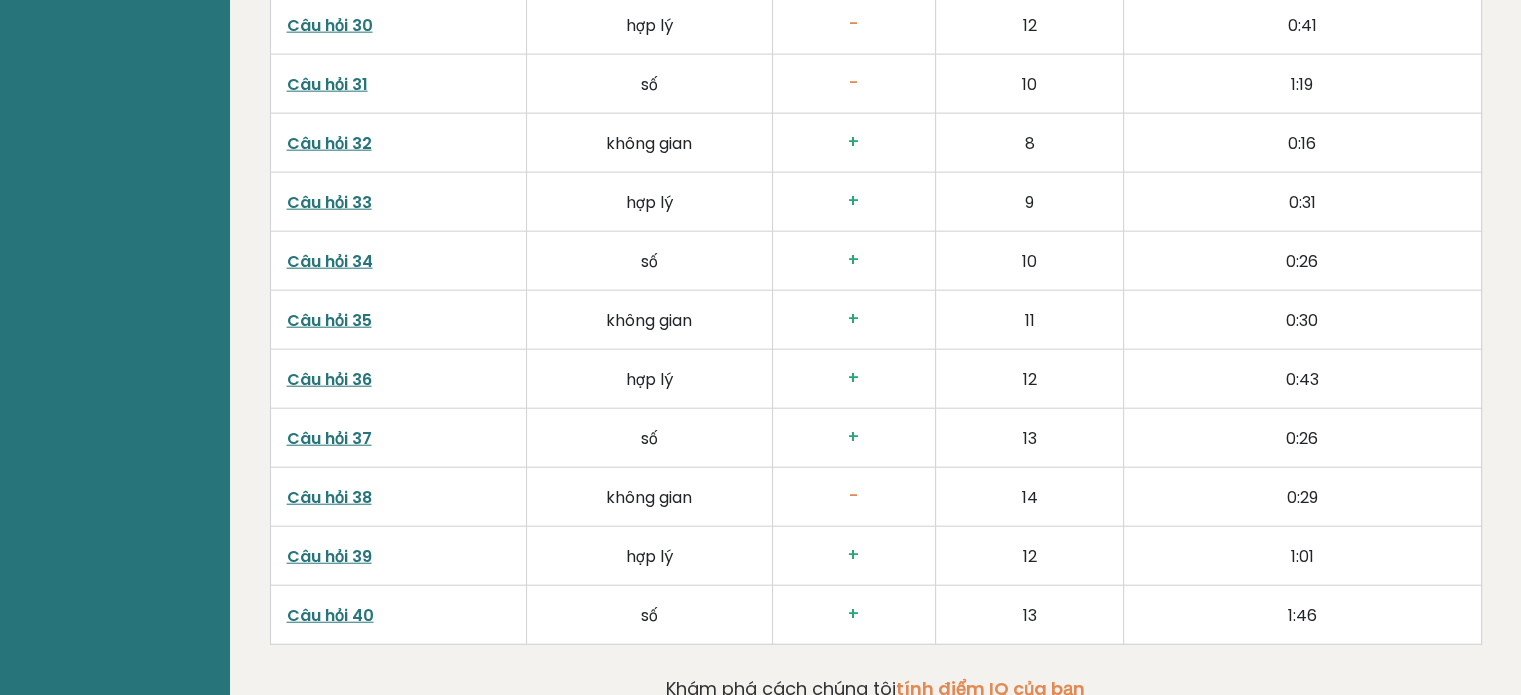 scroll, scrollTop: 5118, scrollLeft: 0, axis: vertical 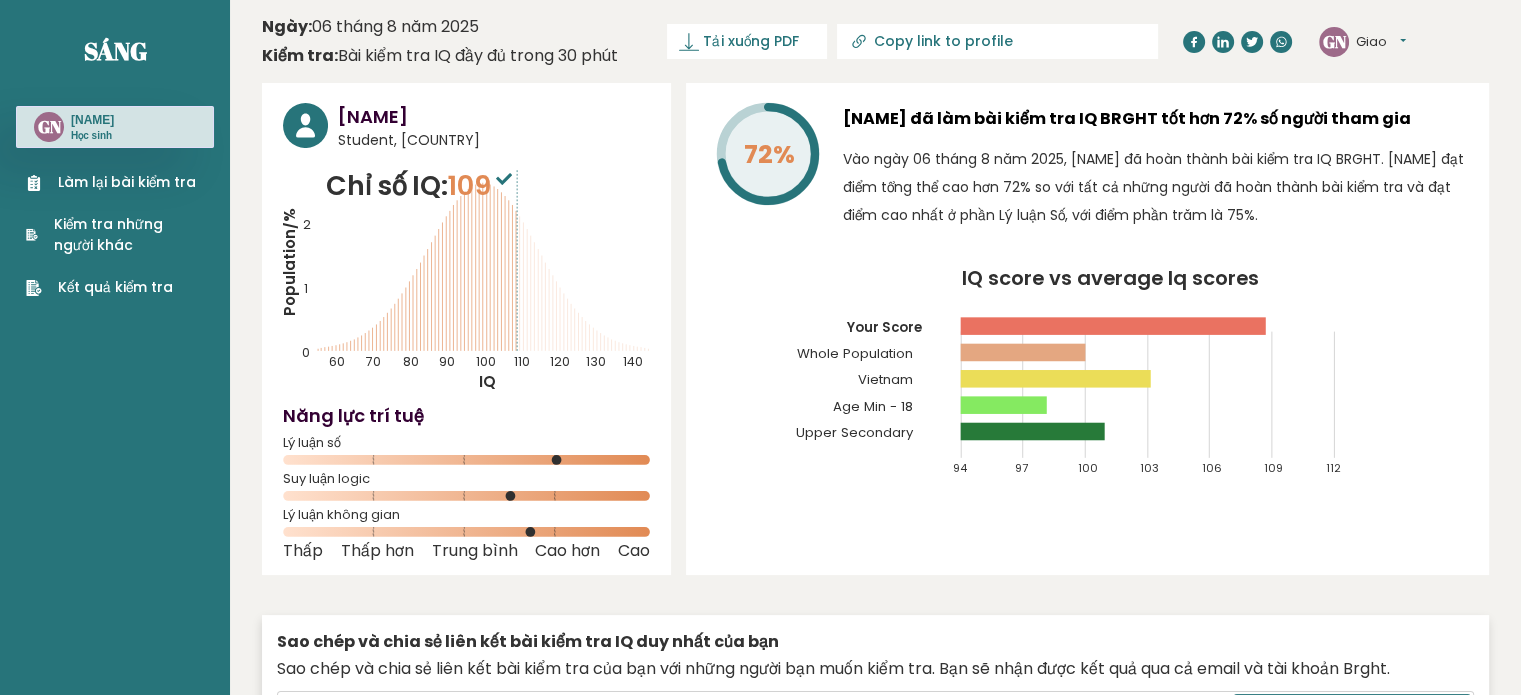 click on "Giao" at bounding box center [1371, 41] 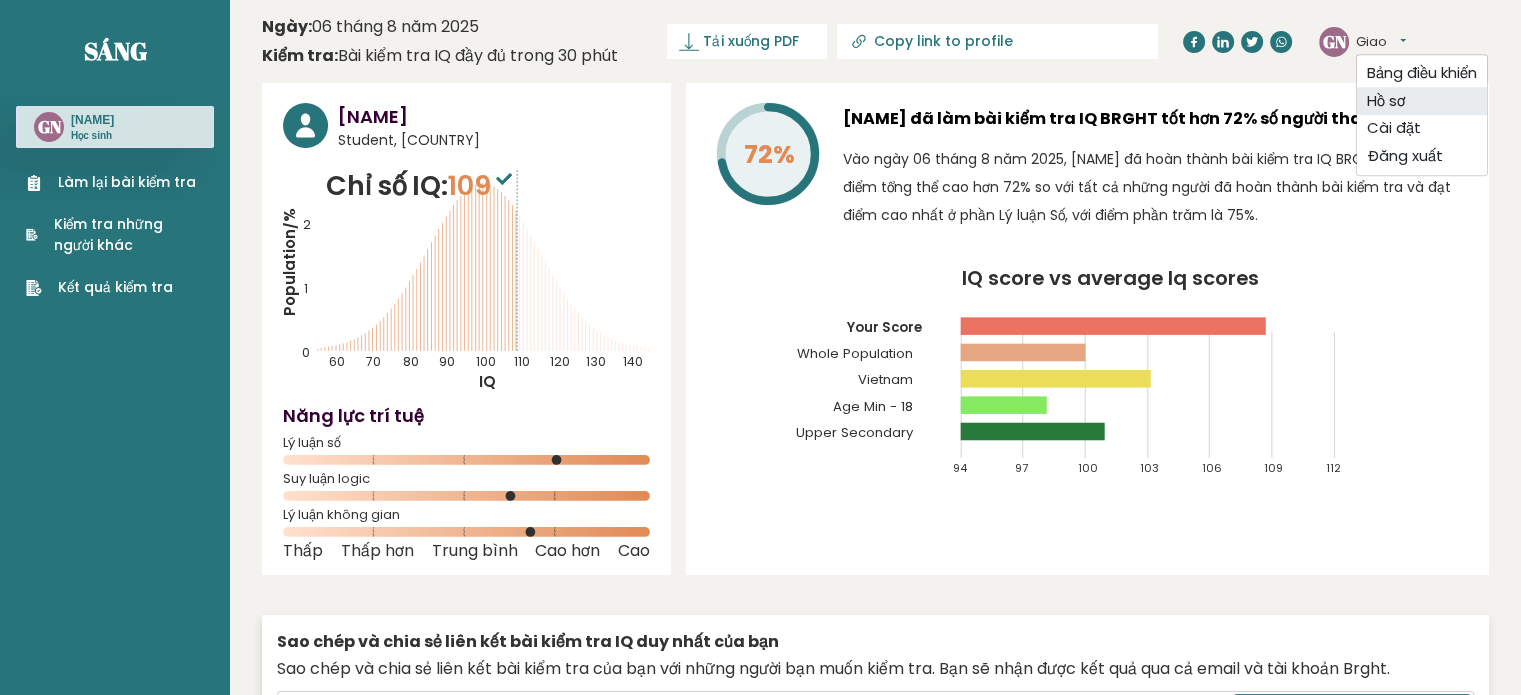 click on "Hồ sơ" at bounding box center [1386, 100] 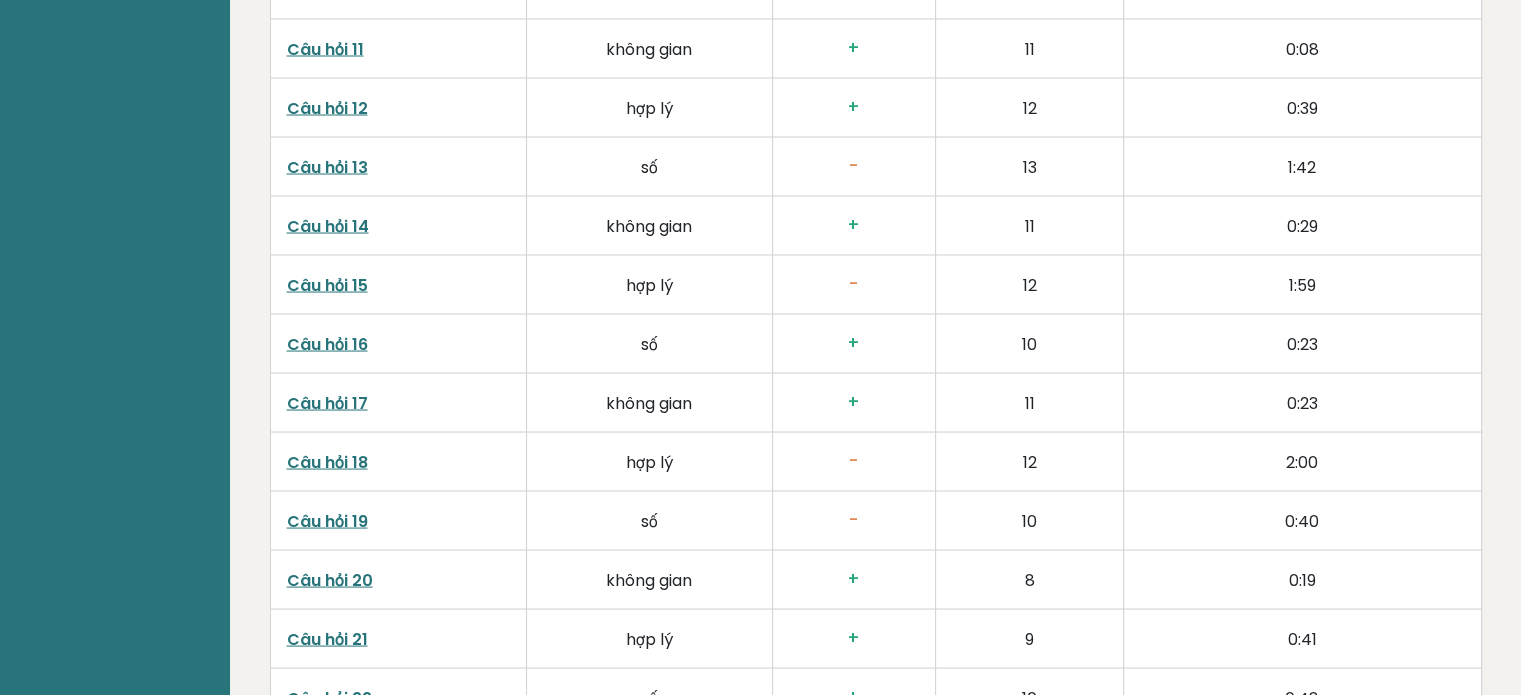 scroll, scrollTop: 4200, scrollLeft: 0, axis: vertical 